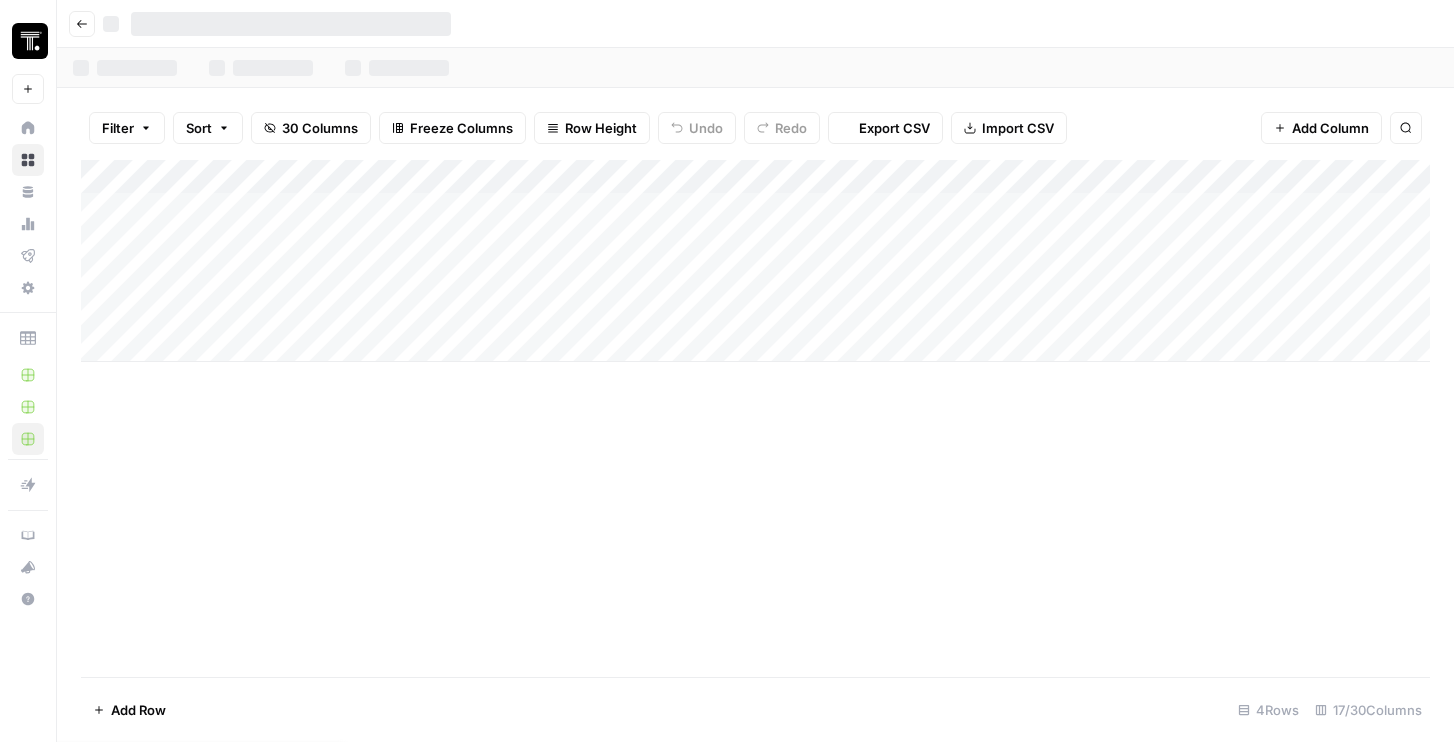 scroll, scrollTop: 0, scrollLeft: 0, axis: both 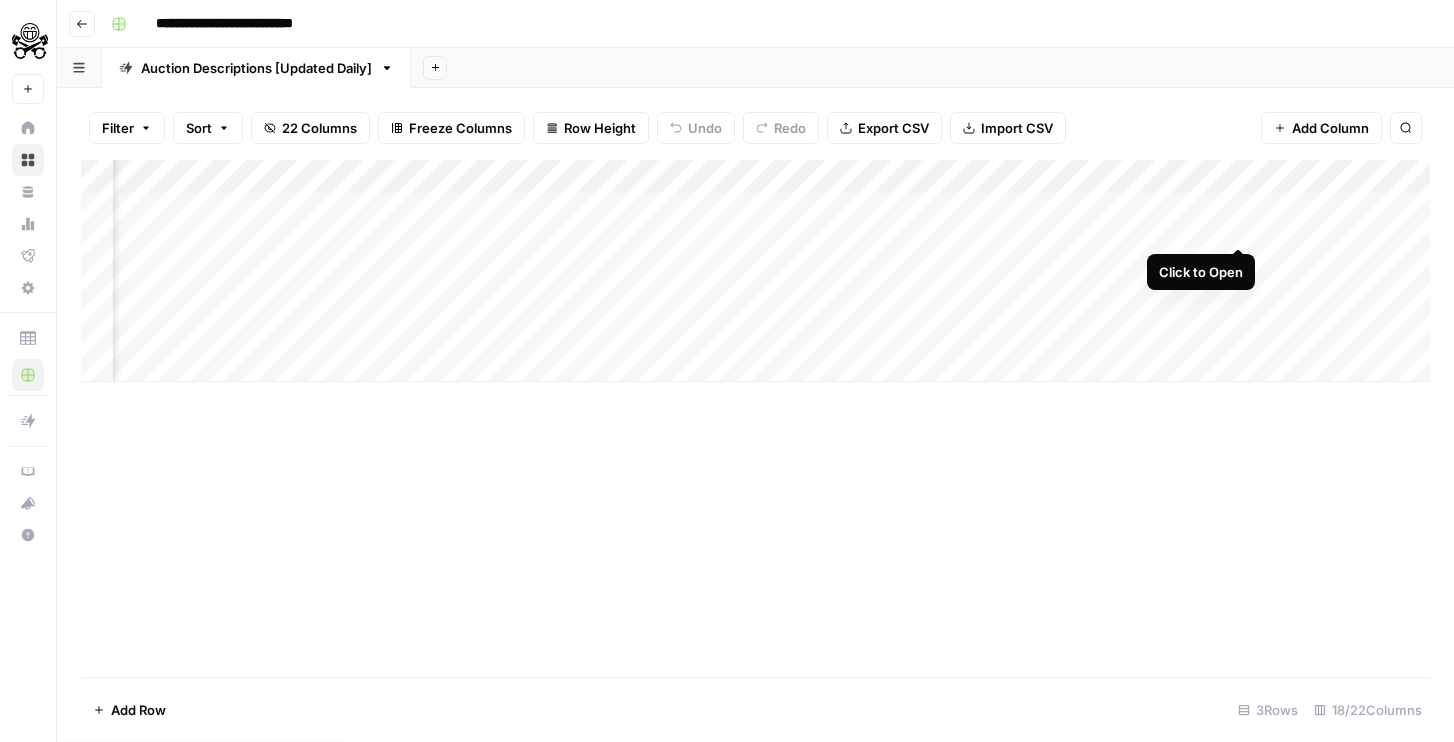 click on "Add Column" at bounding box center (755, 271) 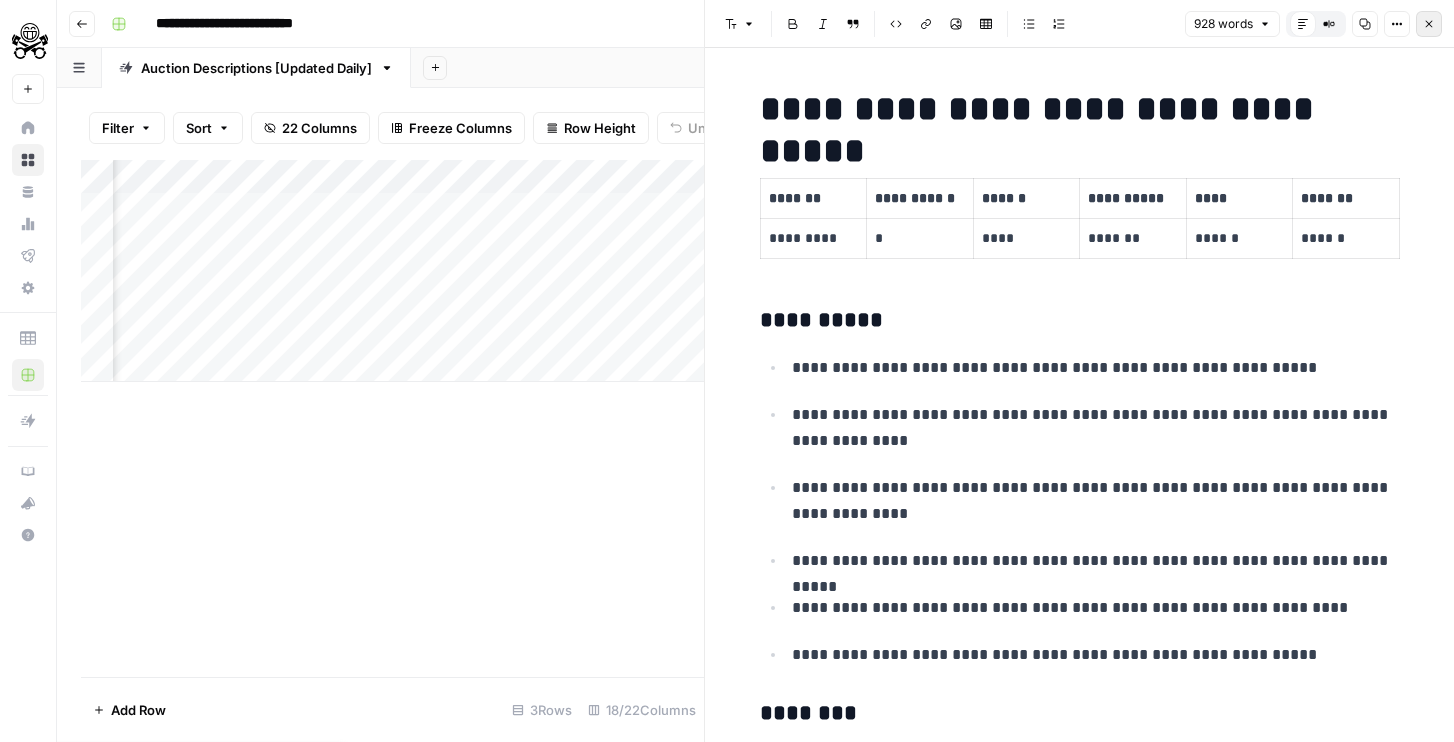 click 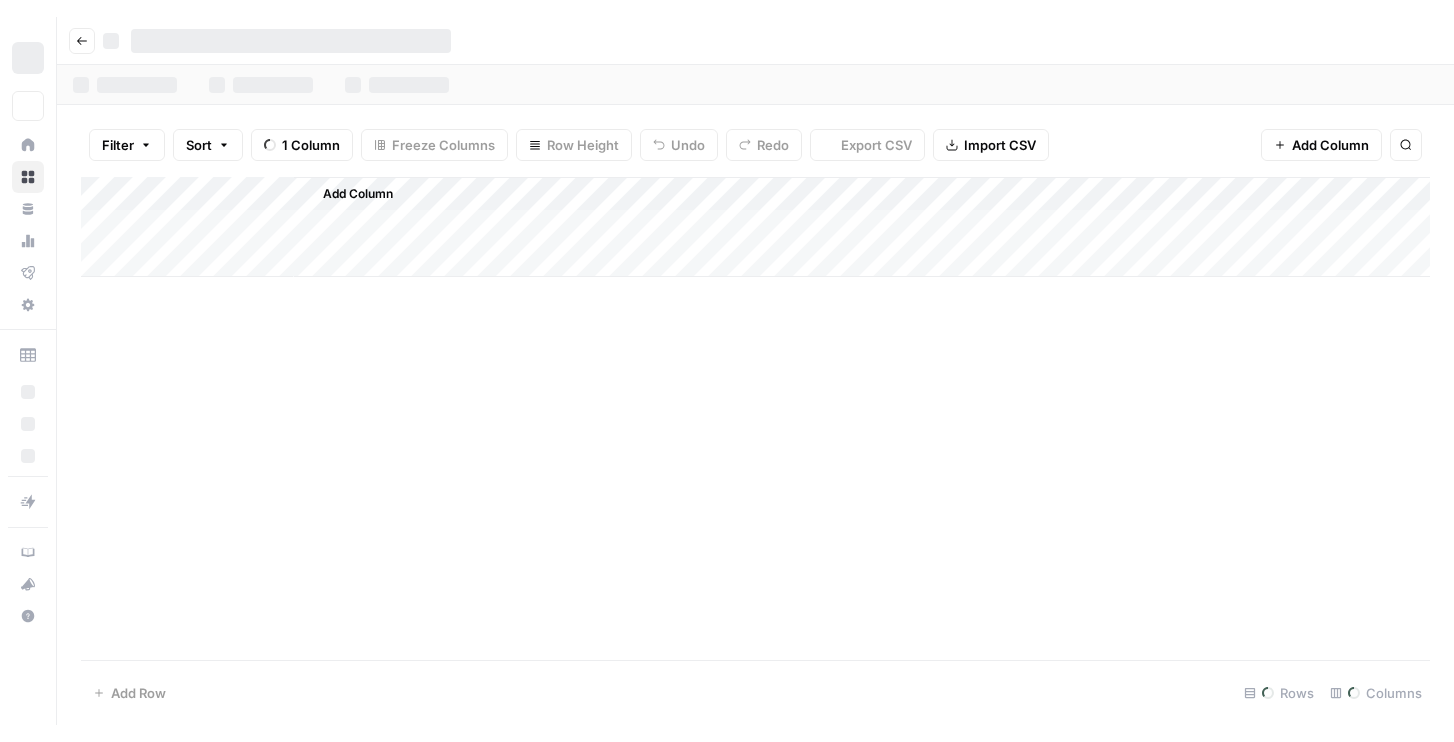 scroll, scrollTop: 0, scrollLeft: 0, axis: both 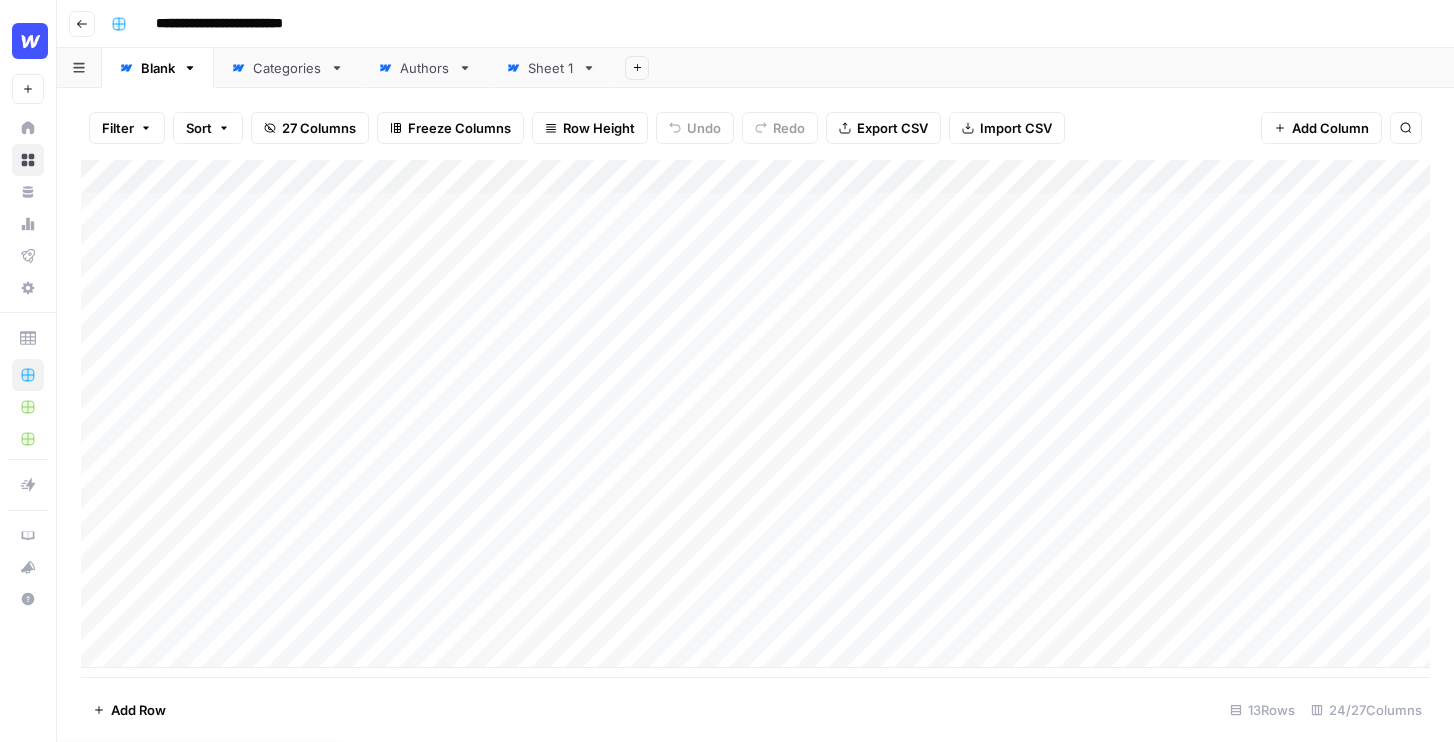 drag, startPoint x: 206, startPoint y: 220, endPoint x: 185, endPoint y: 559, distance: 339.6498 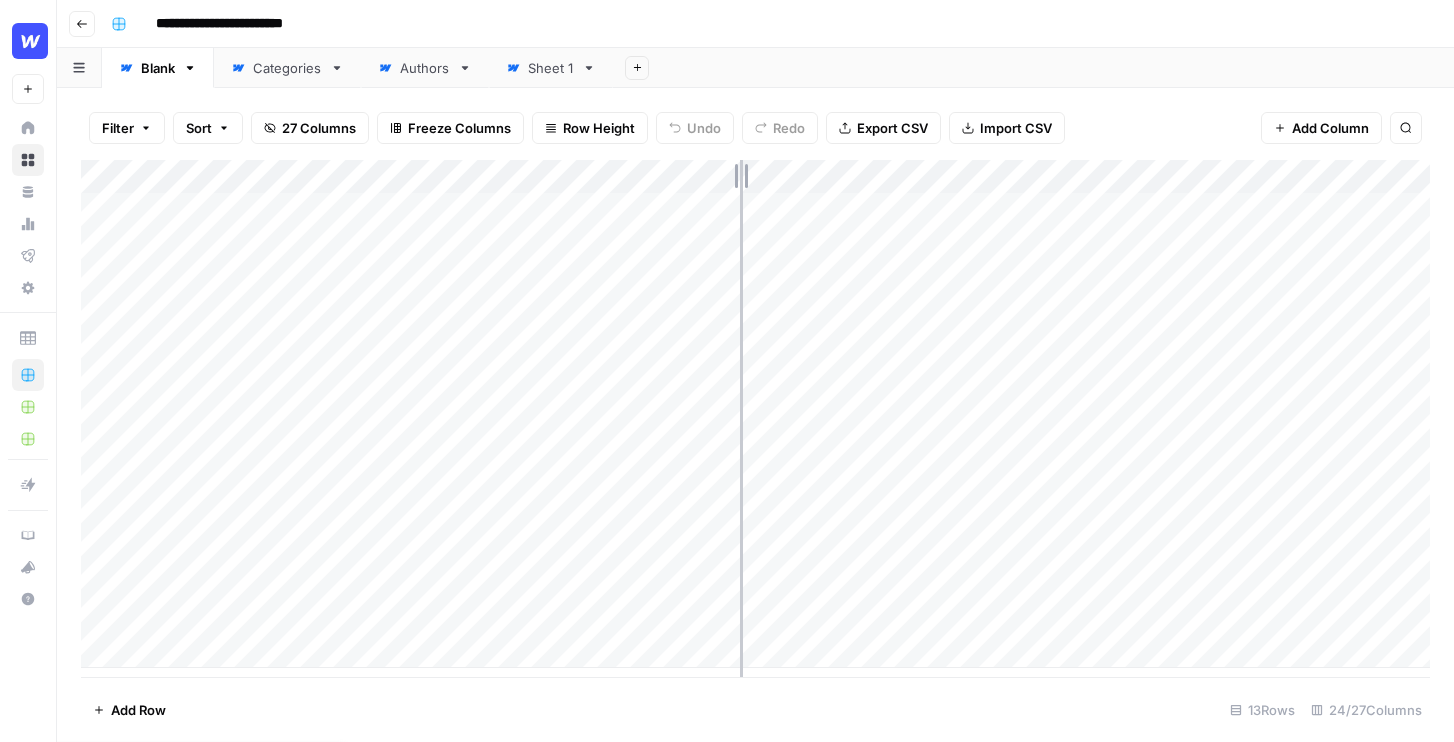 drag, startPoint x: 734, startPoint y: 171, endPoint x: 833, endPoint y: 161, distance: 99.50377 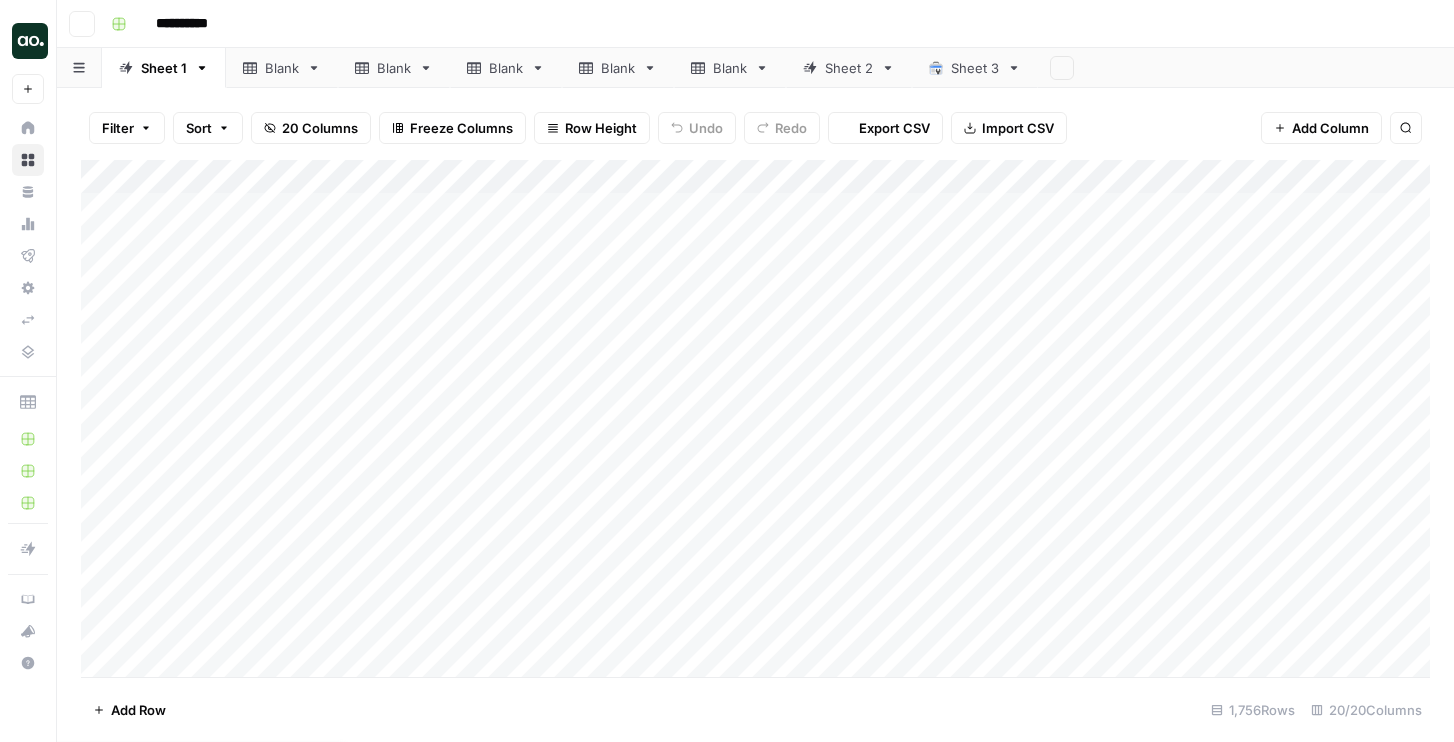 scroll, scrollTop: 0, scrollLeft: 0, axis: both 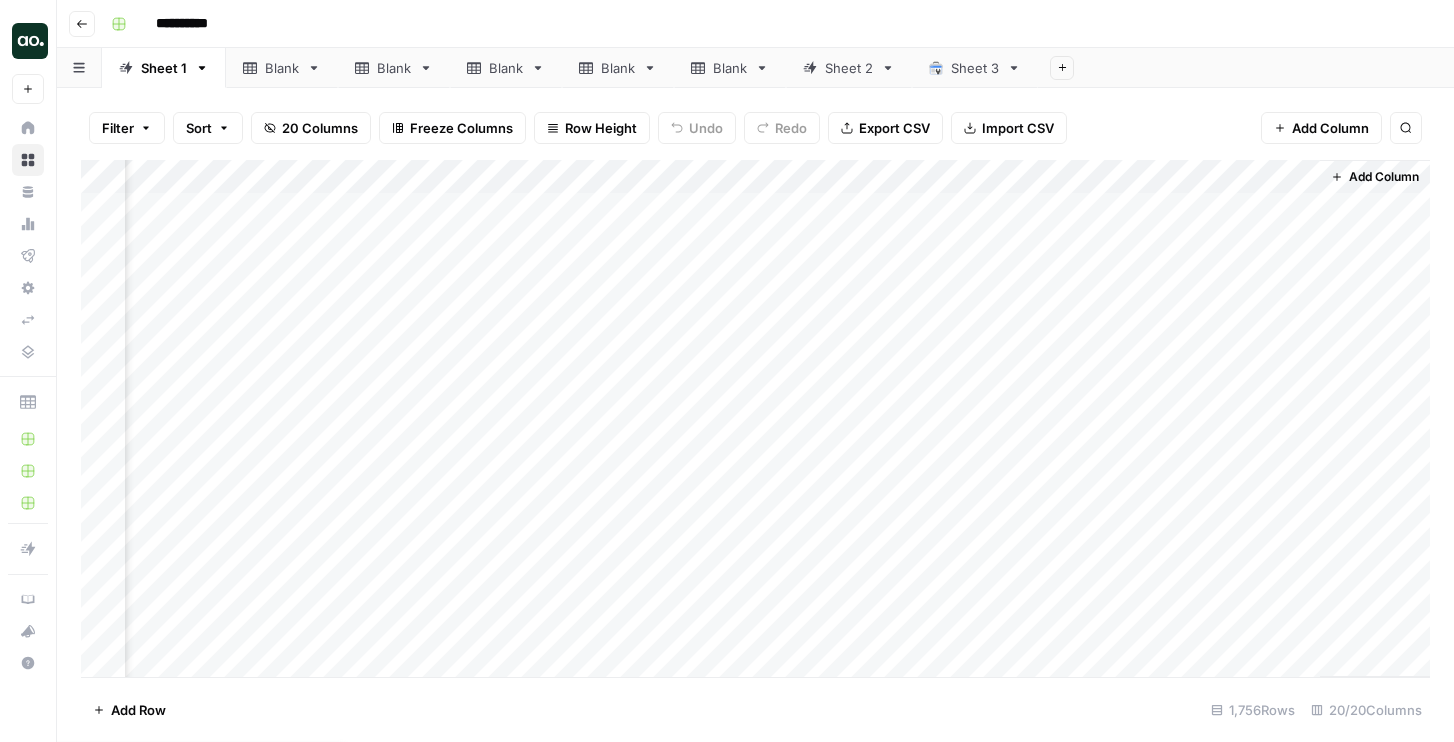 click on "Add Column" at bounding box center (755, 418) 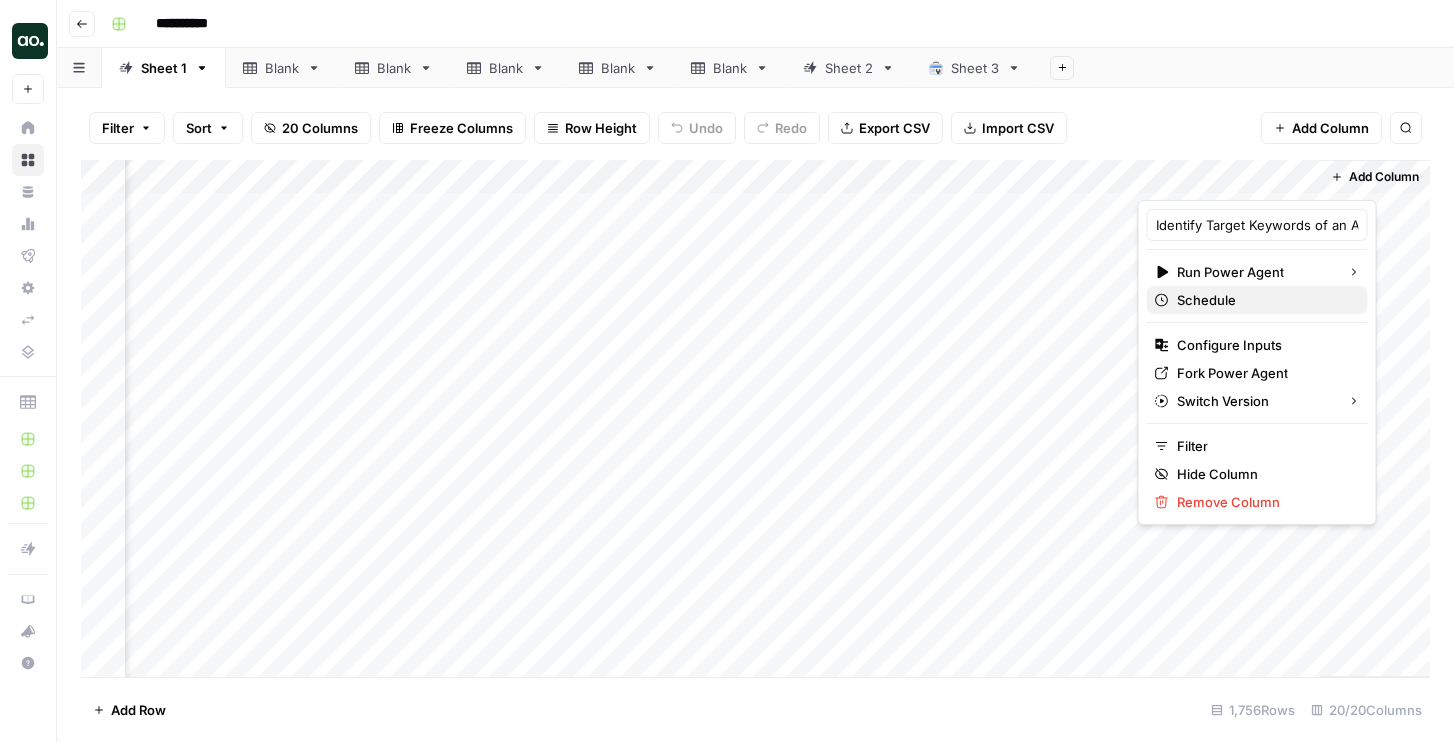 click on "Schedule" at bounding box center (1206, 300) 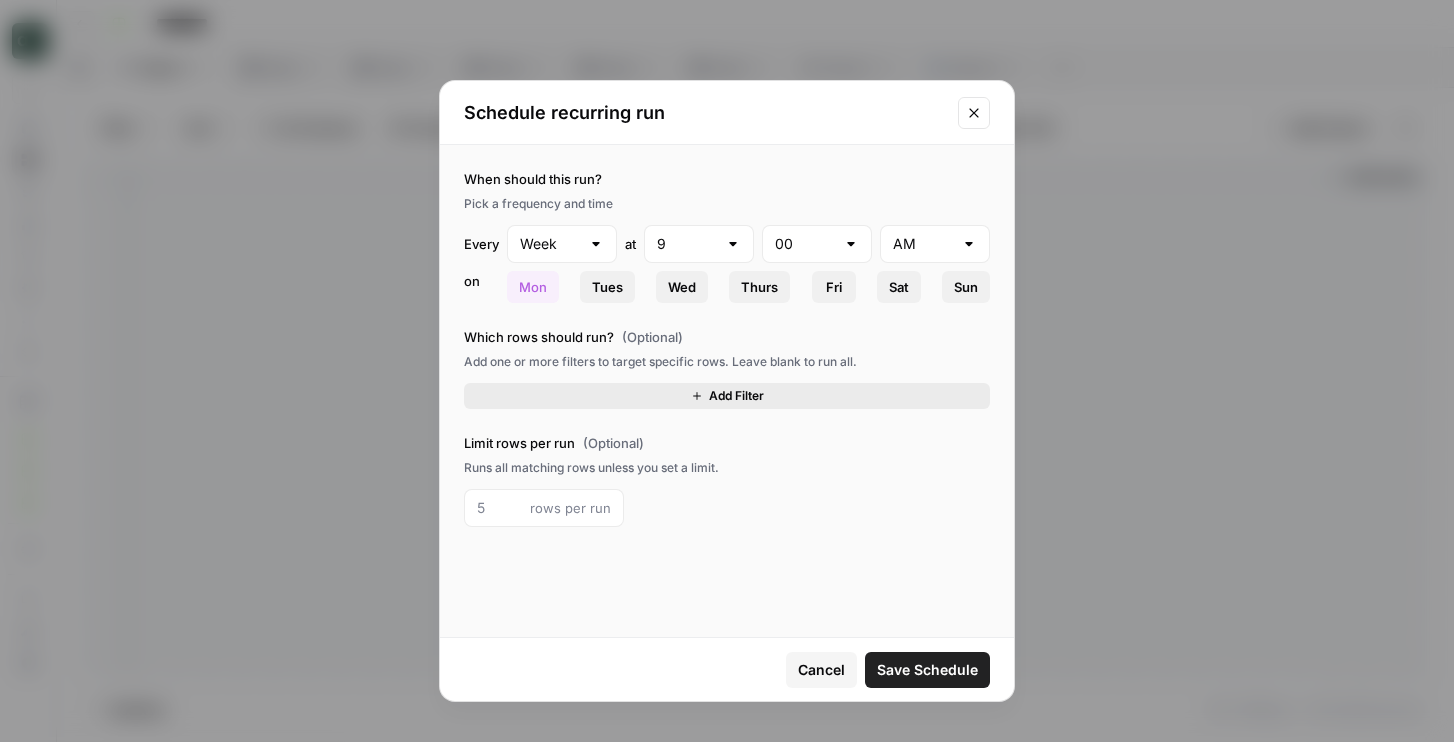 click on "Add Filter" at bounding box center (727, 396) 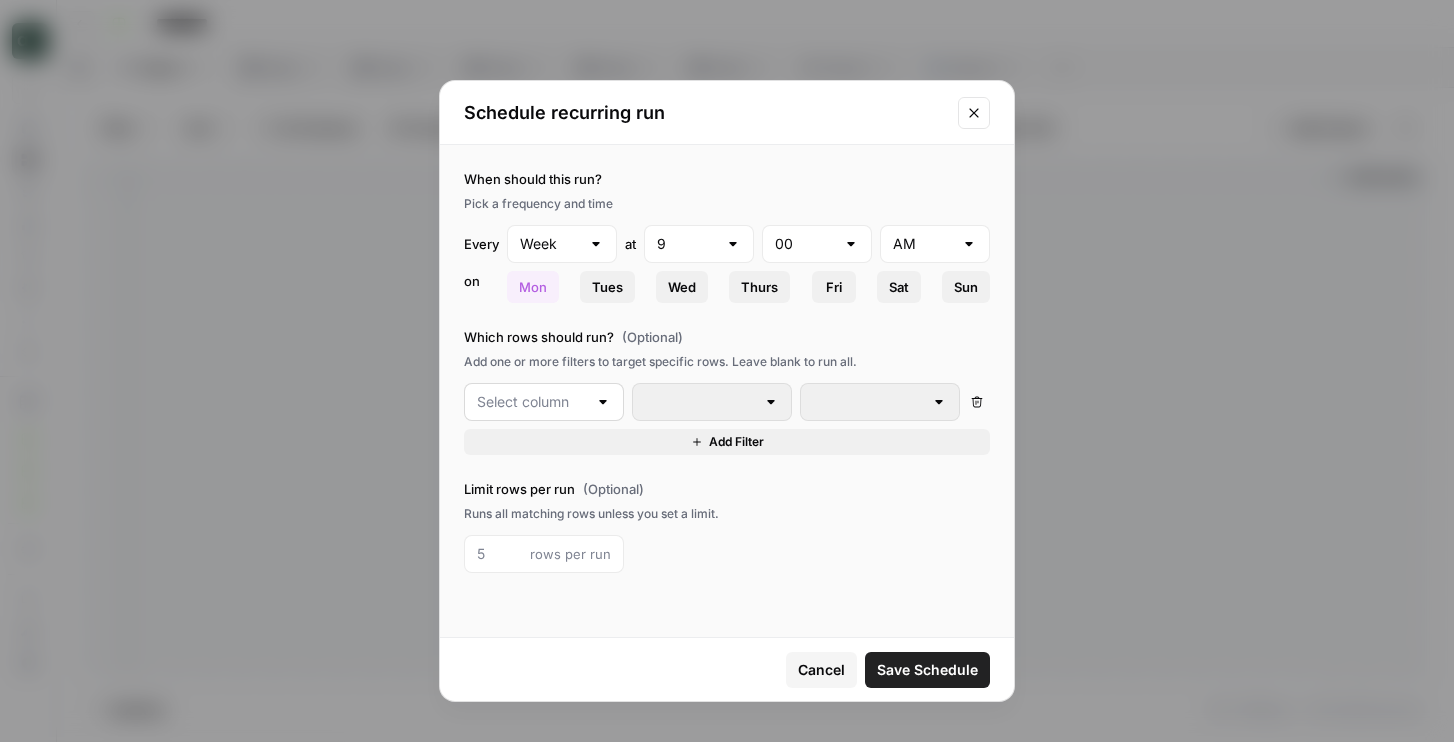 click at bounding box center [544, 402] 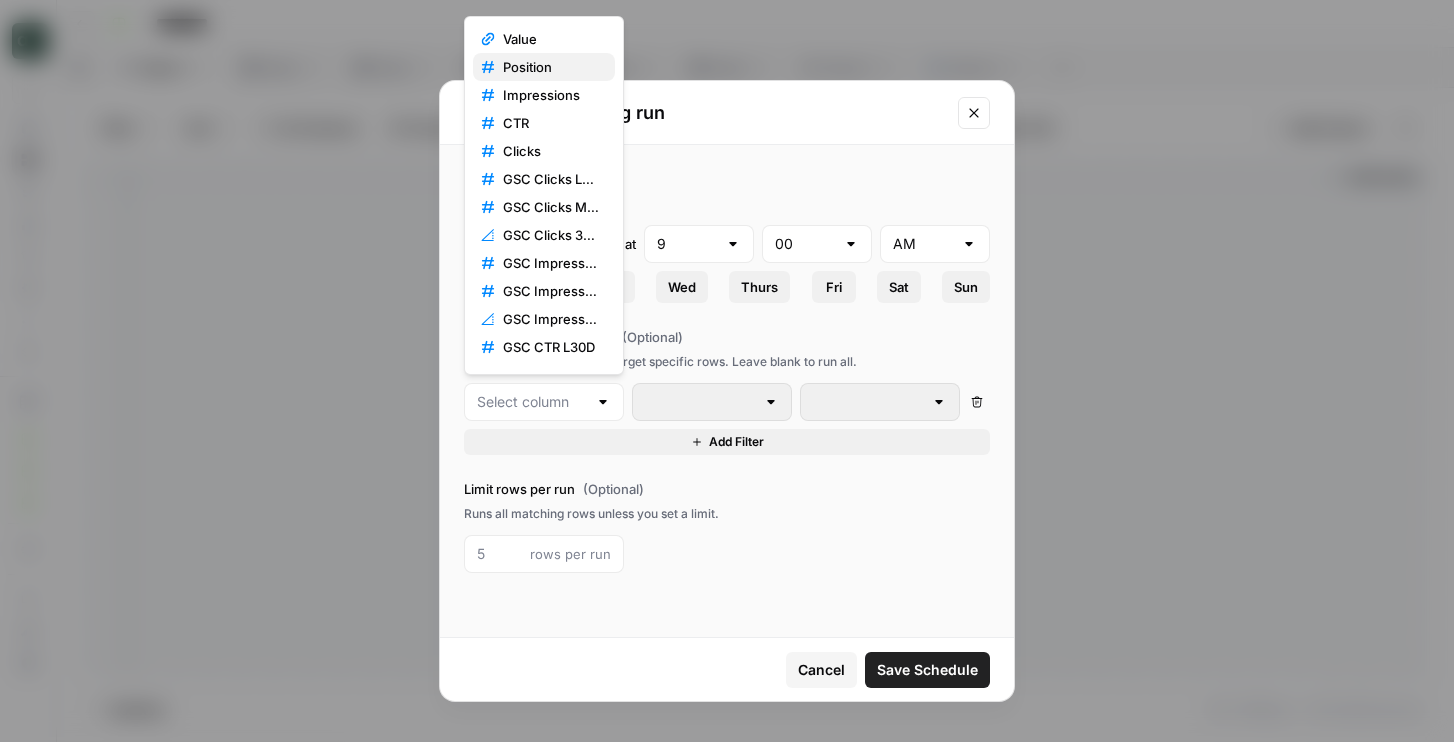 click on "Position" at bounding box center (544, 67) 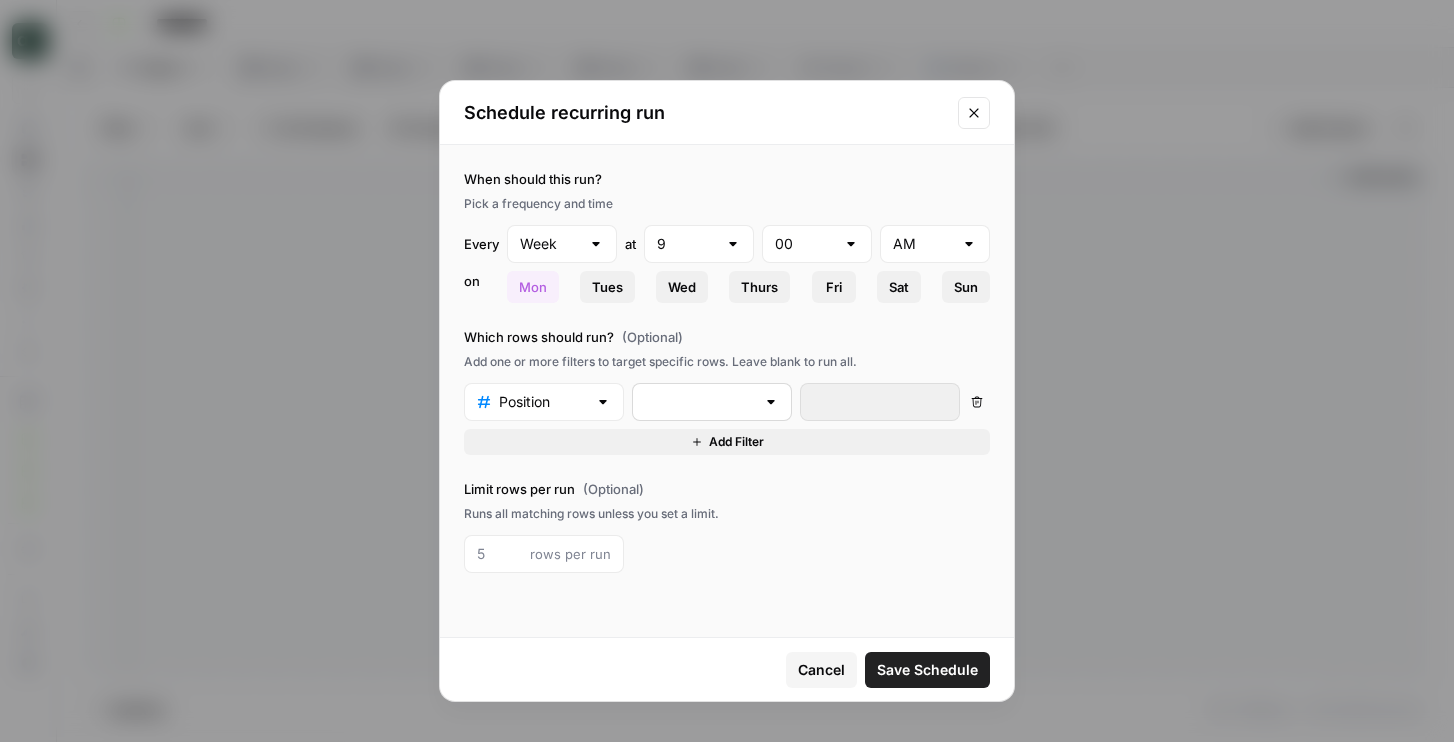 click at bounding box center [712, 402] 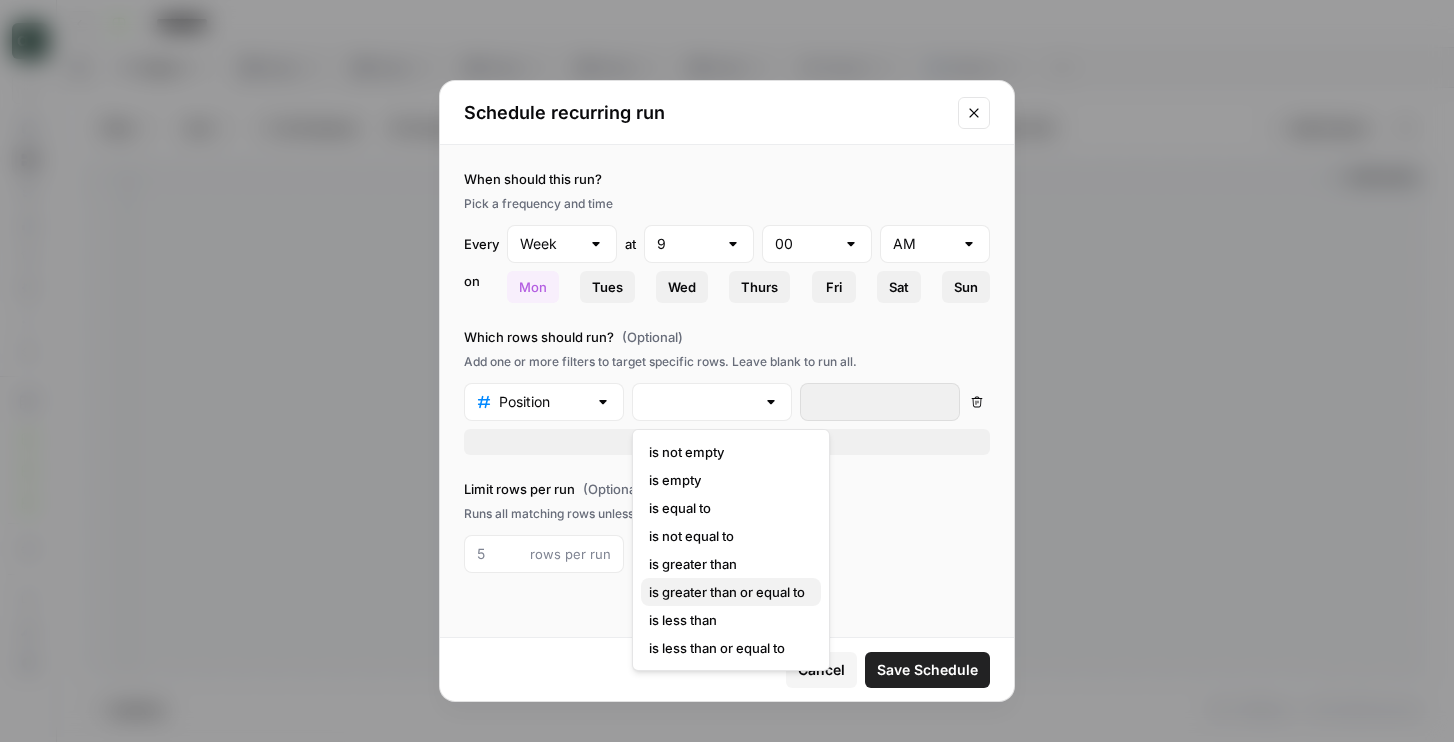 click on "is greater than or equal to" at bounding box center (727, 592) 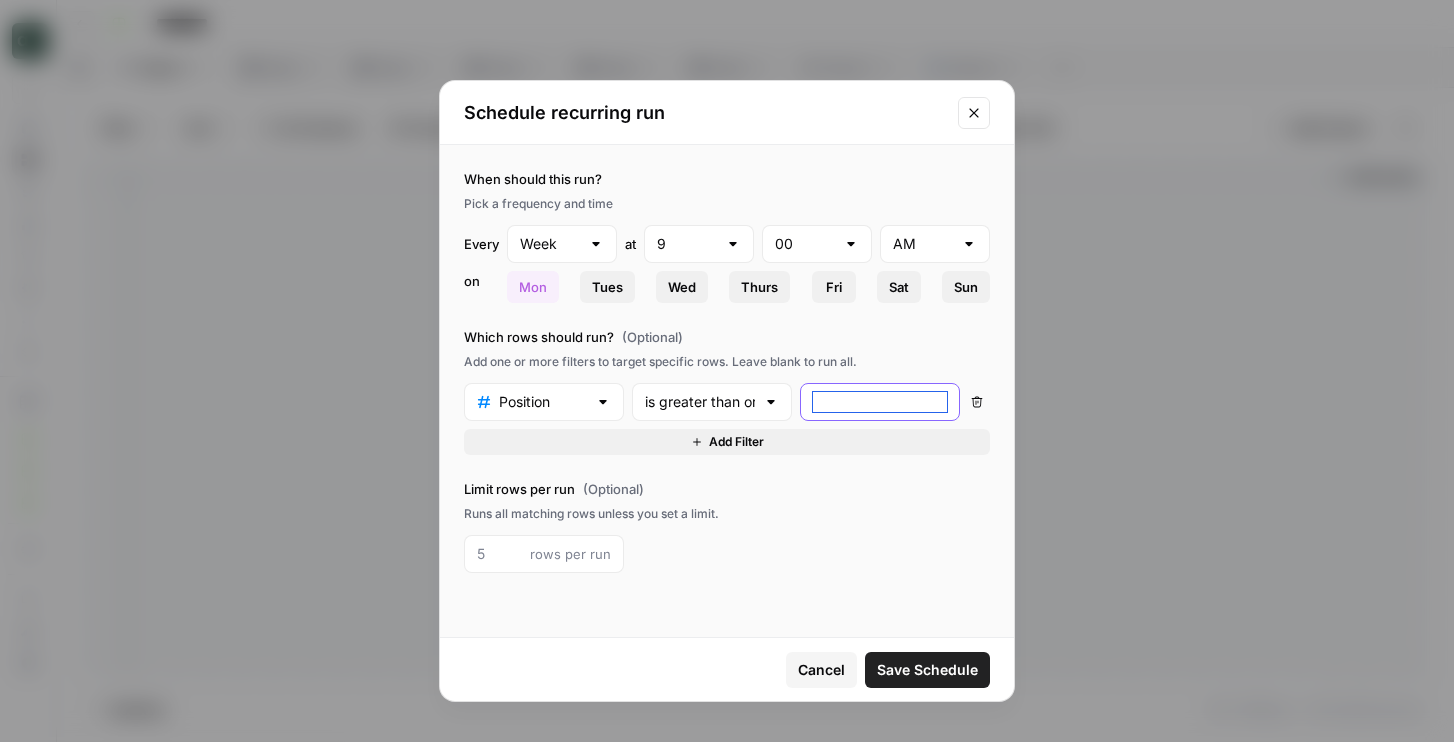 click at bounding box center (880, 402) 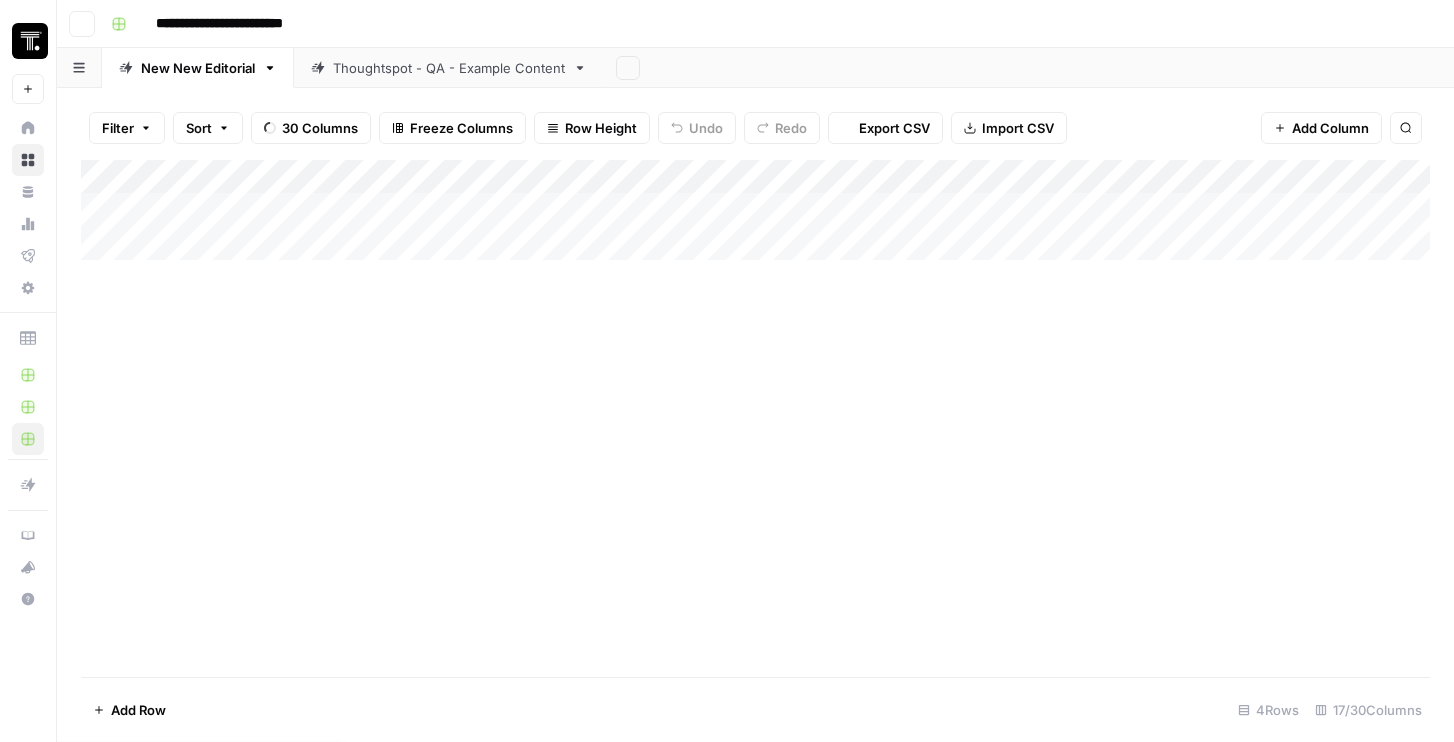 scroll, scrollTop: 0, scrollLeft: 0, axis: both 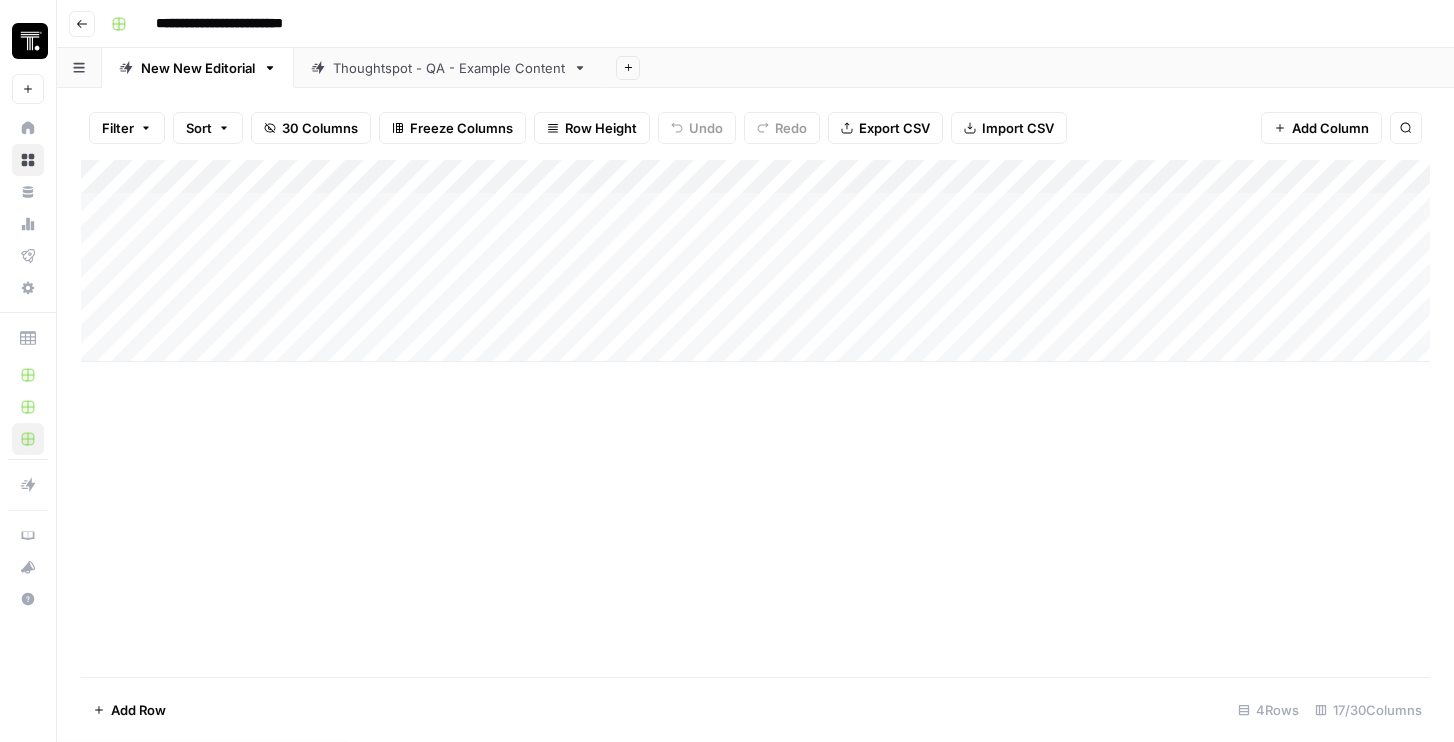 click on "Add Column" at bounding box center [755, 261] 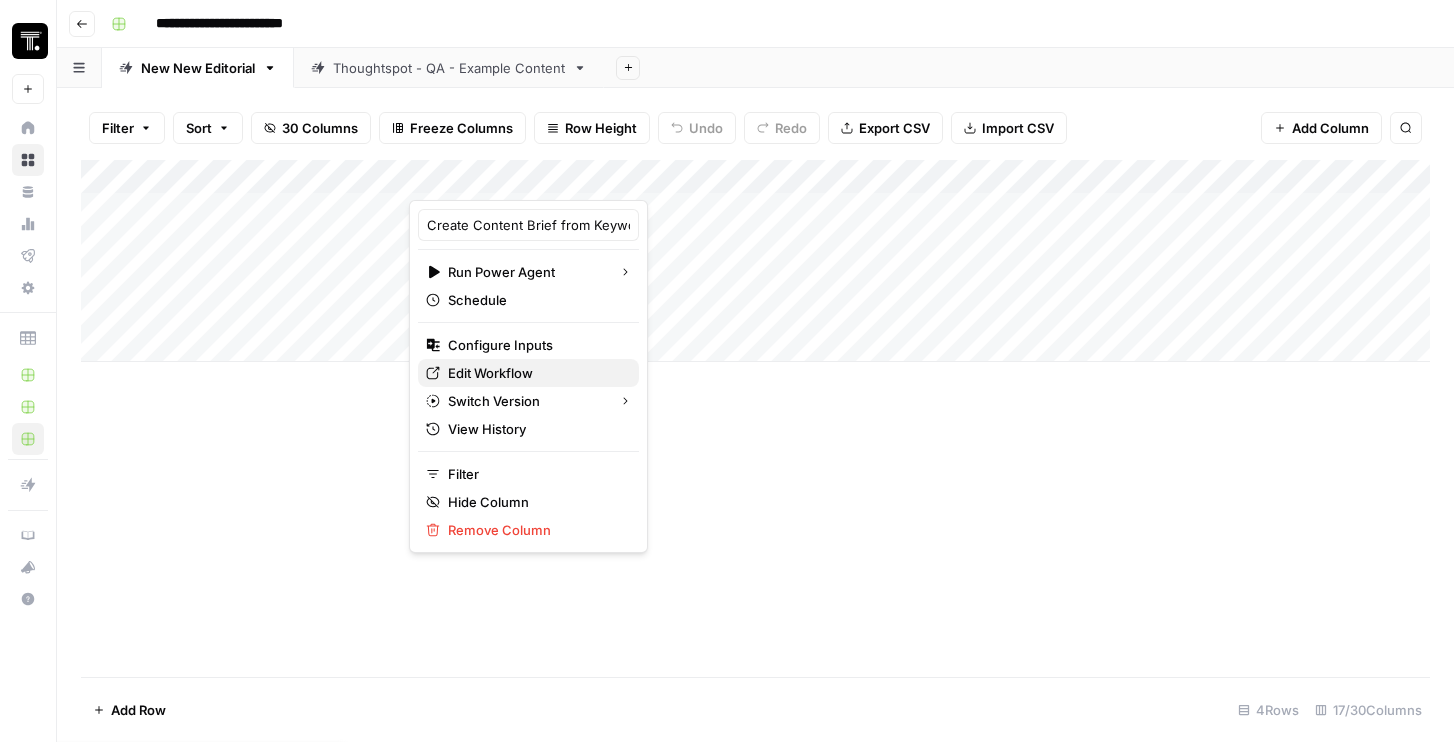 click on "Edit Workflow" at bounding box center [490, 373] 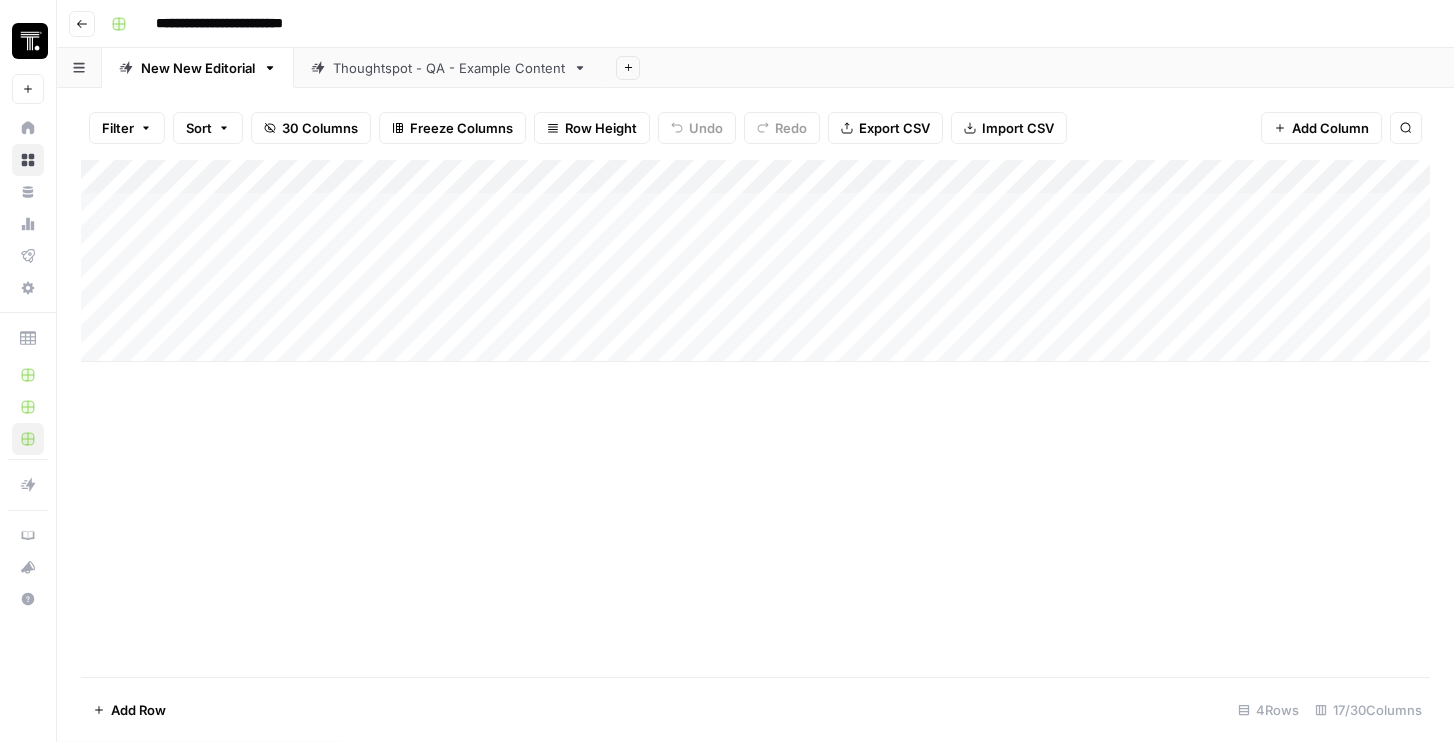 click on "Add Column" at bounding box center (755, 261) 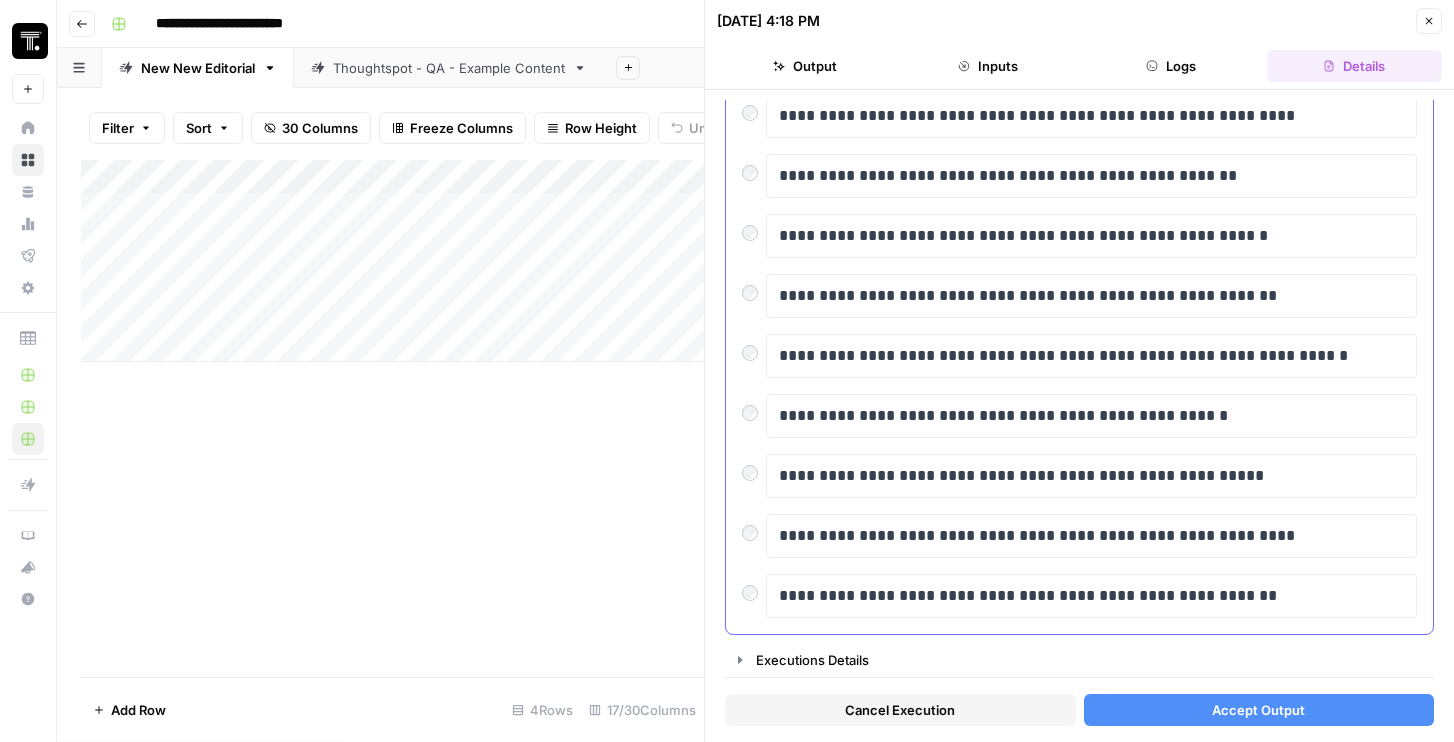 scroll, scrollTop: 0, scrollLeft: 0, axis: both 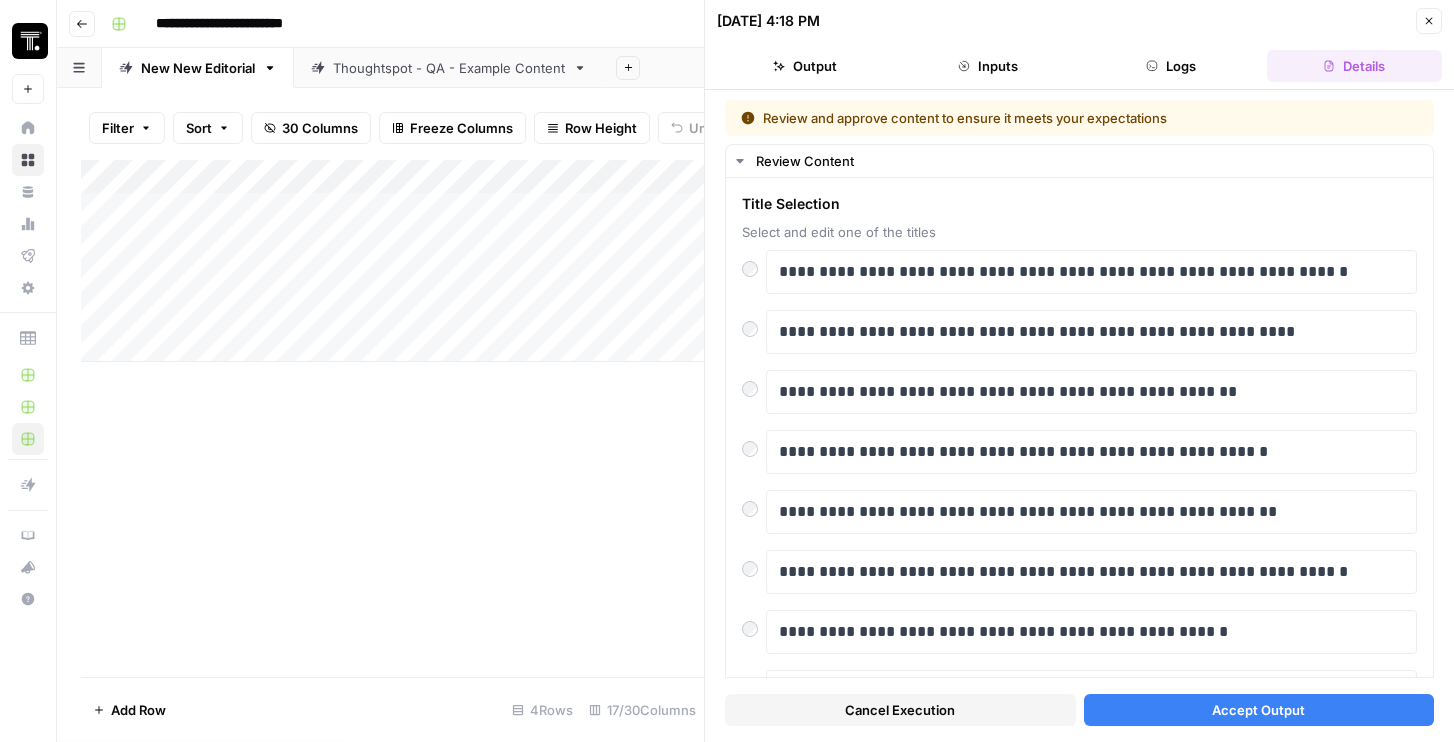 click on "Accept Output" at bounding box center (1259, 710) 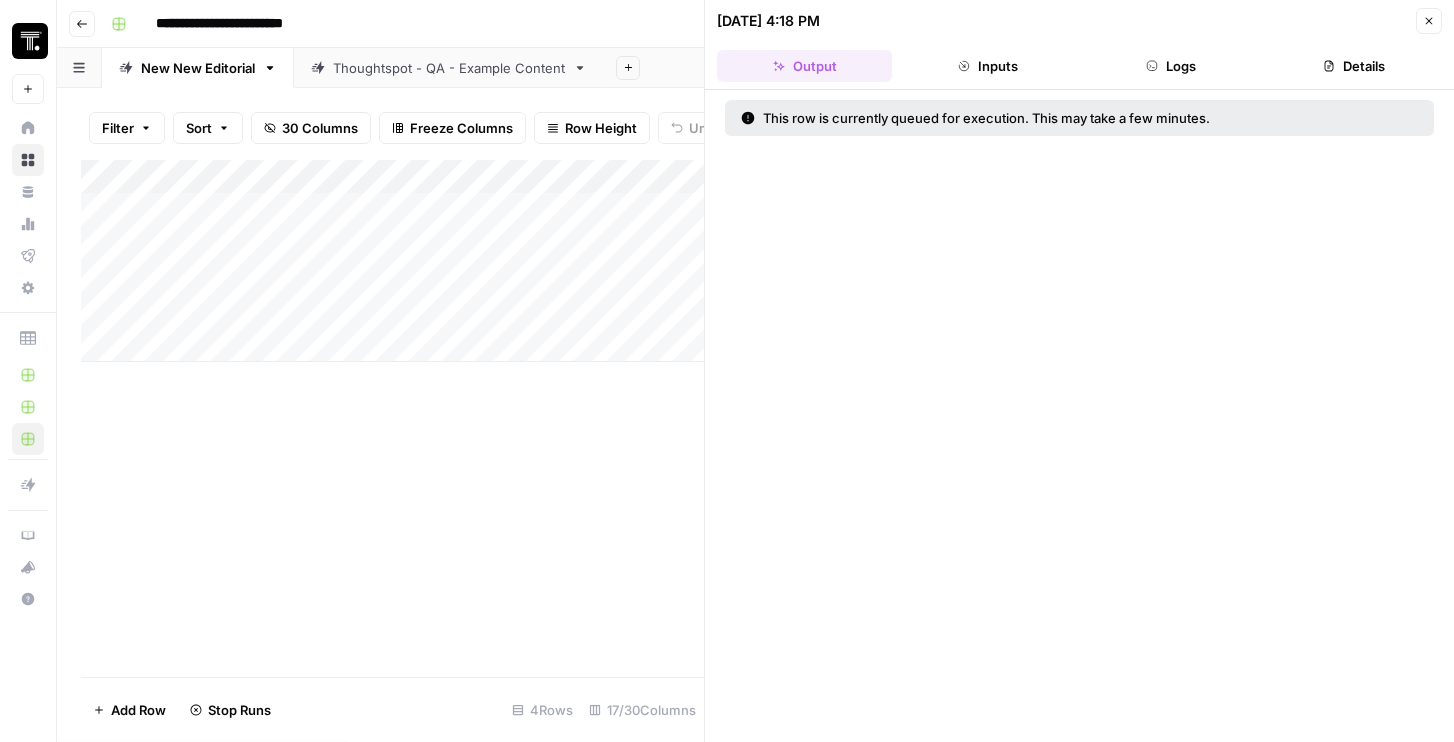 click on "Add Column" at bounding box center (392, 261) 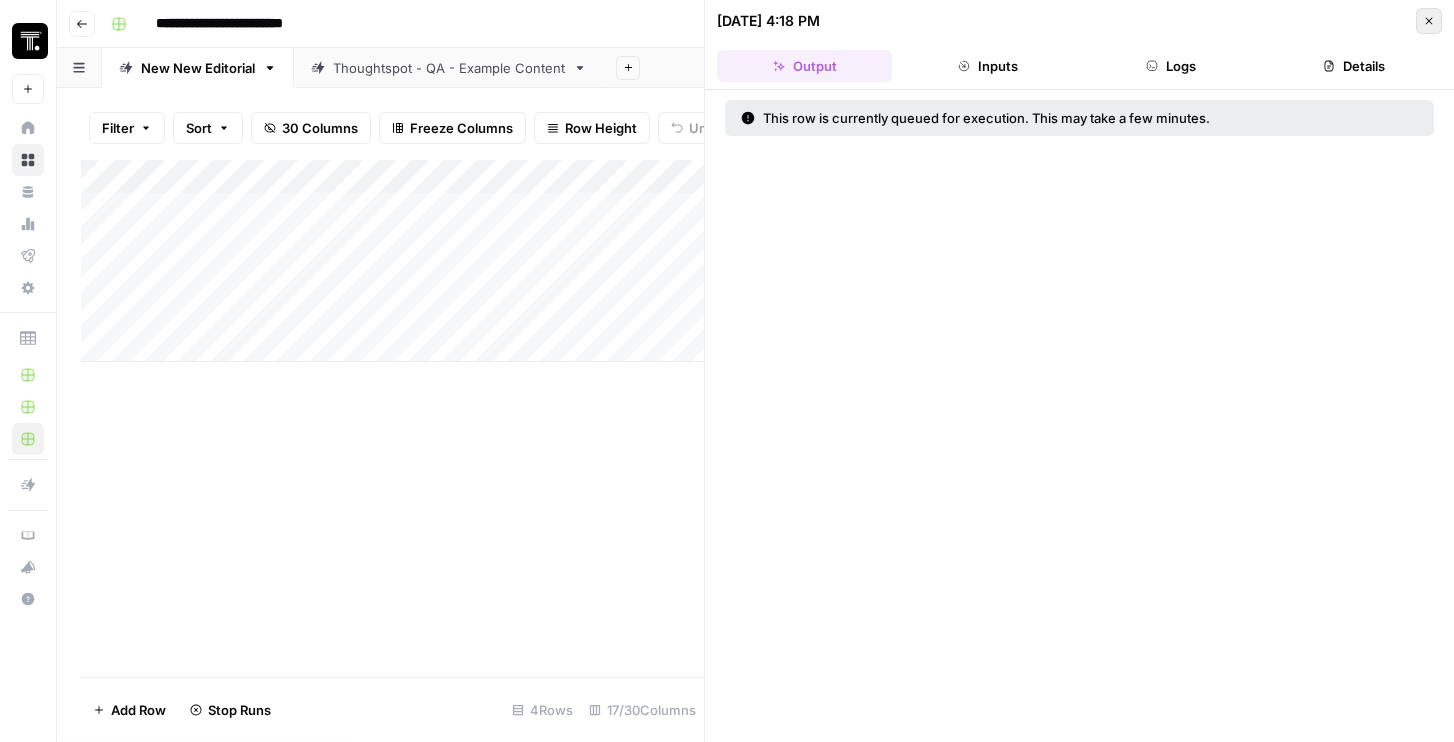 click 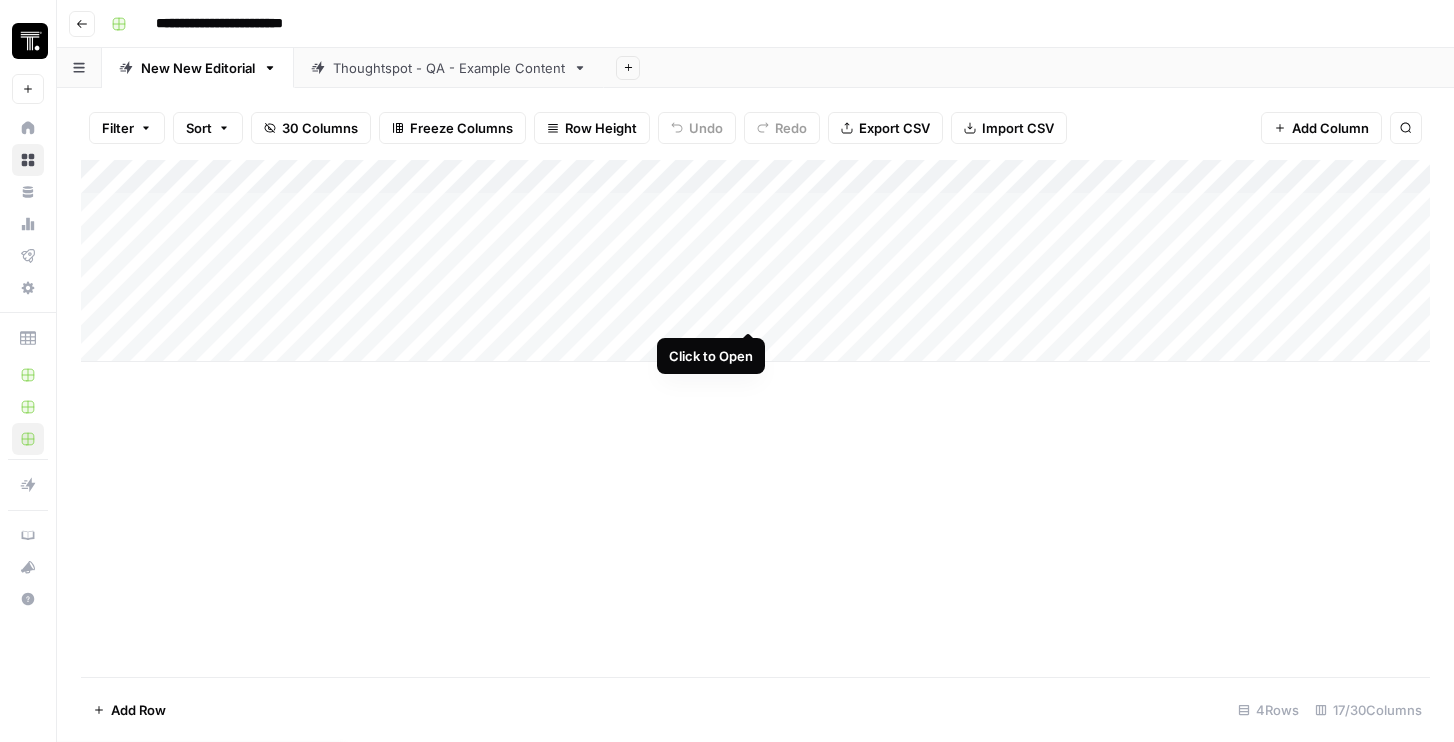 click on "Add Column" at bounding box center [755, 261] 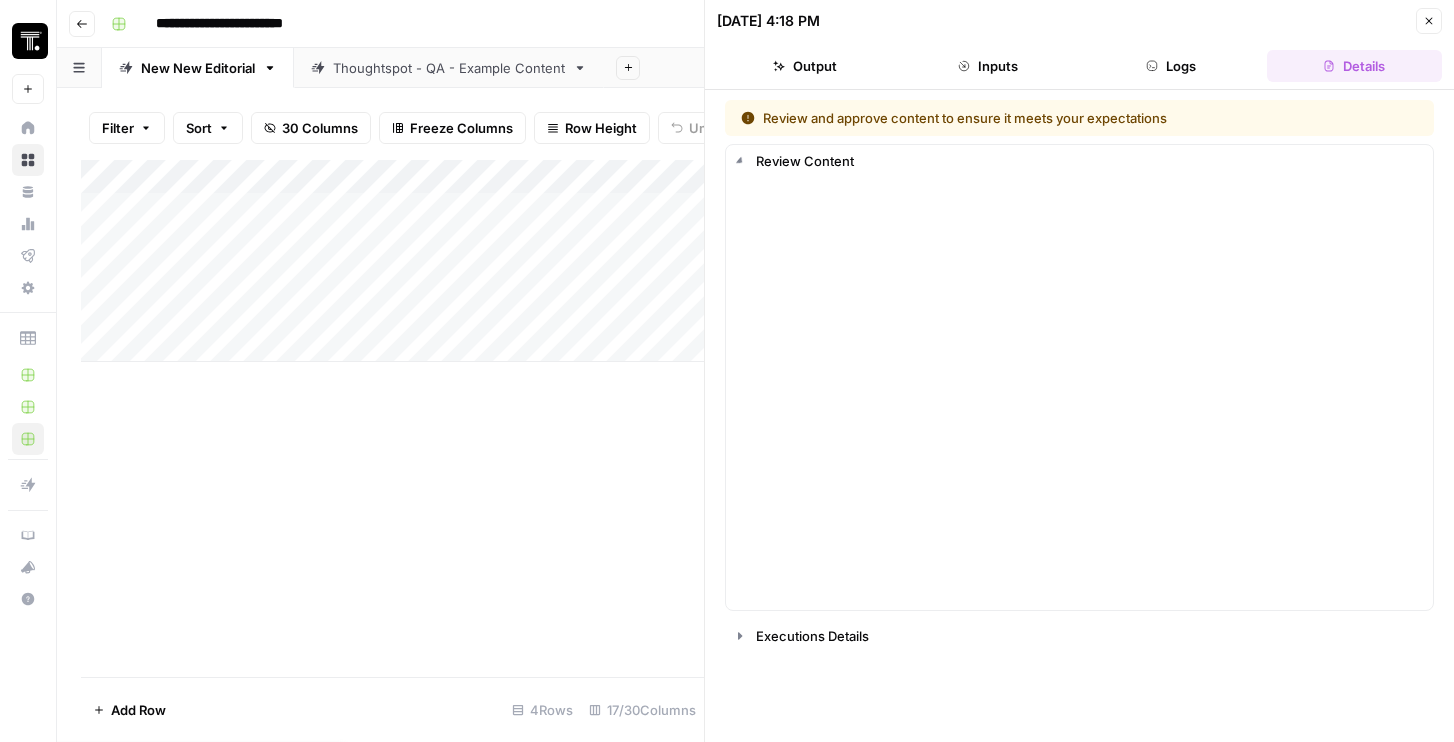 click on "07/09/25 at 4:18 PM Close Output Inputs Logs Details" at bounding box center [1079, 45] 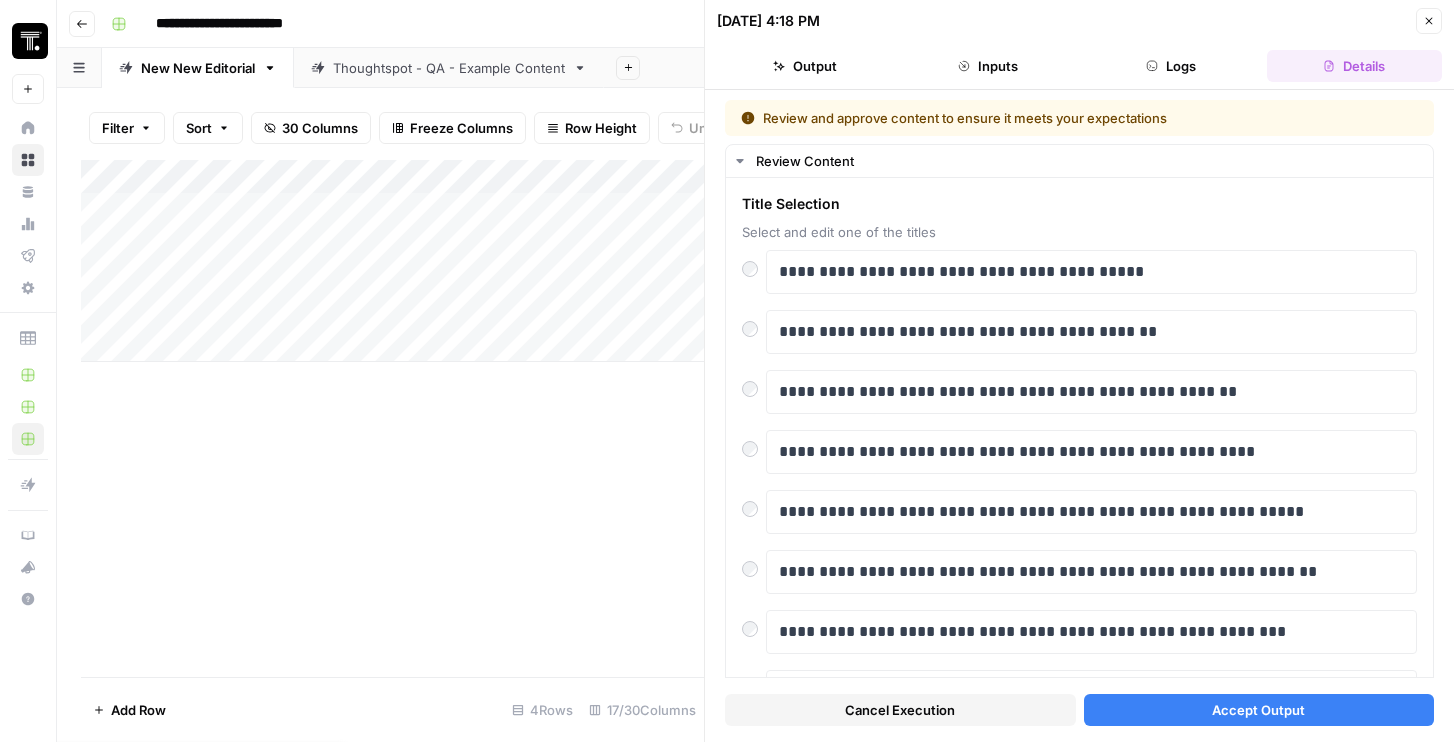 click on "Accept Output" at bounding box center (1259, 710) 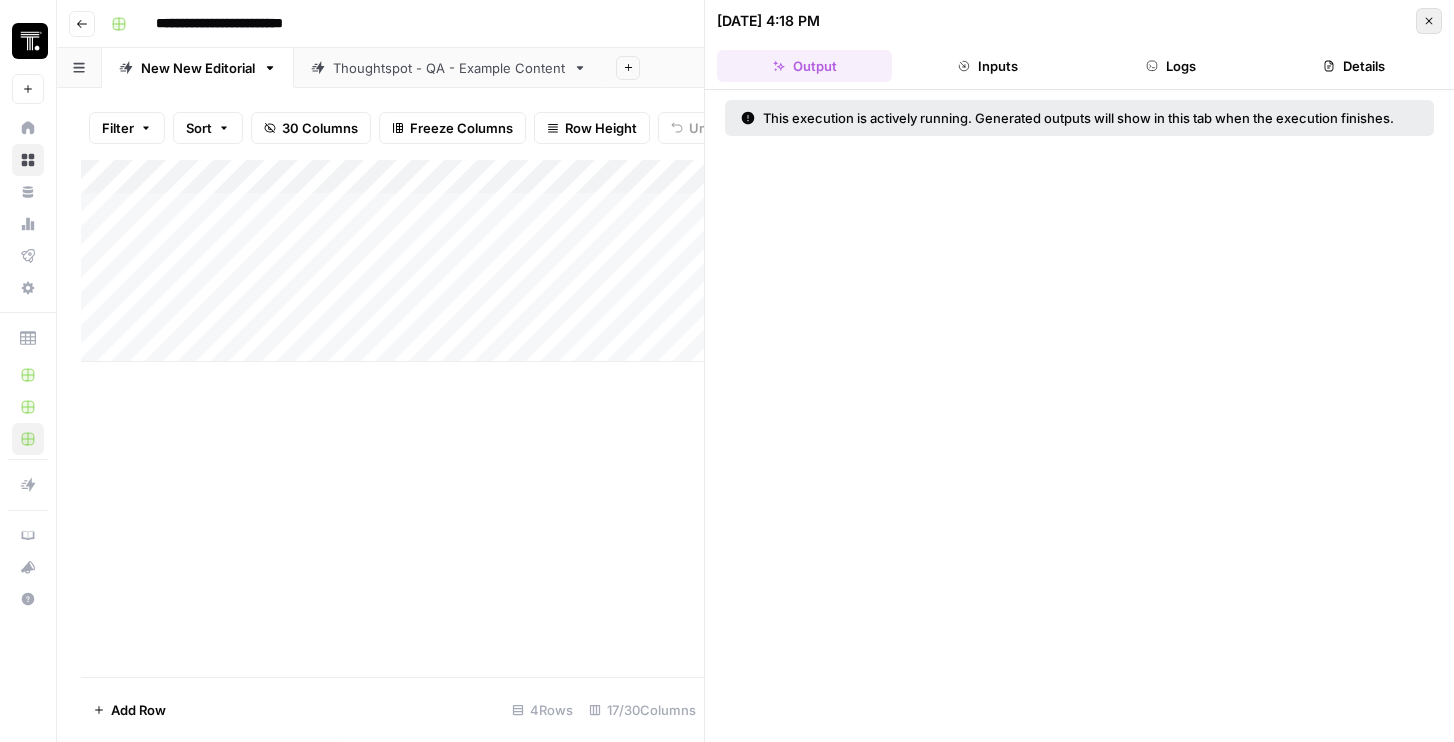 click 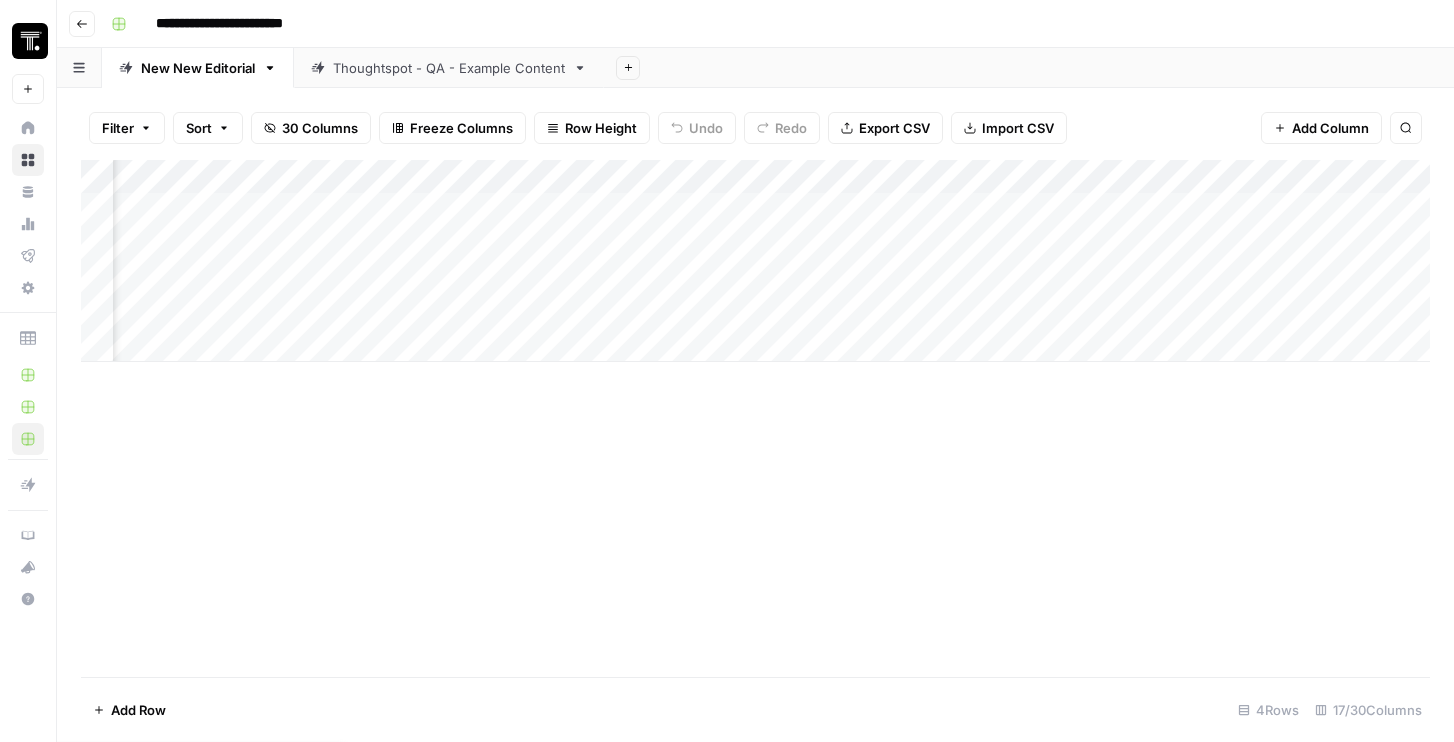 scroll, scrollTop: 0, scrollLeft: 463, axis: horizontal 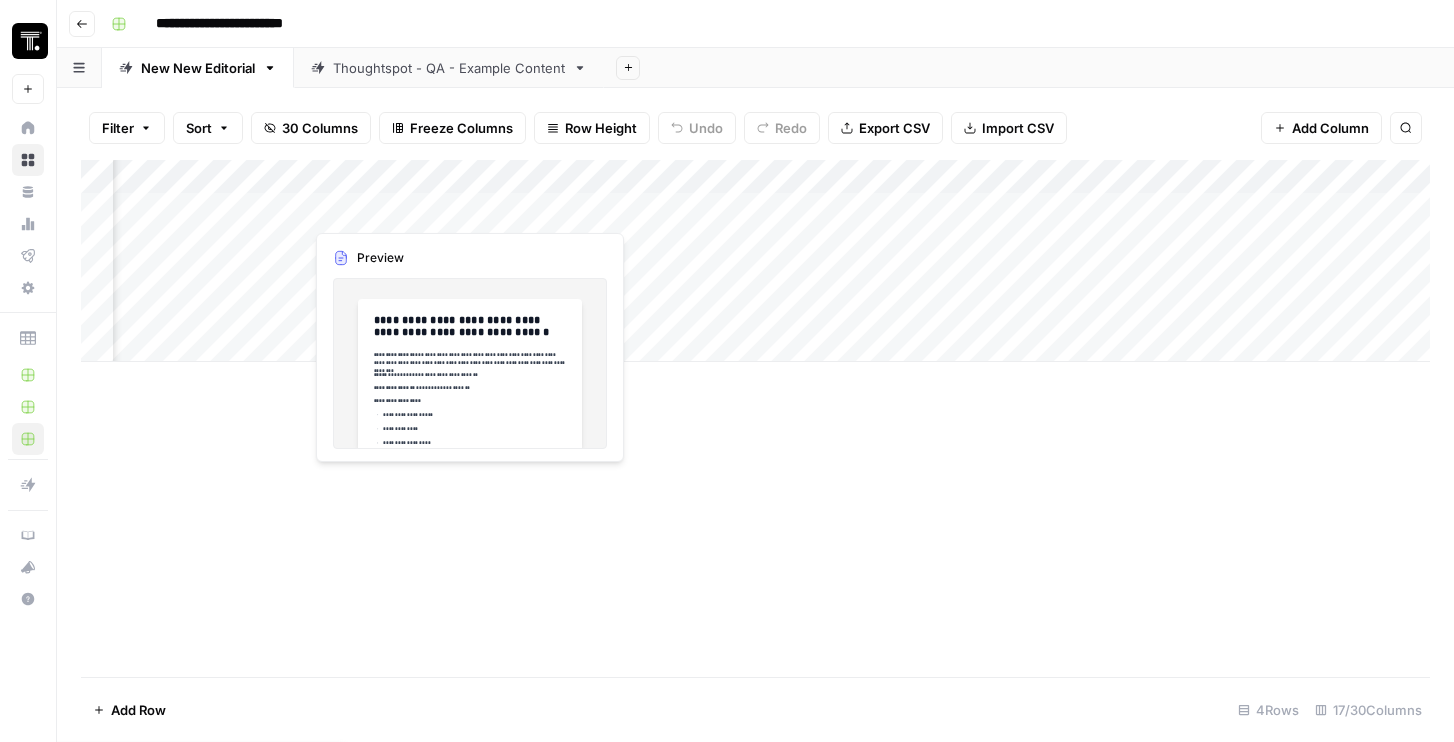click on "Add Column" at bounding box center [755, 261] 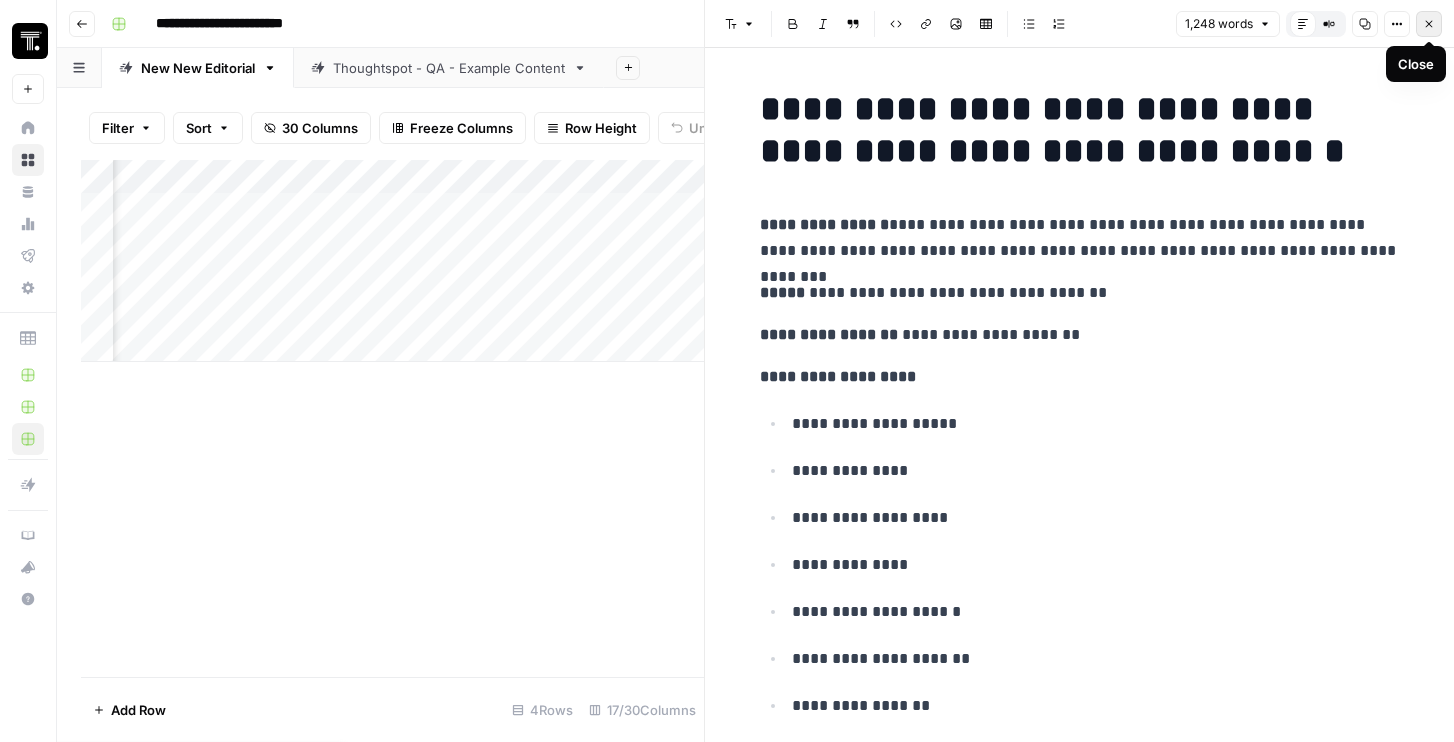 click 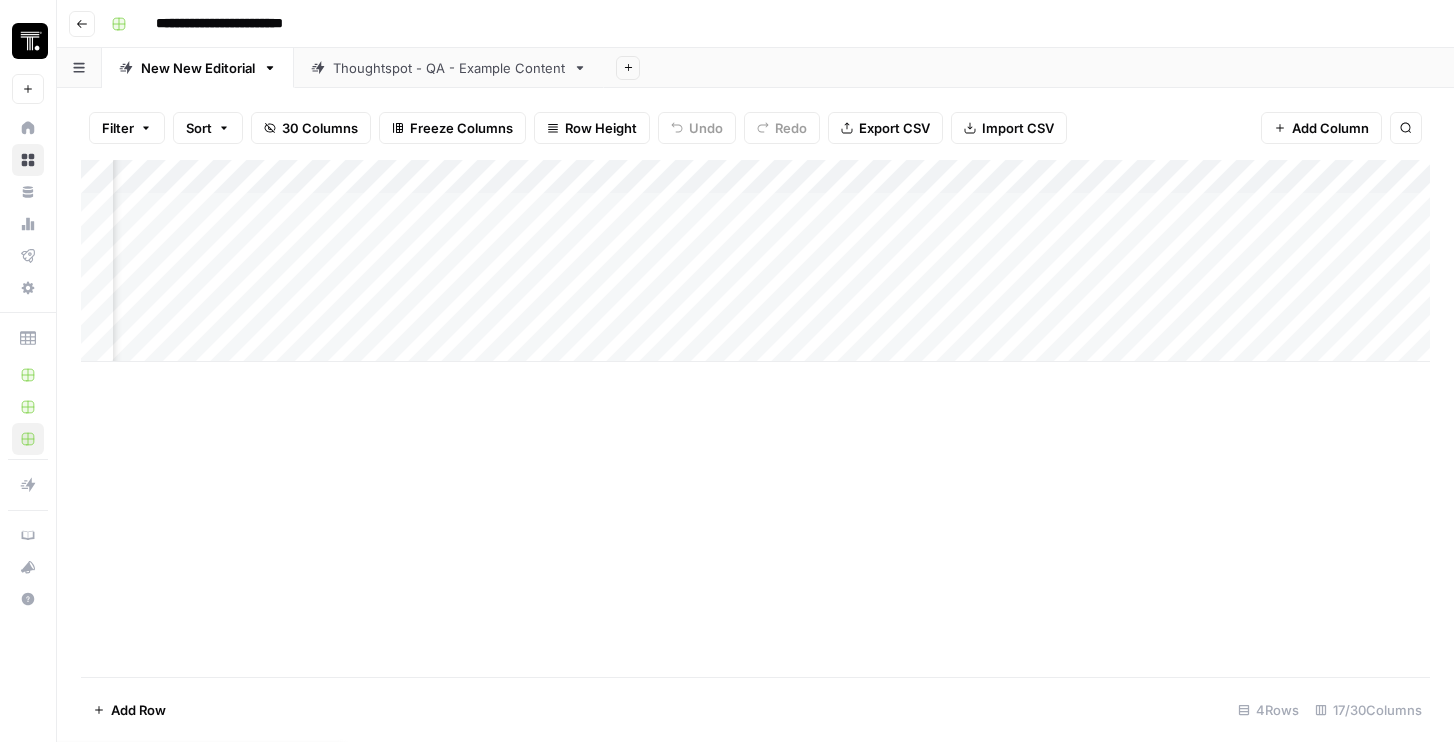 scroll, scrollTop: 0, scrollLeft: 1178, axis: horizontal 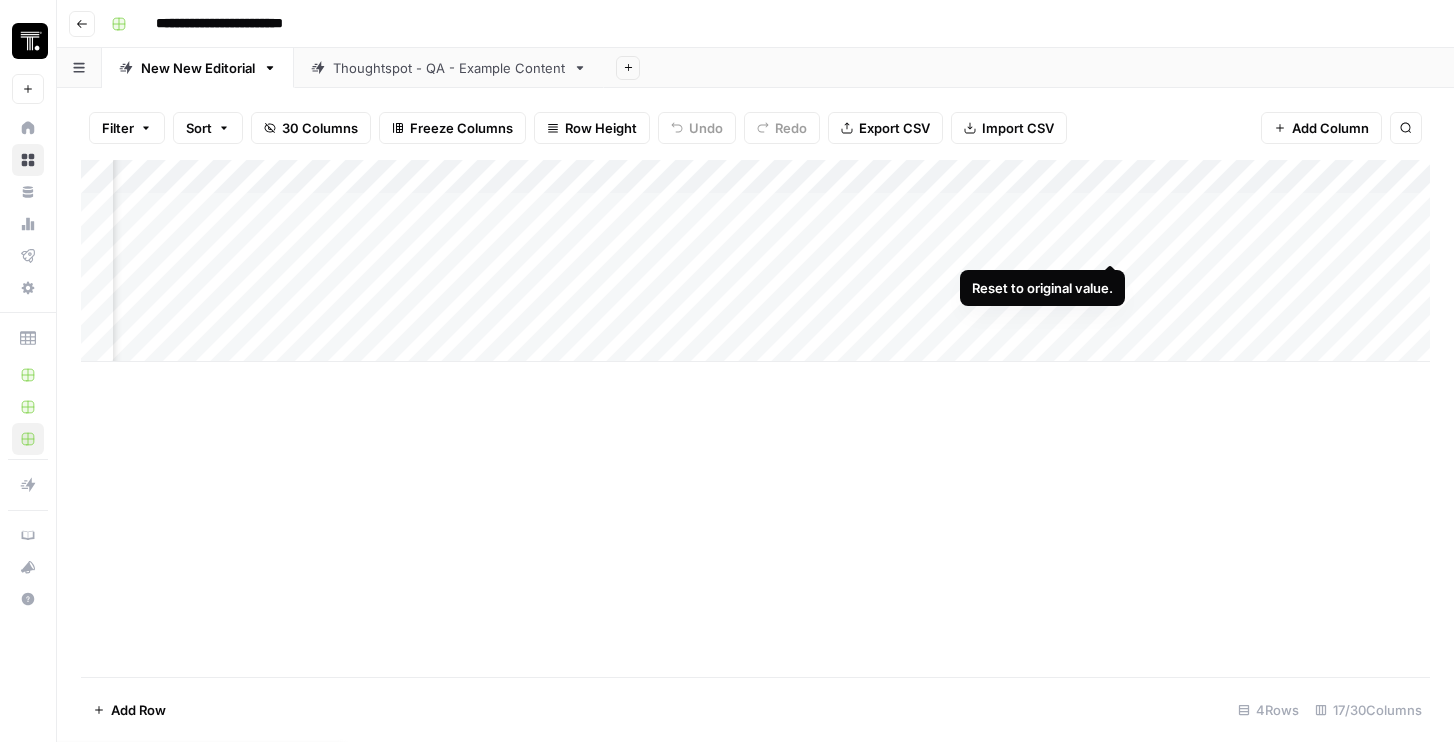 click on "Add Column" at bounding box center (755, 261) 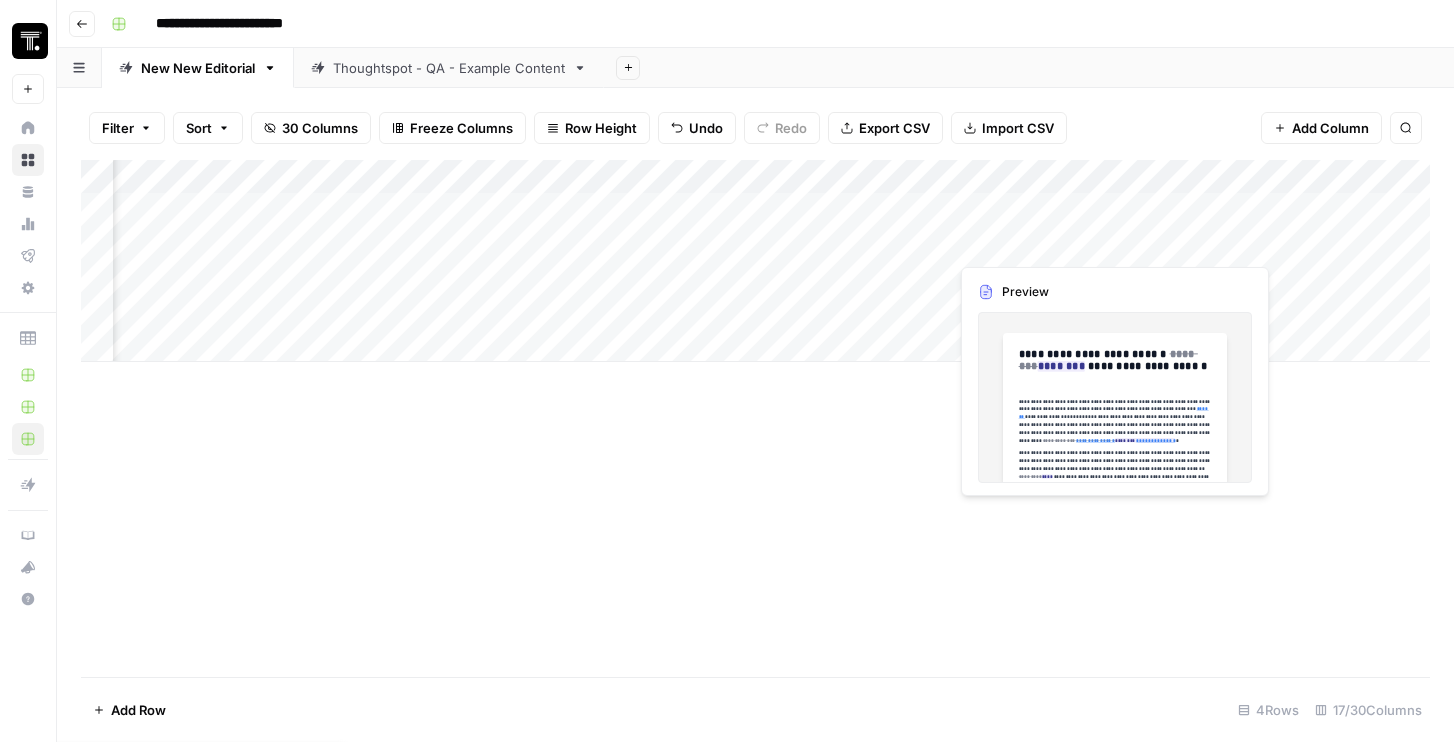 click on "Add Column" at bounding box center [755, 261] 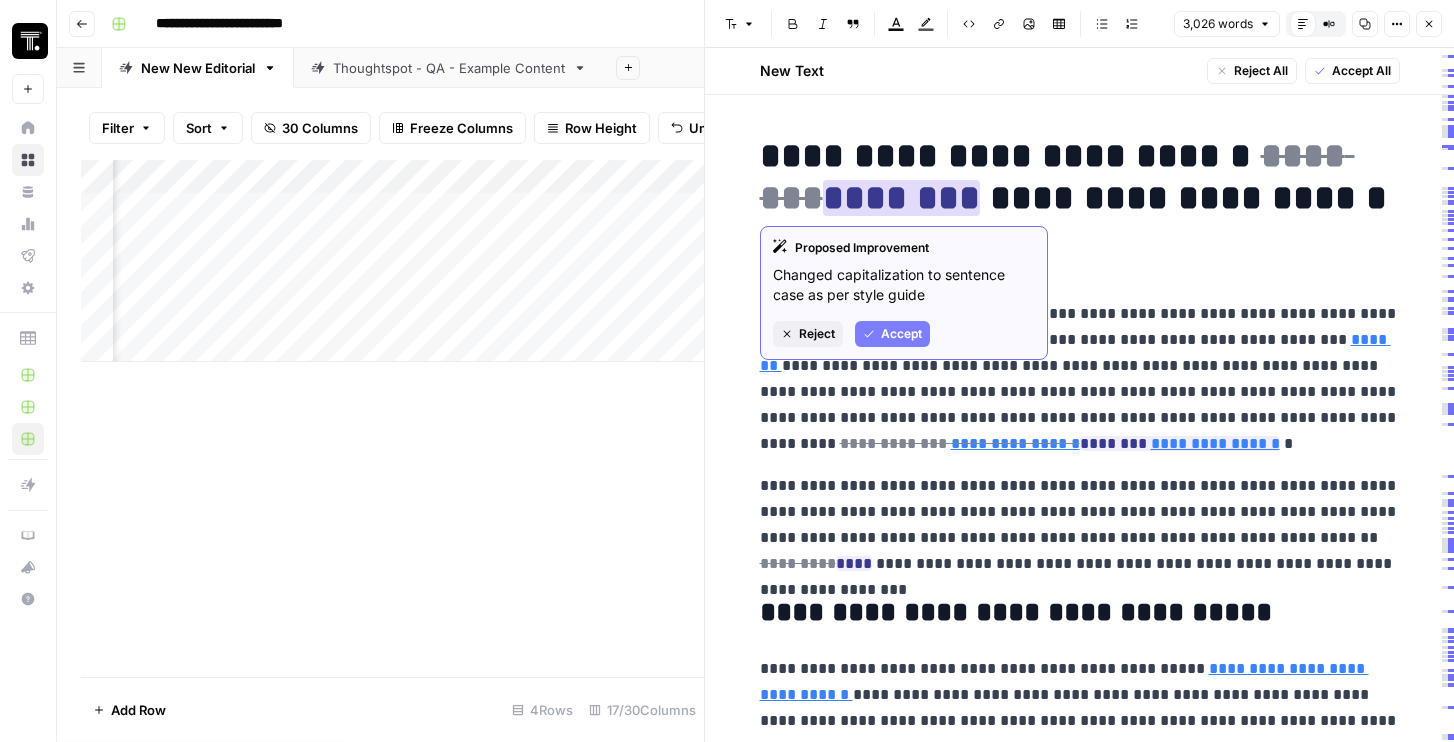drag, startPoint x: 829, startPoint y: 274, endPoint x: 917, endPoint y: 297, distance: 90.95603 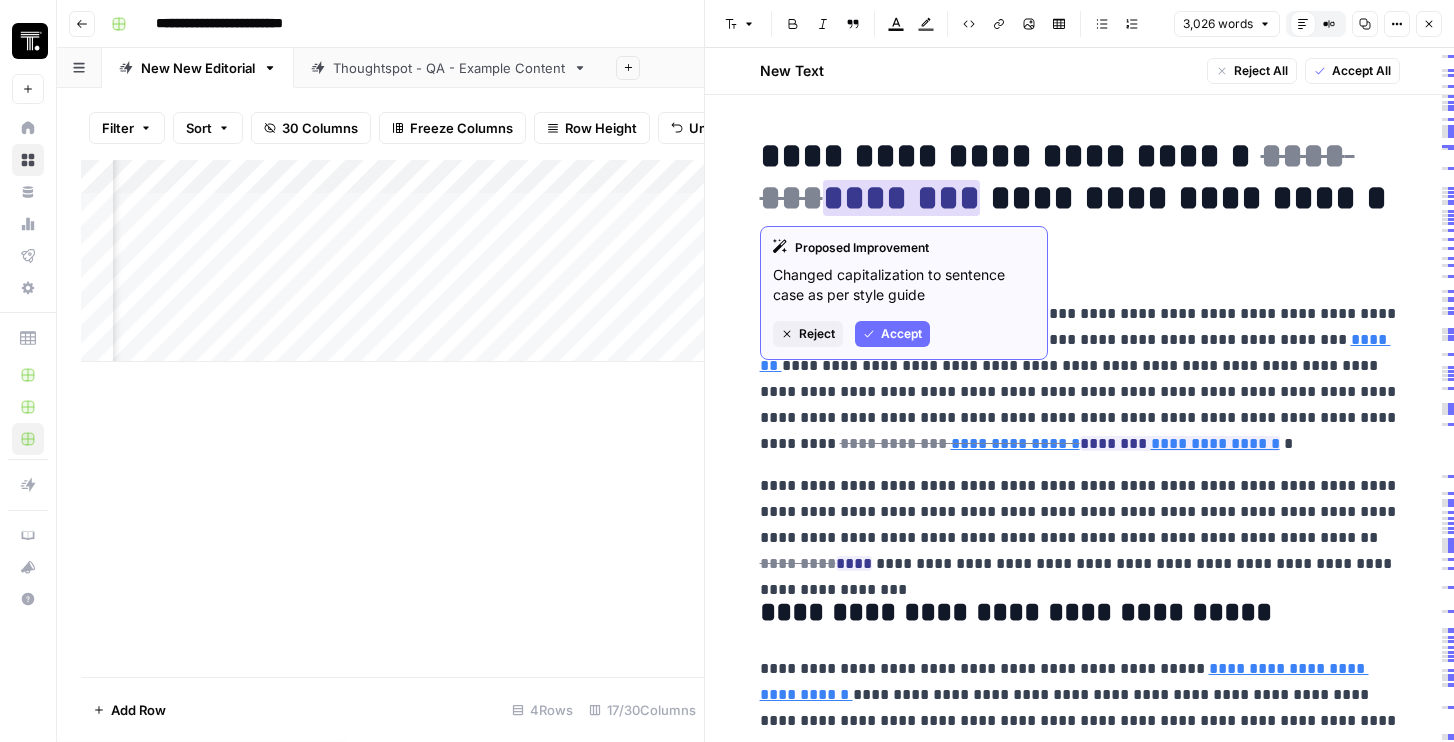 click on "Accept" at bounding box center [901, 334] 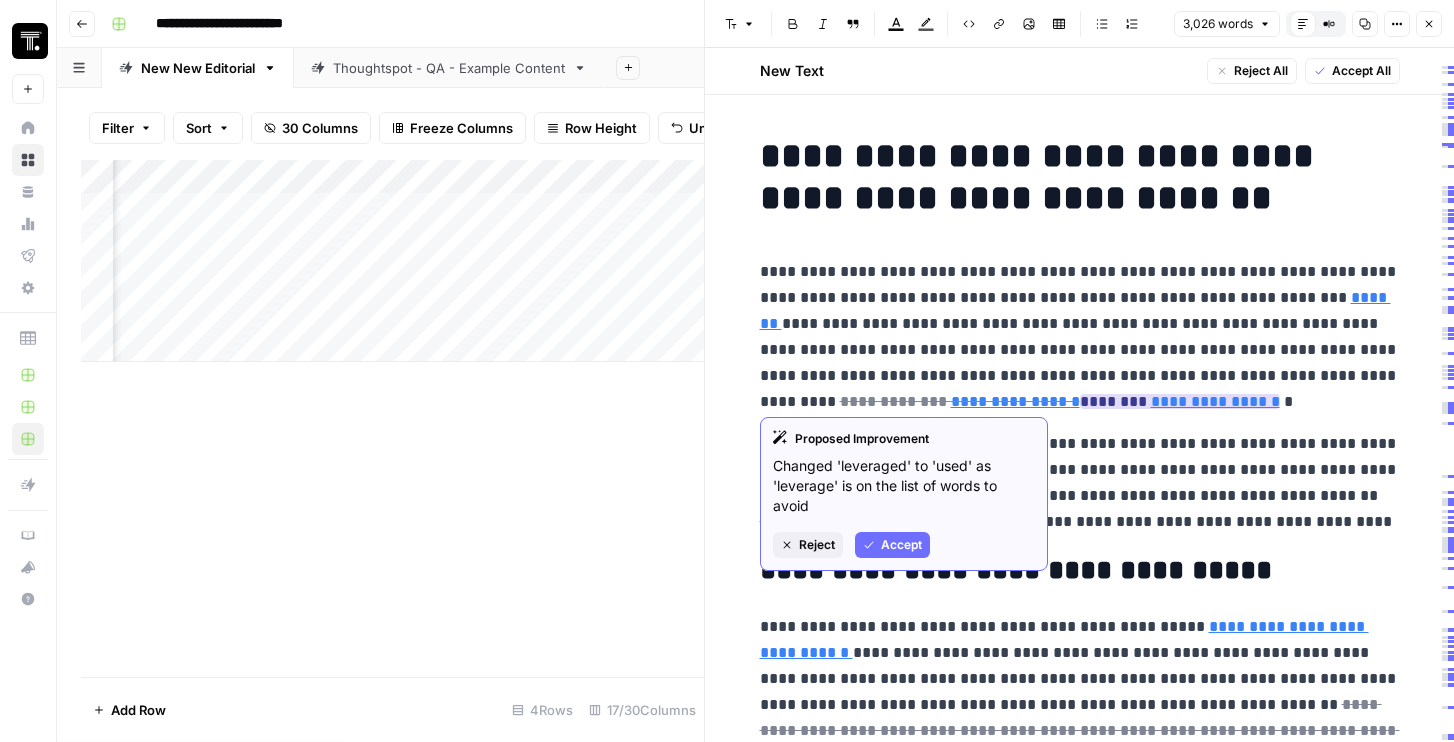 click on "Accept" at bounding box center [901, 545] 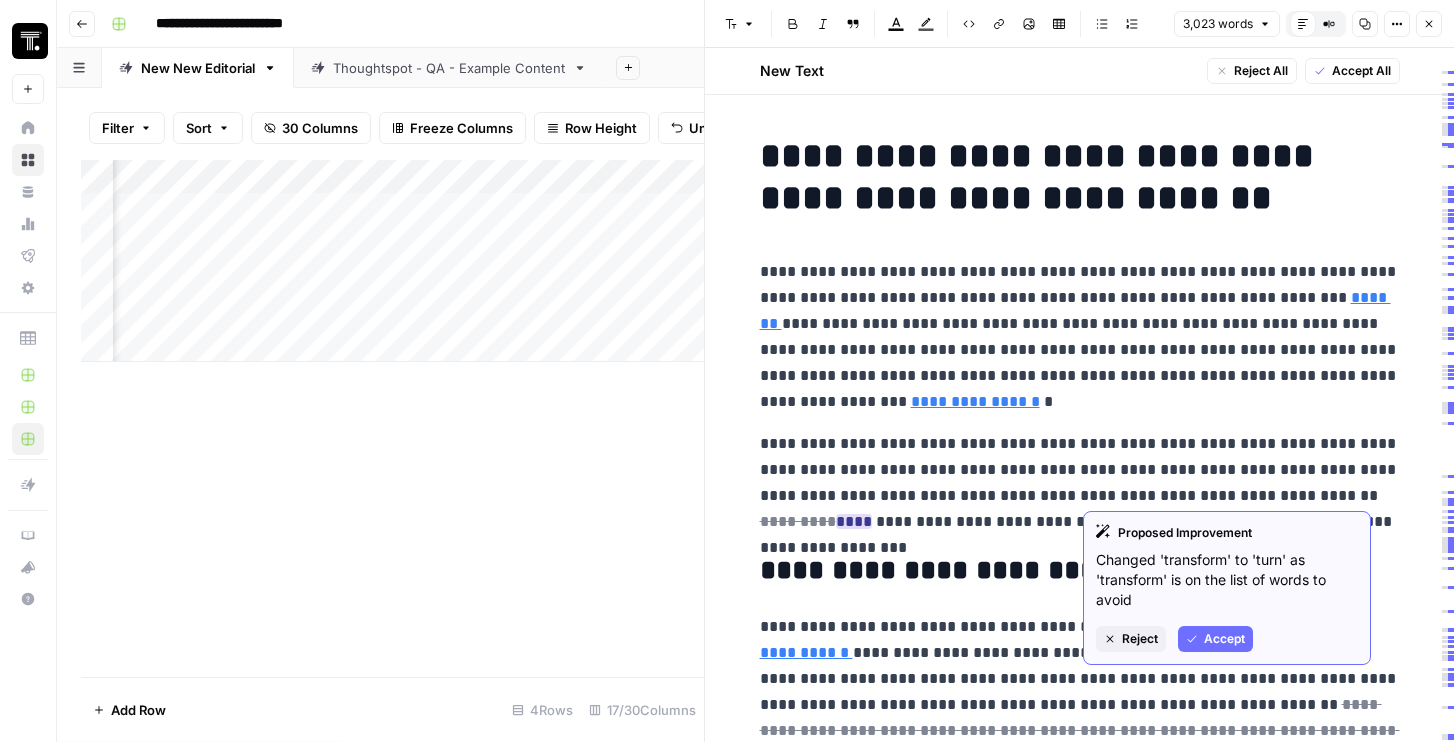 click on "Accept" at bounding box center [1224, 639] 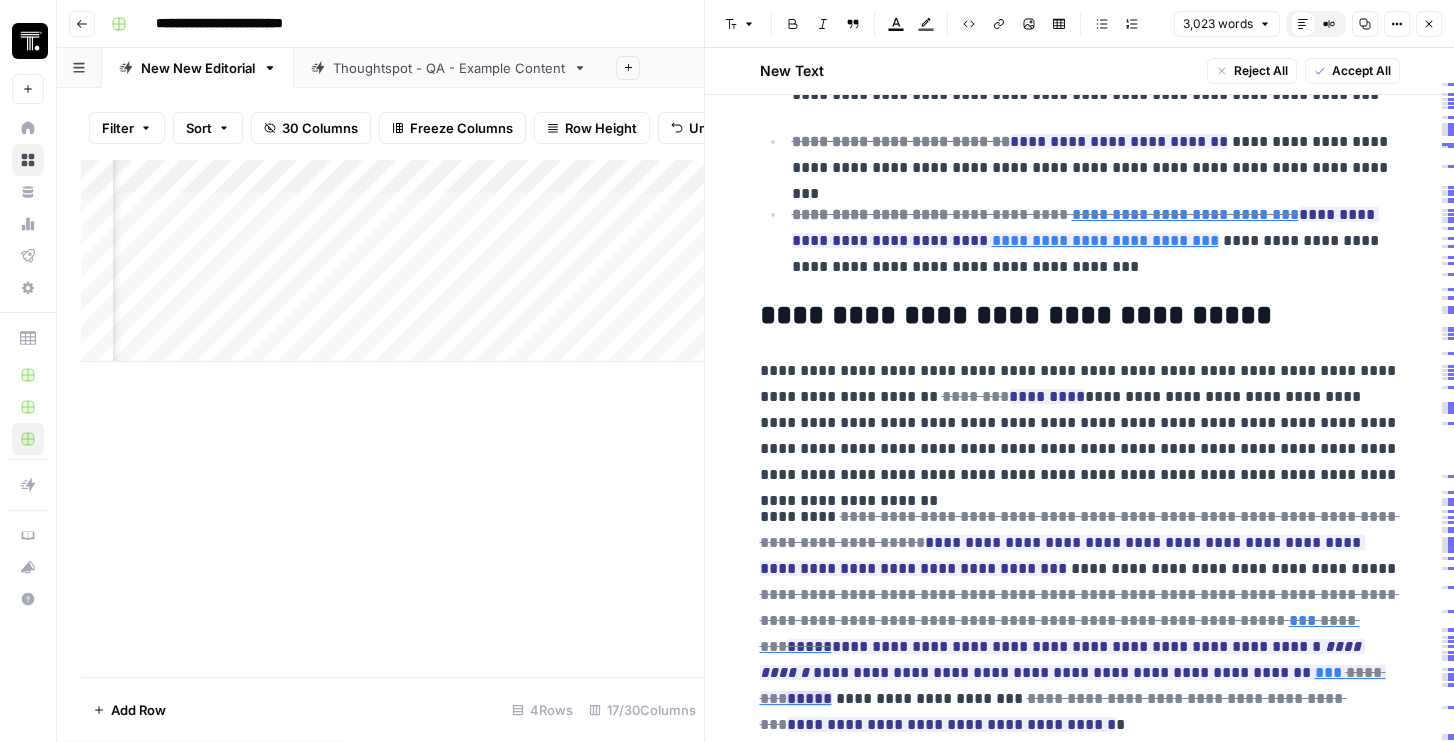 scroll, scrollTop: 1034, scrollLeft: 0, axis: vertical 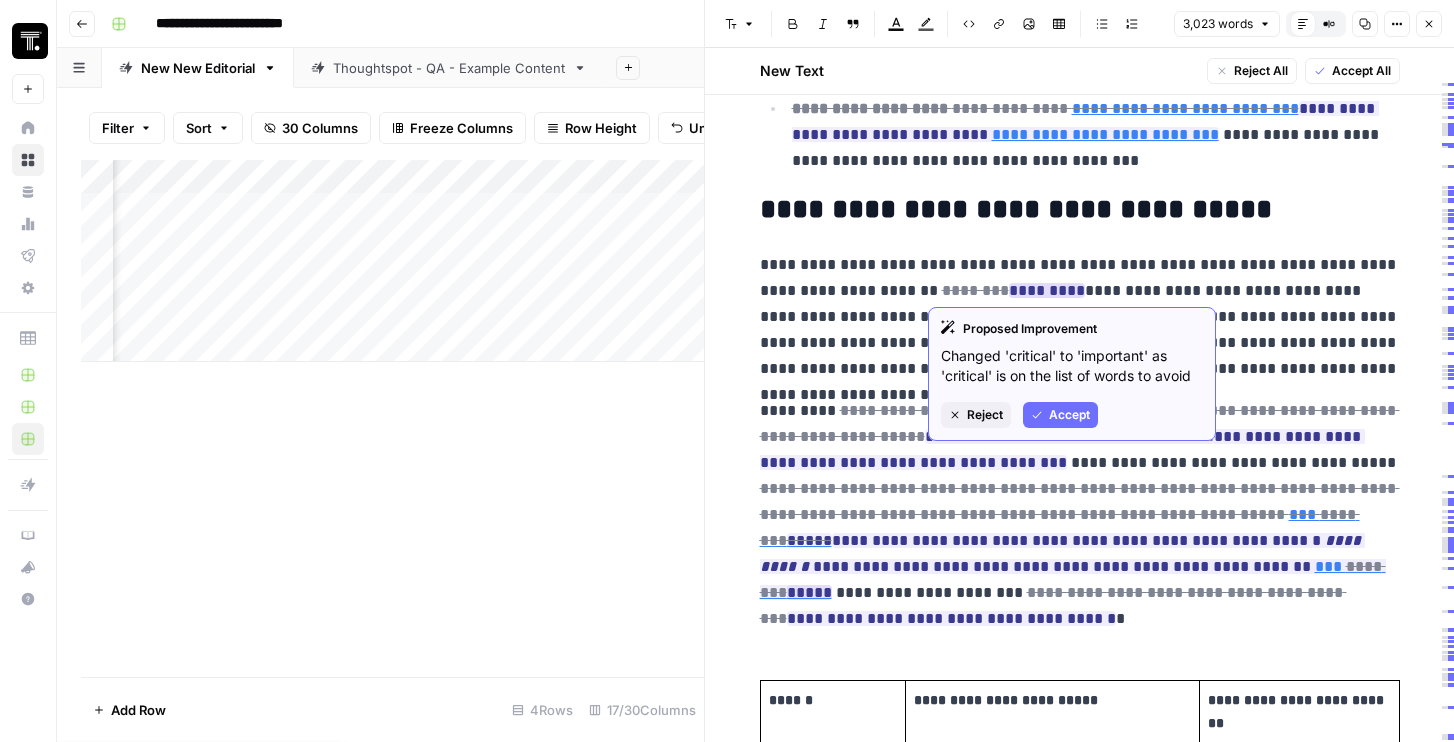 click on "Accept" at bounding box center [1069, 415] 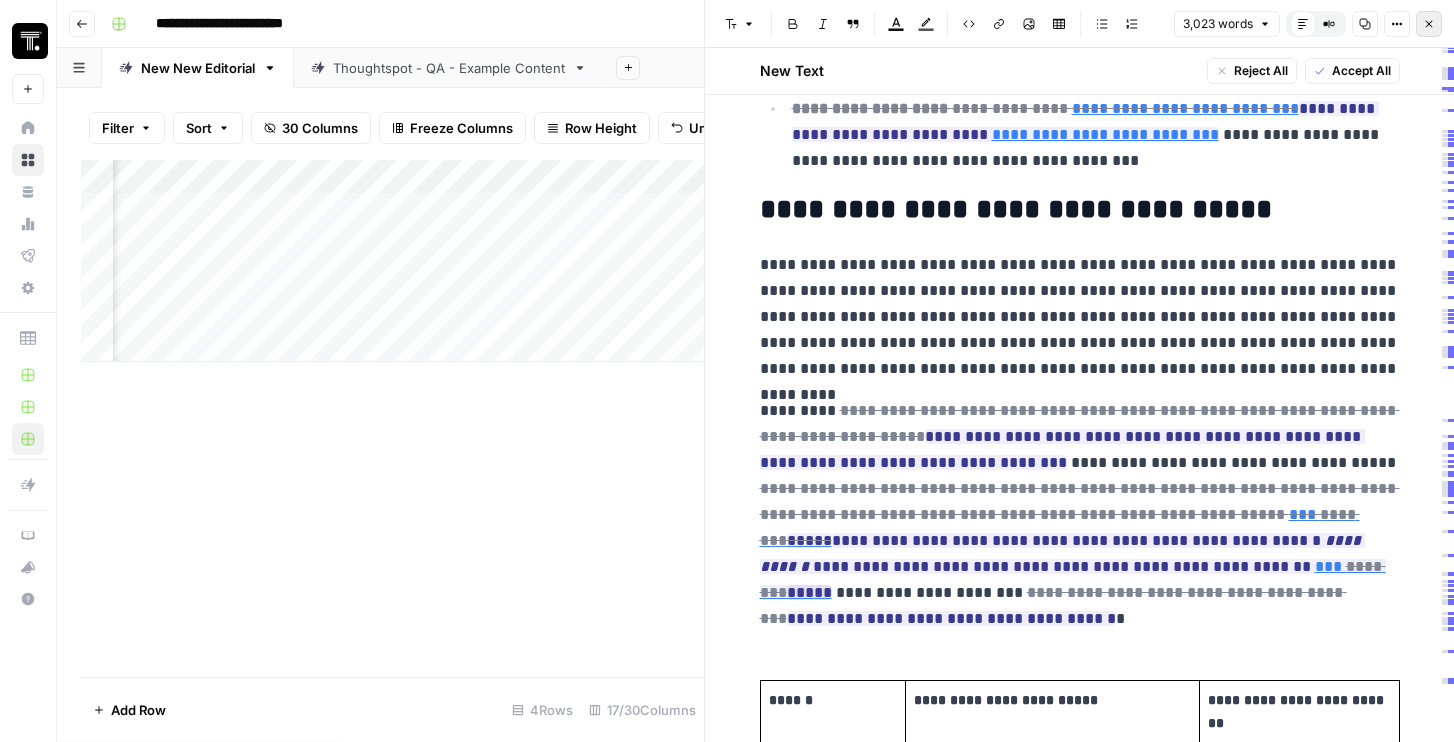 click 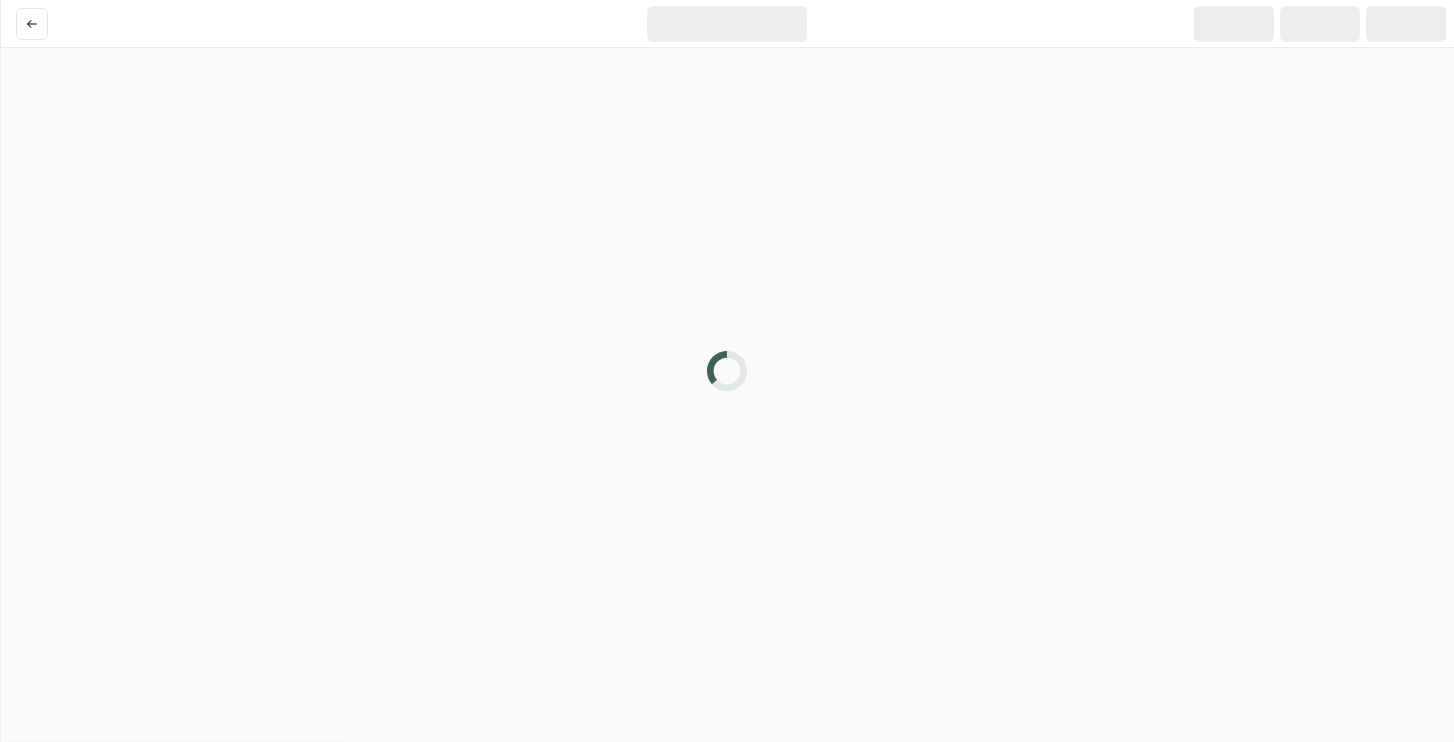 scroll, scrollTop: 0, scrollLeft: 0, axis: both 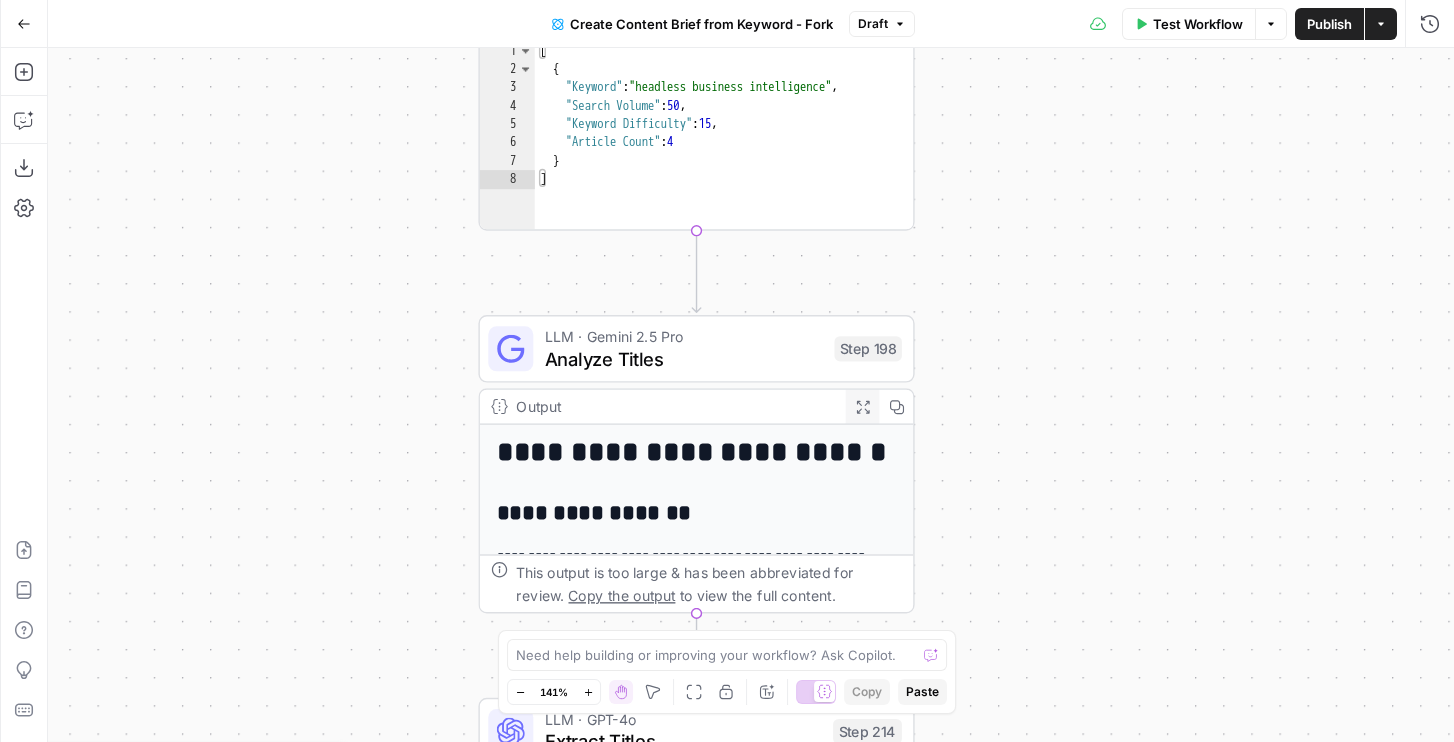 click 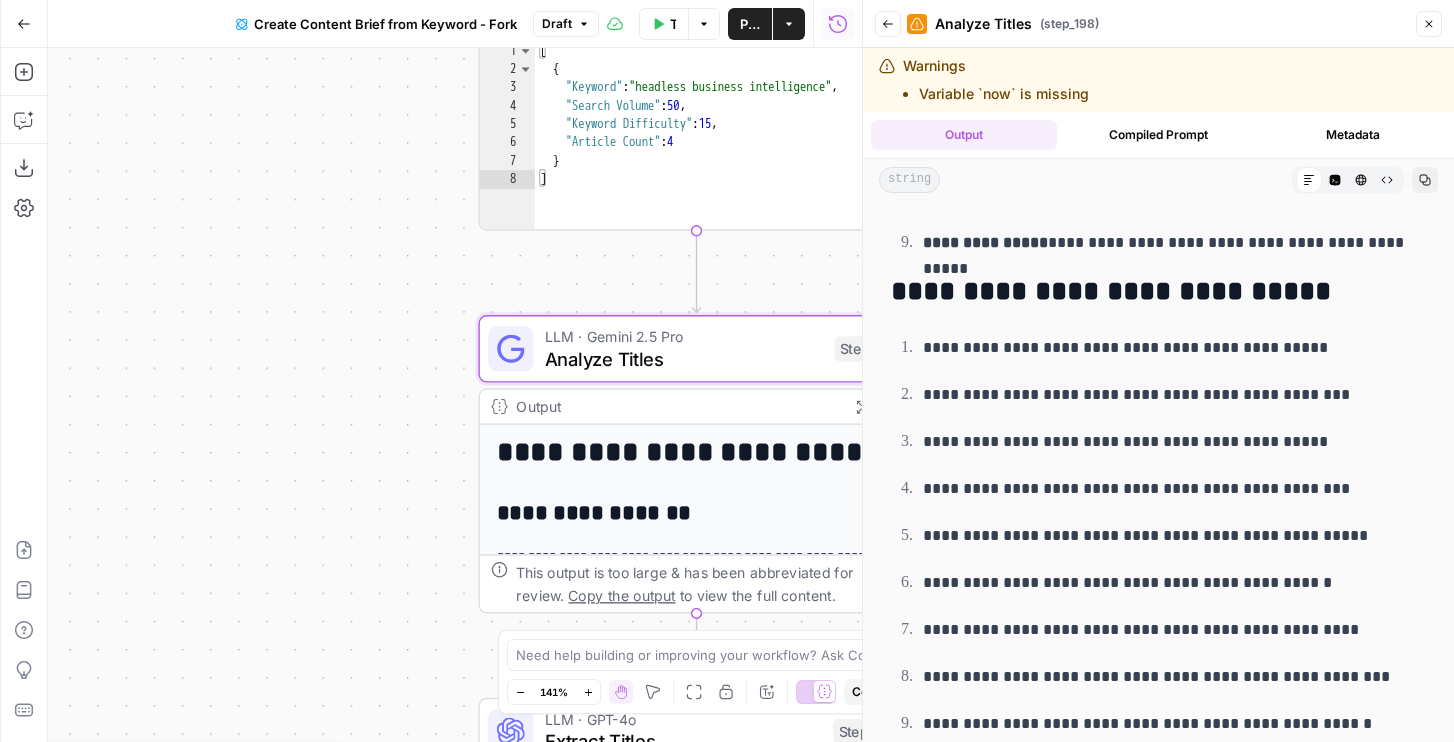 scroll, scrollTop: 1019, scrollLeft: 0, axis: vertical 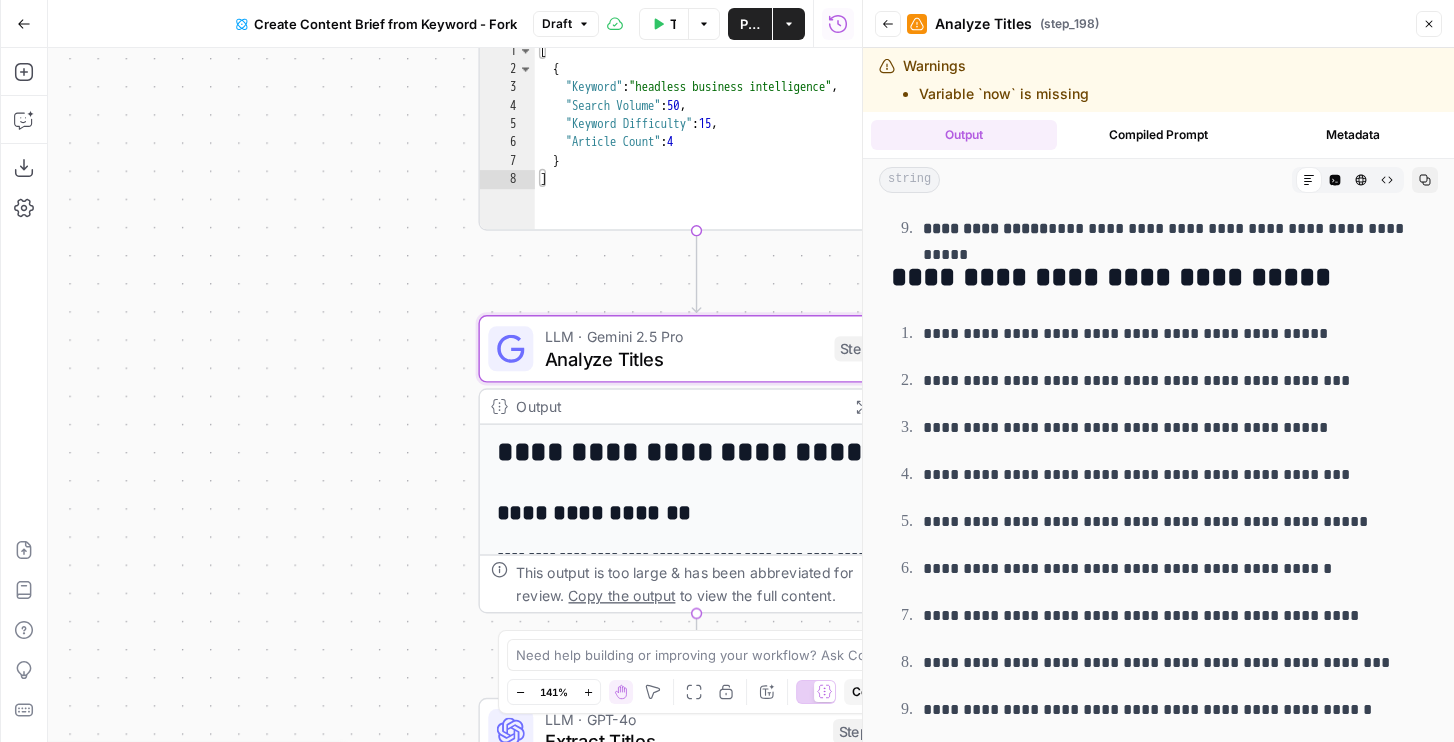 click on "LLM · Gemini 2.5 Pro" at bounding box center (684, 336) 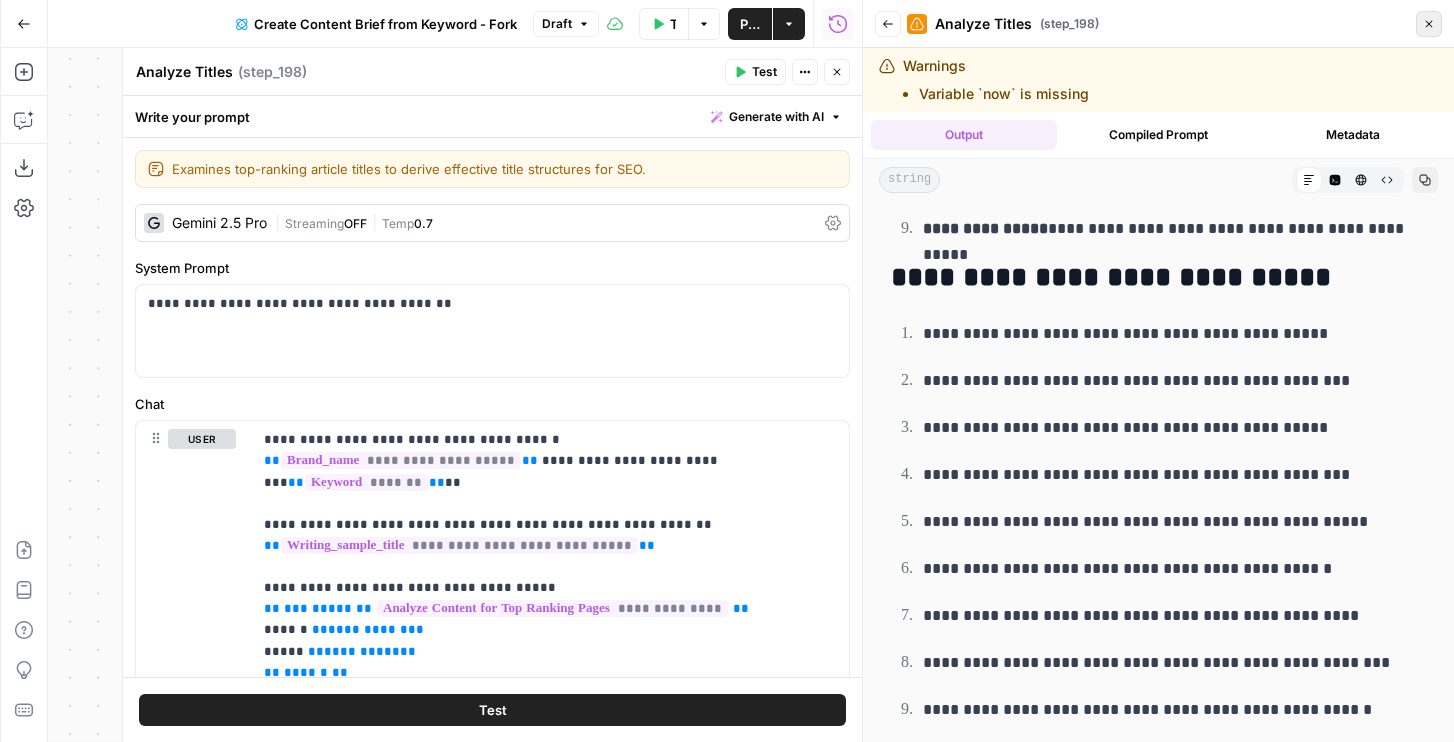 click on "Close" at bounding box center [1429, 24] 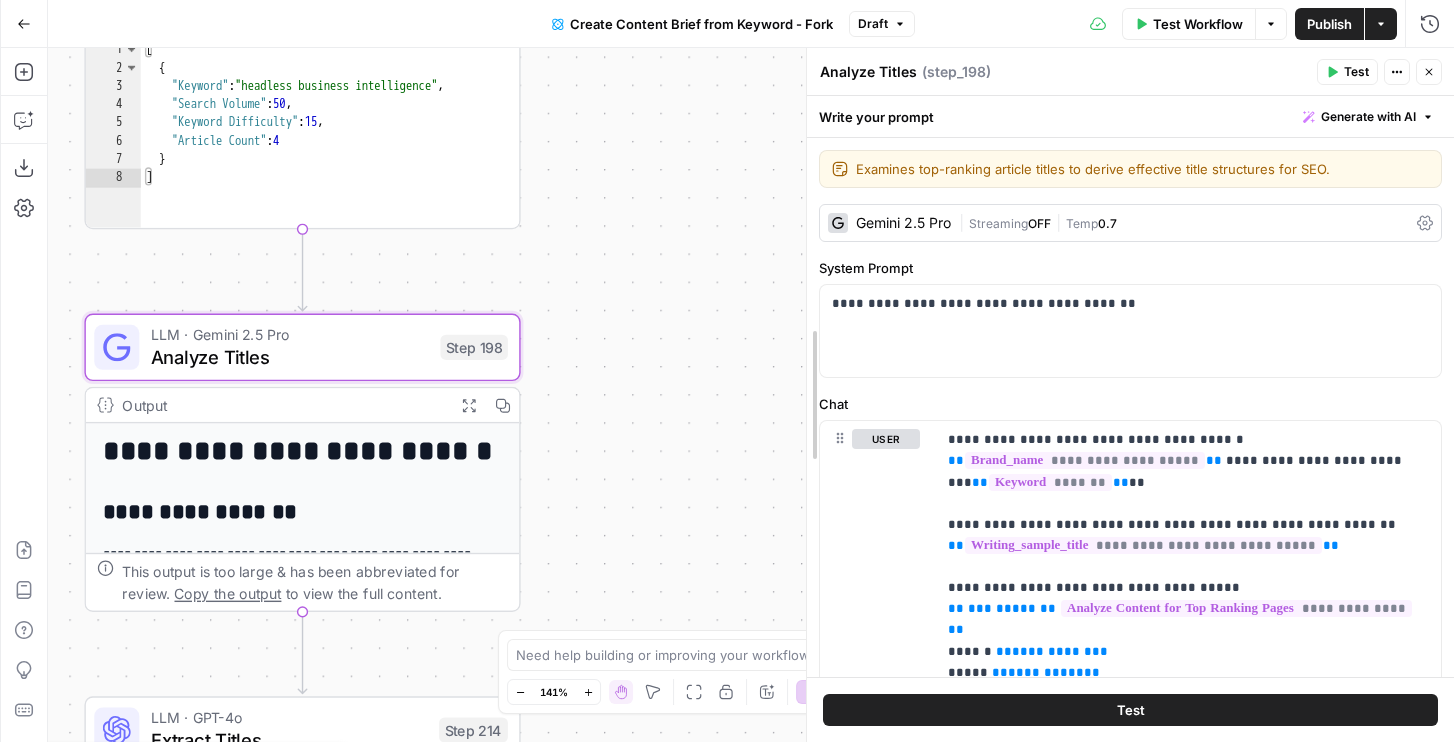drag, startPoint x: 711, startPoint y: 251, endPoint x: 804, endPoint y: 270, distance: 94.92102 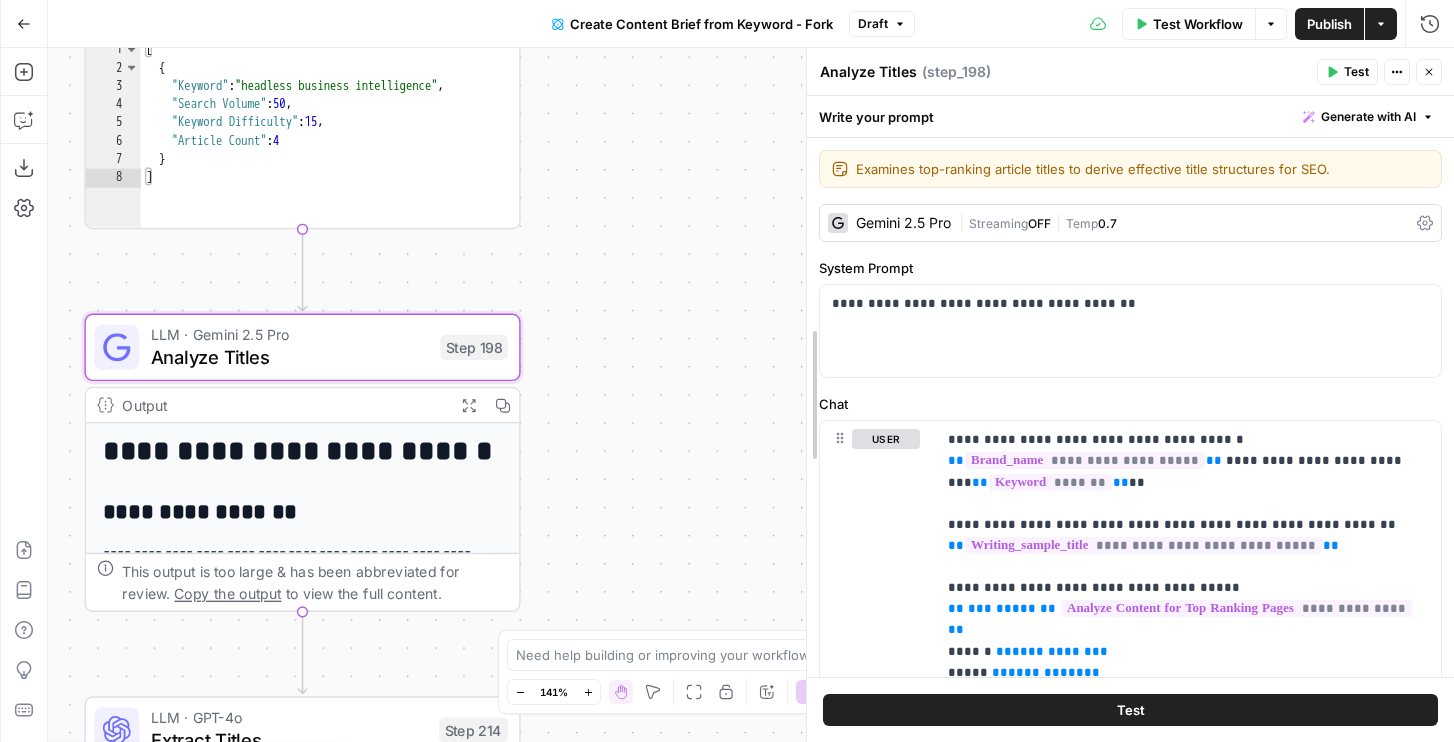 click at bounding box center (807, 395) 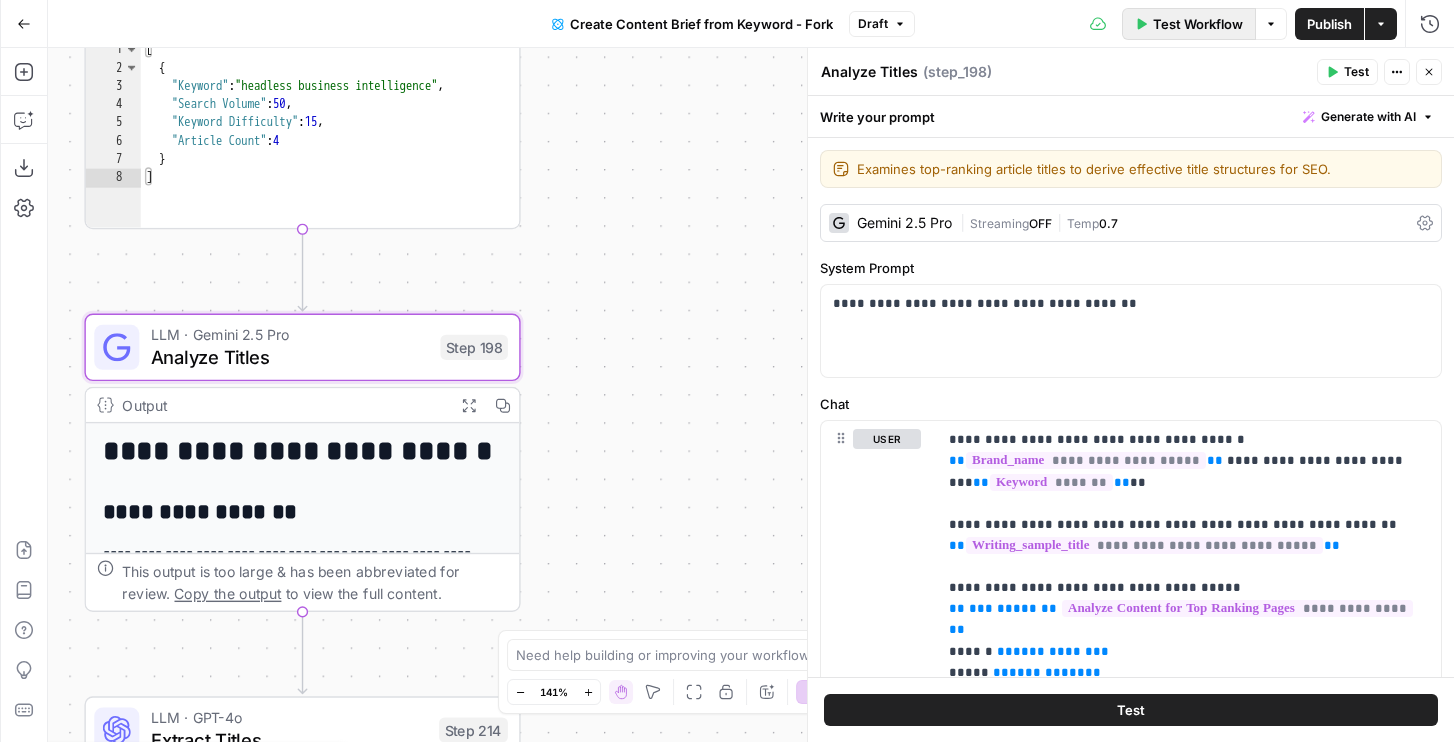 click on "Test Workflow" at bounding box center (1198, 24) 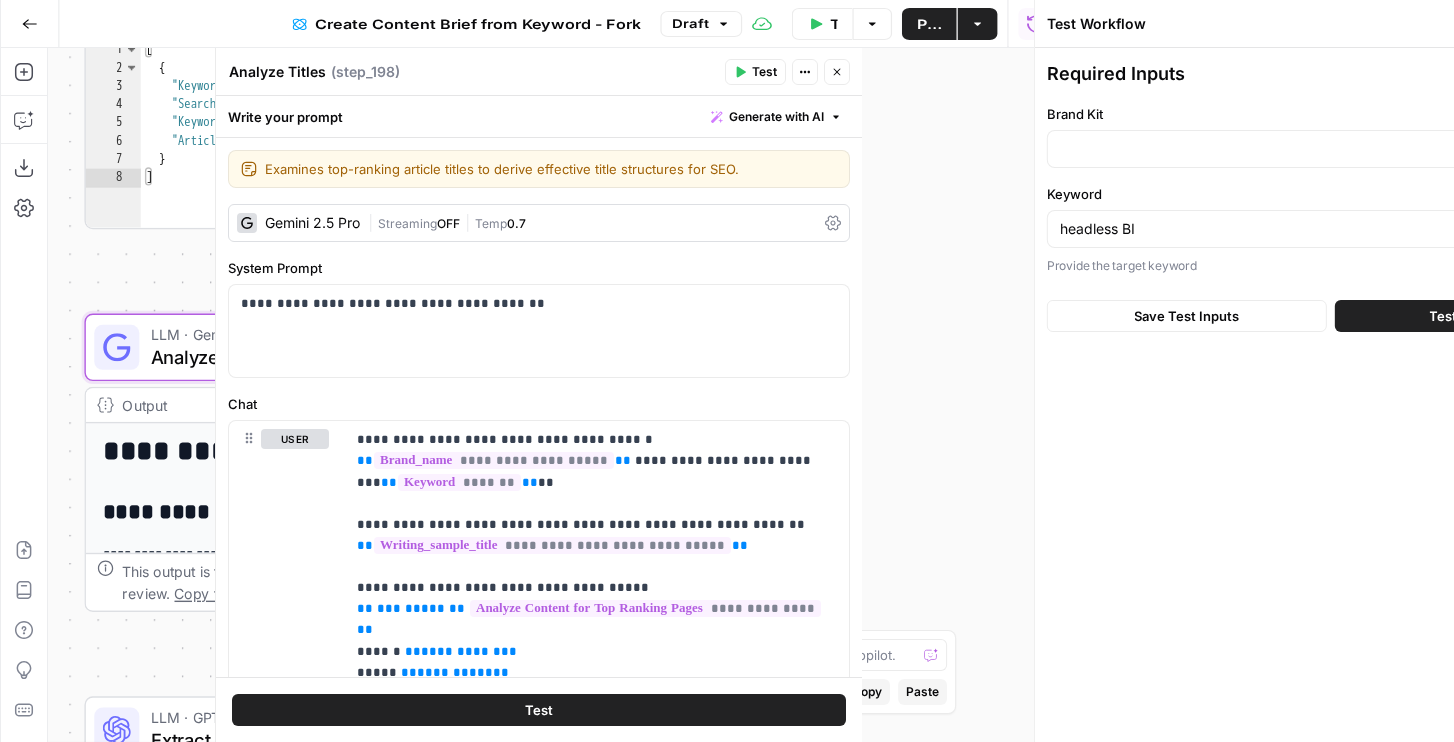 type on "ThoughtSpot - Enterprise" 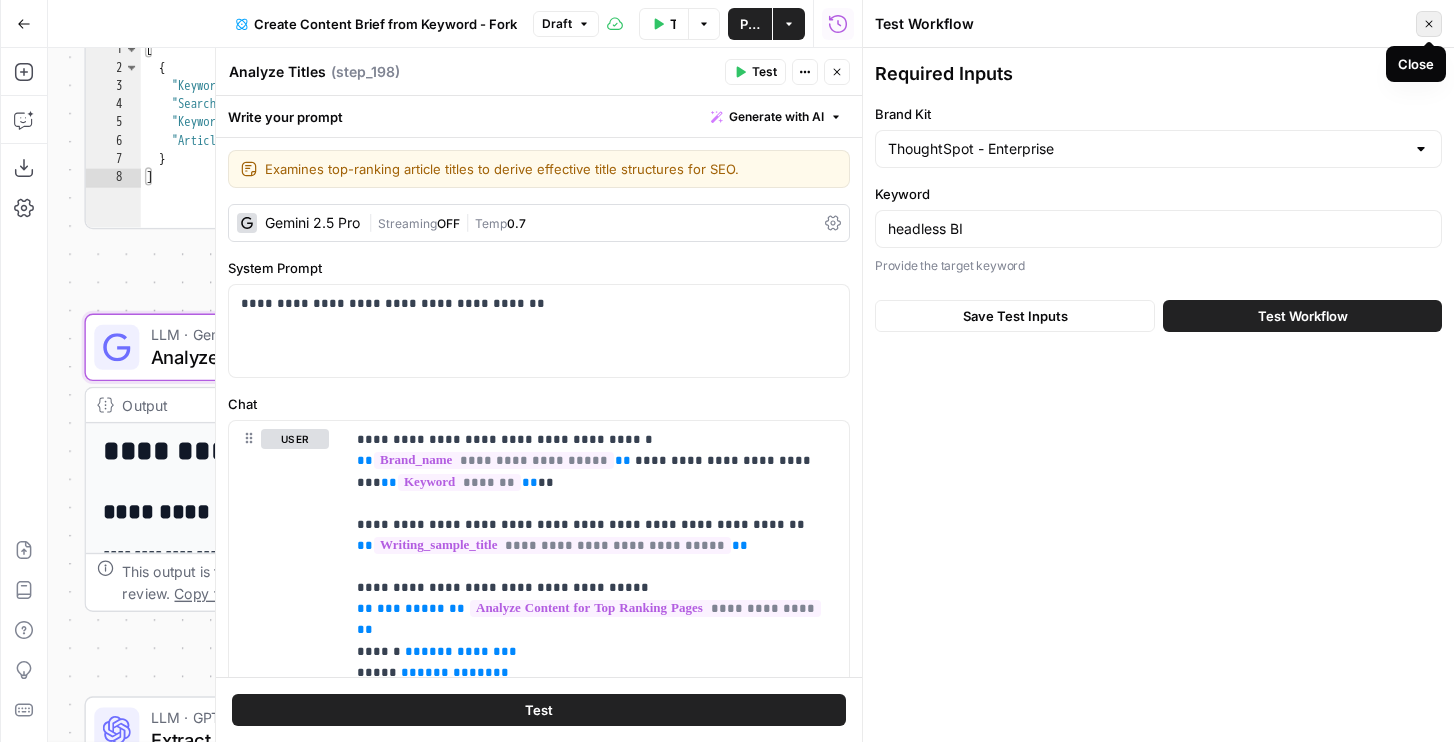 click 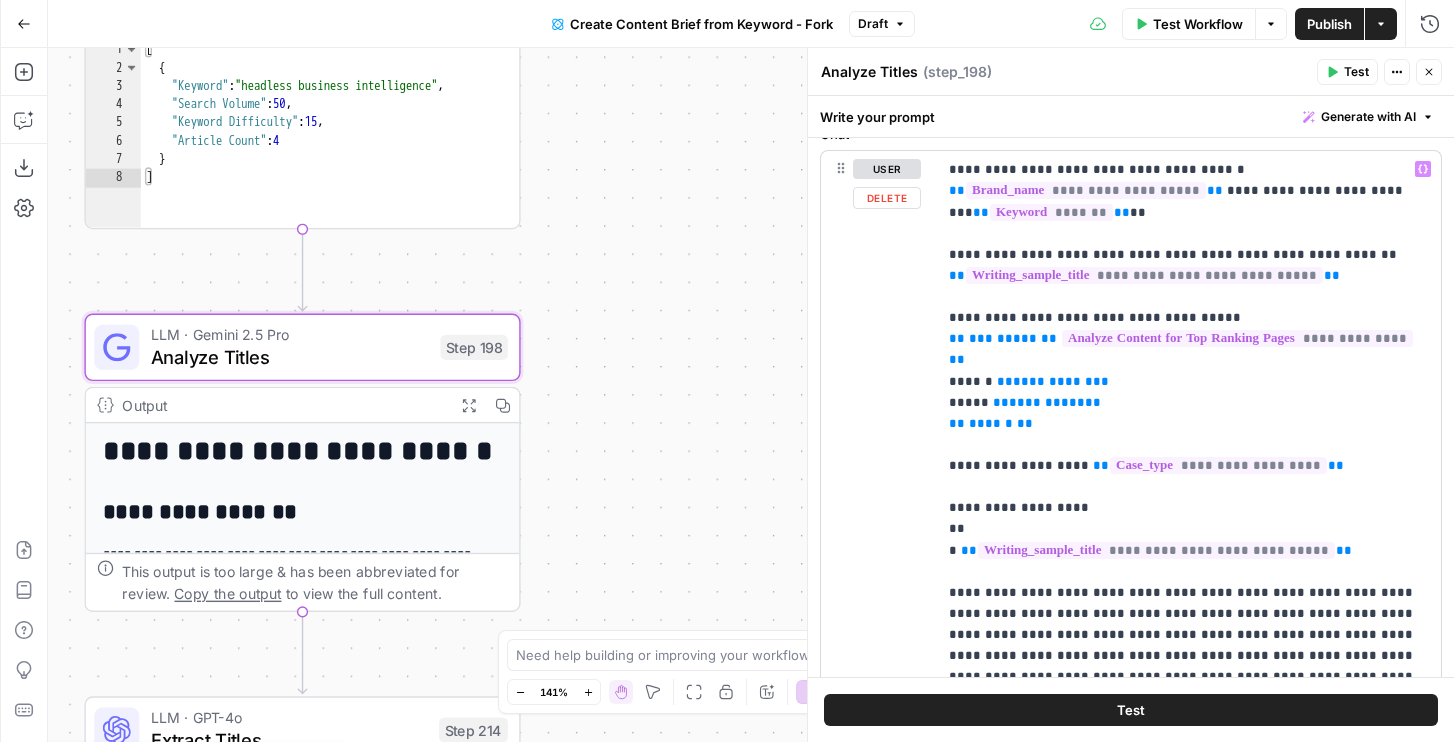 scroll, scrollTop: 16, scrollLeft: 0, axis: vertical 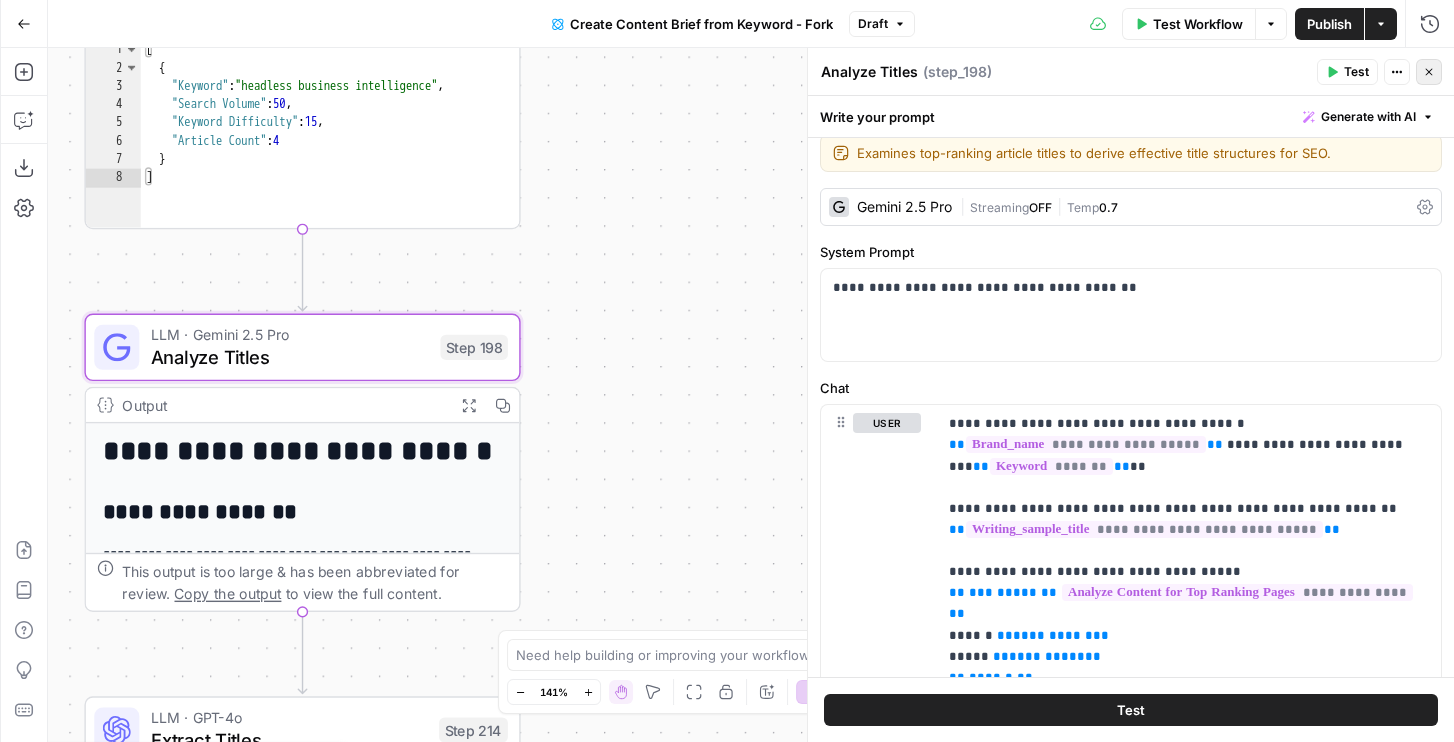 click 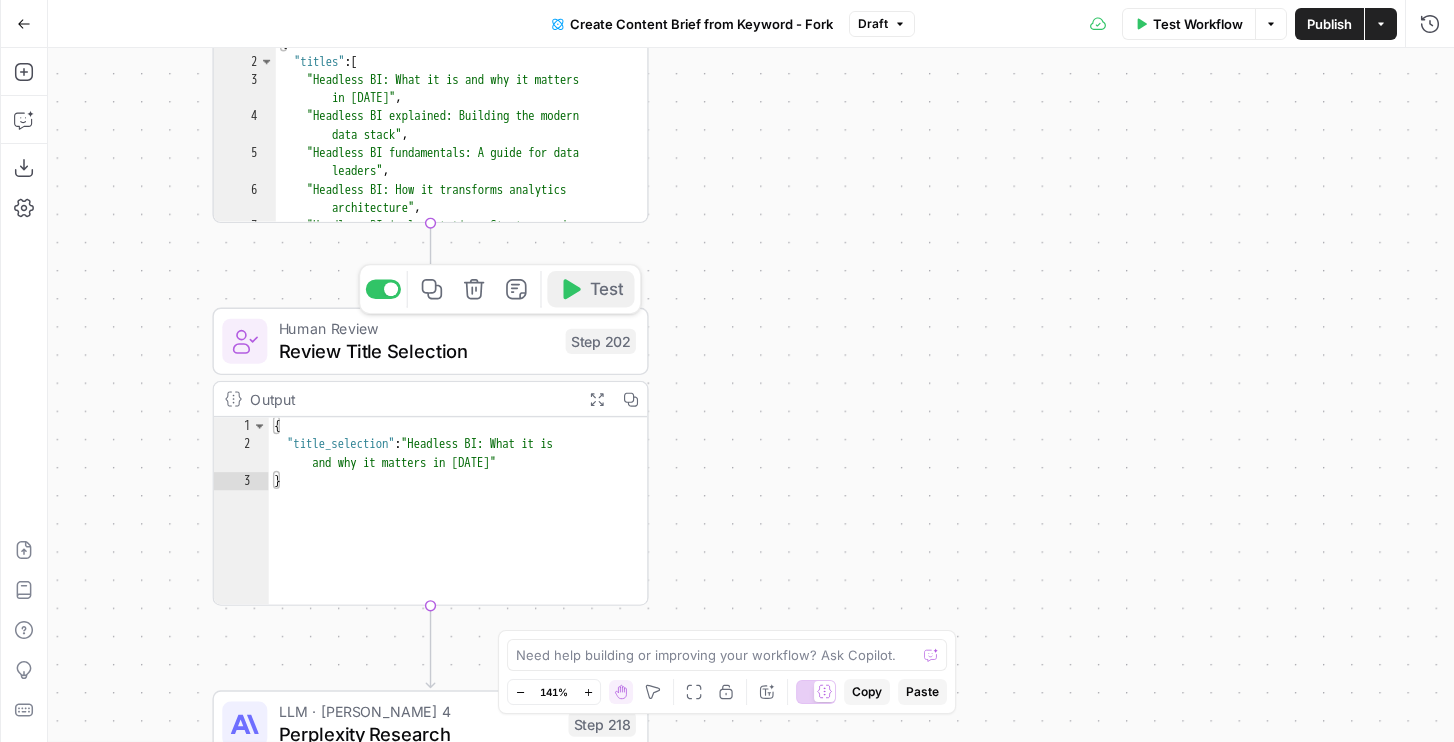 click on "Test" at bounding box center [607, 289] 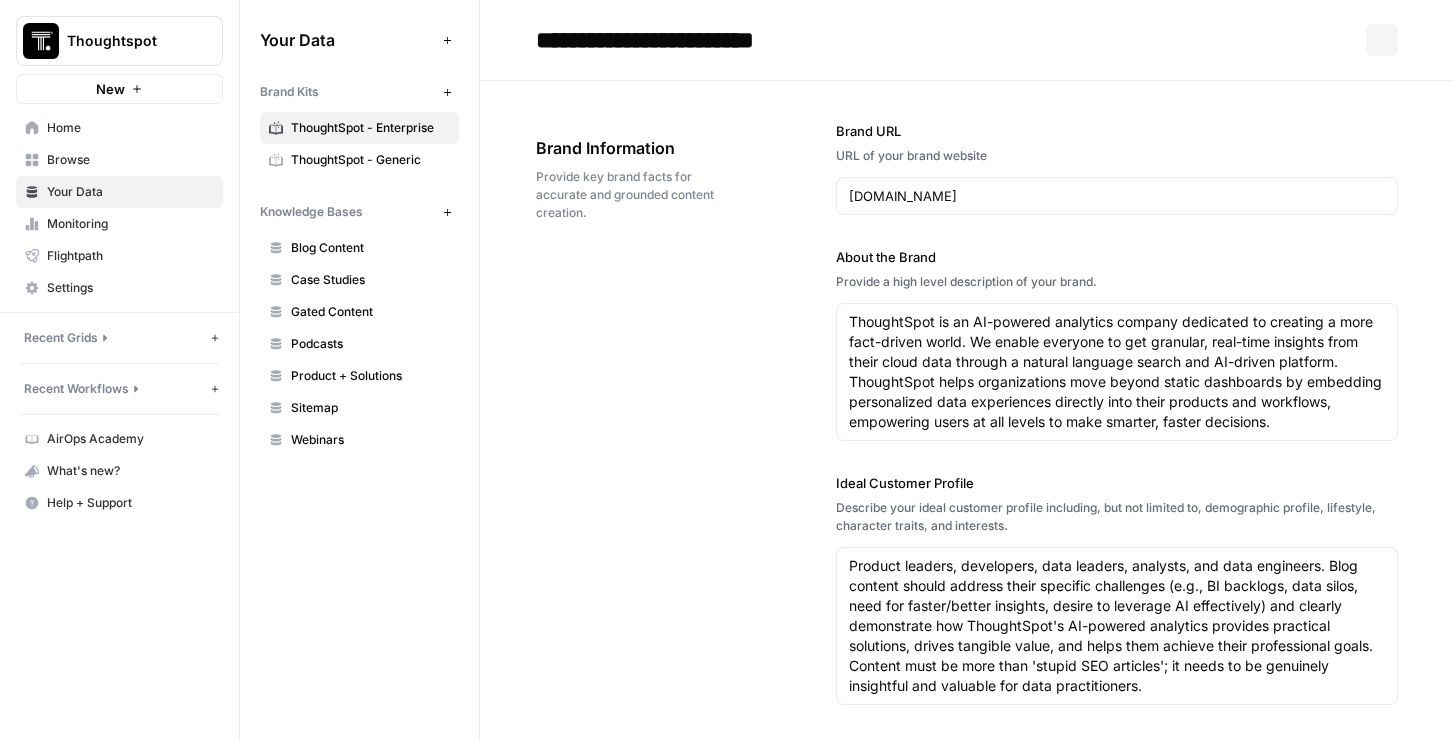 scroll, scrollTop: 0, scrollLeft: 0, axis: both 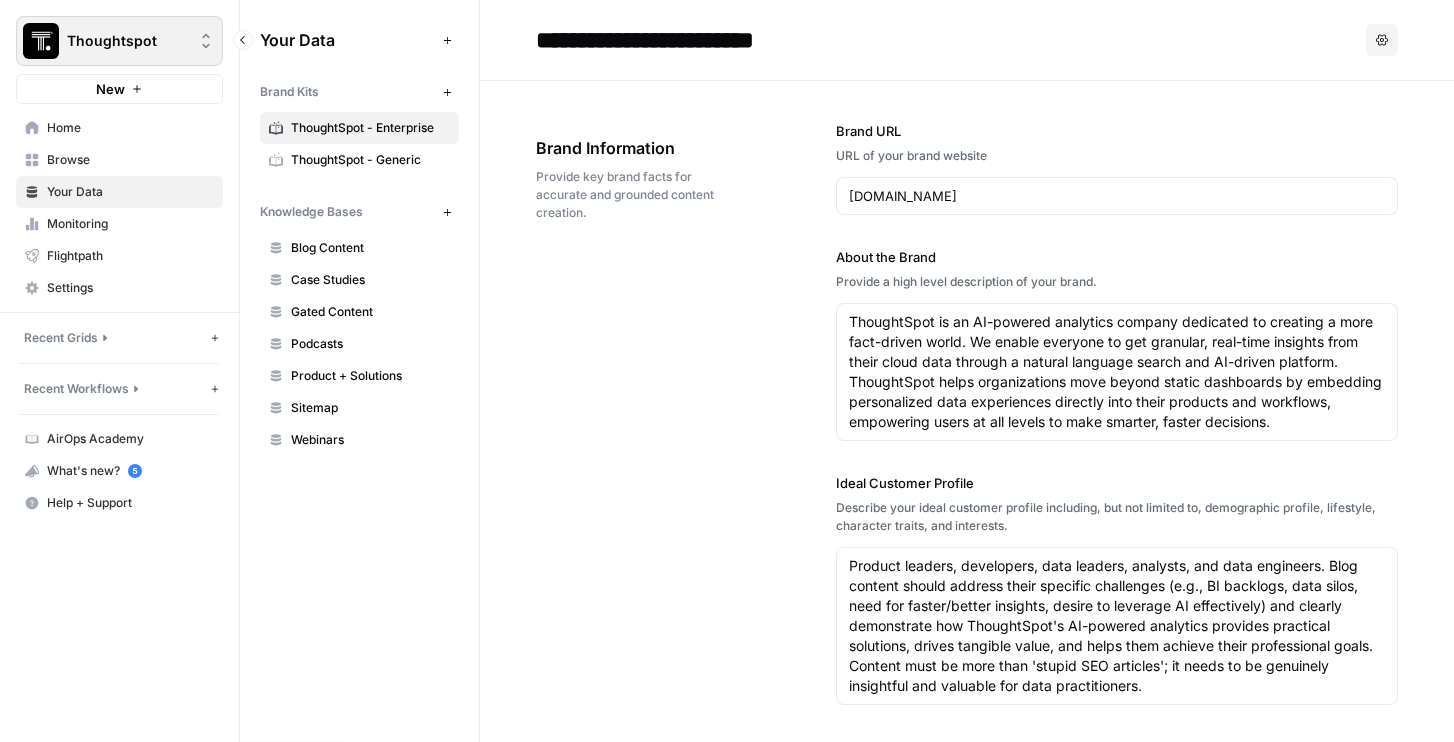 click on "Thoughtspot" at bounding box center [127, 41] 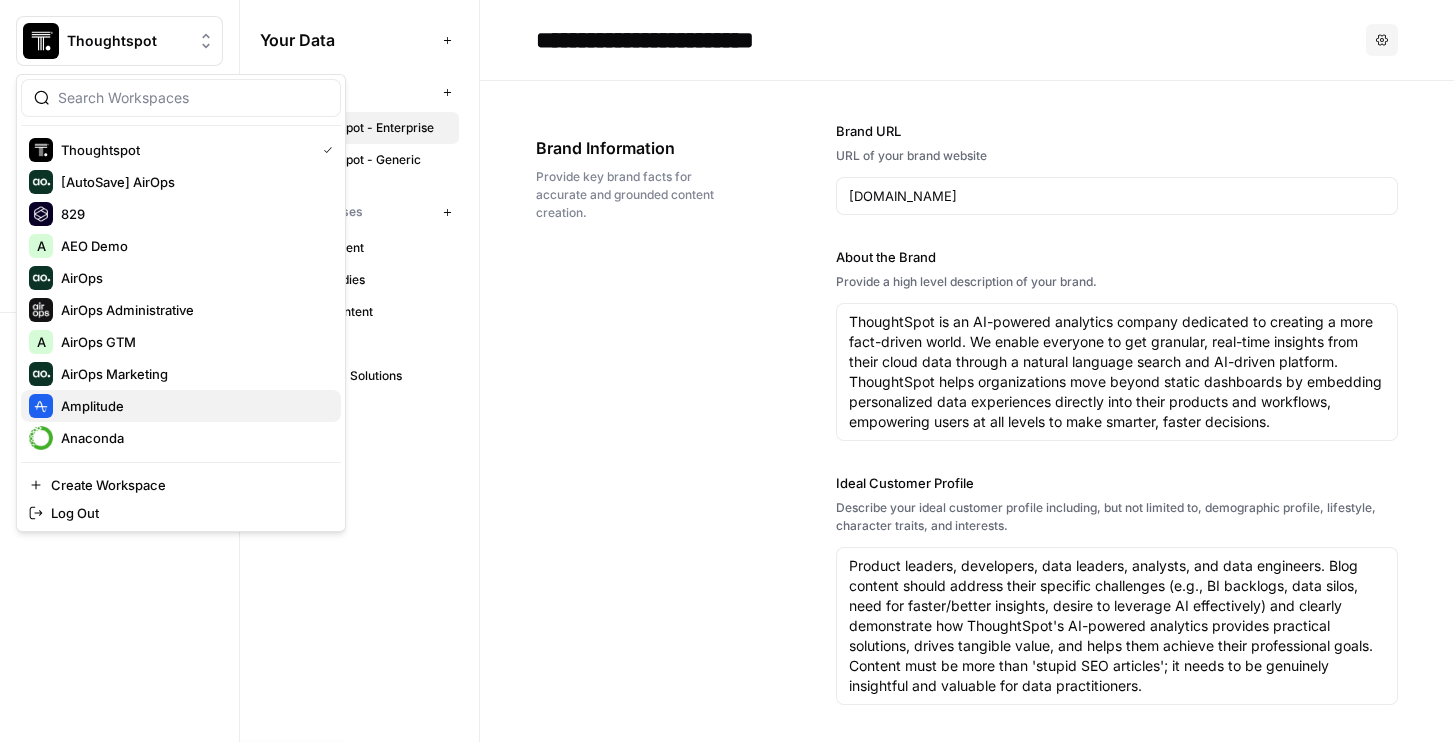 click on "Amplitude" at bounding box center (181, 406) 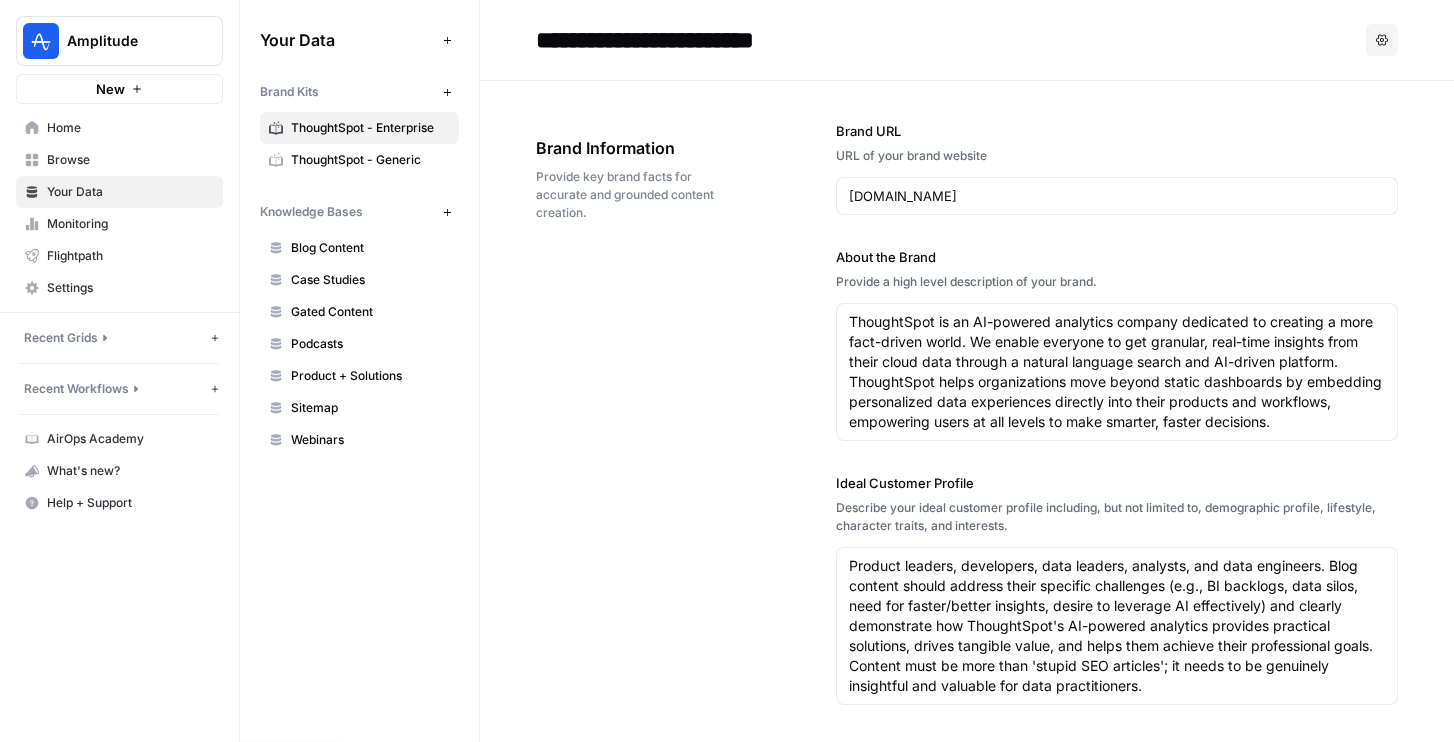 scroll, scrollTop: 0, scrollLeft: 0, axis: both 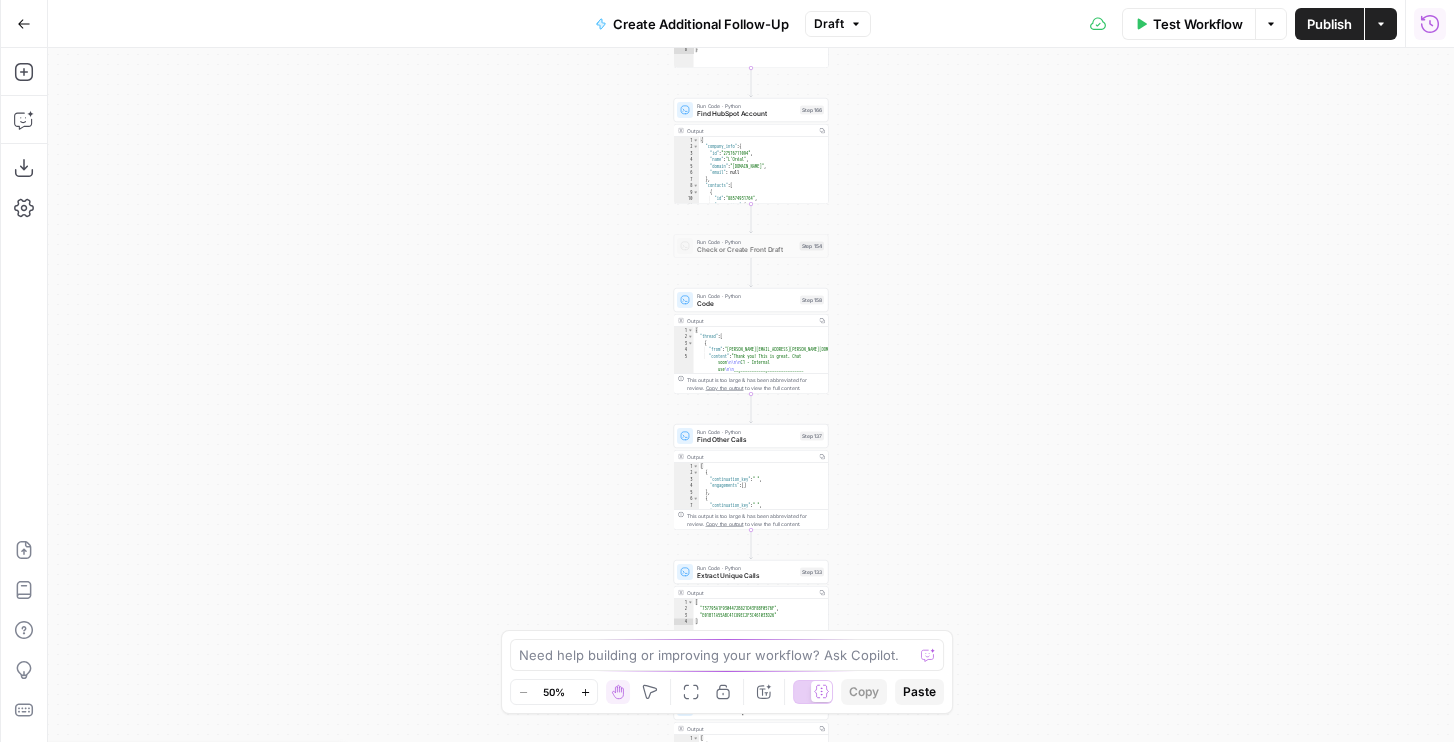 click 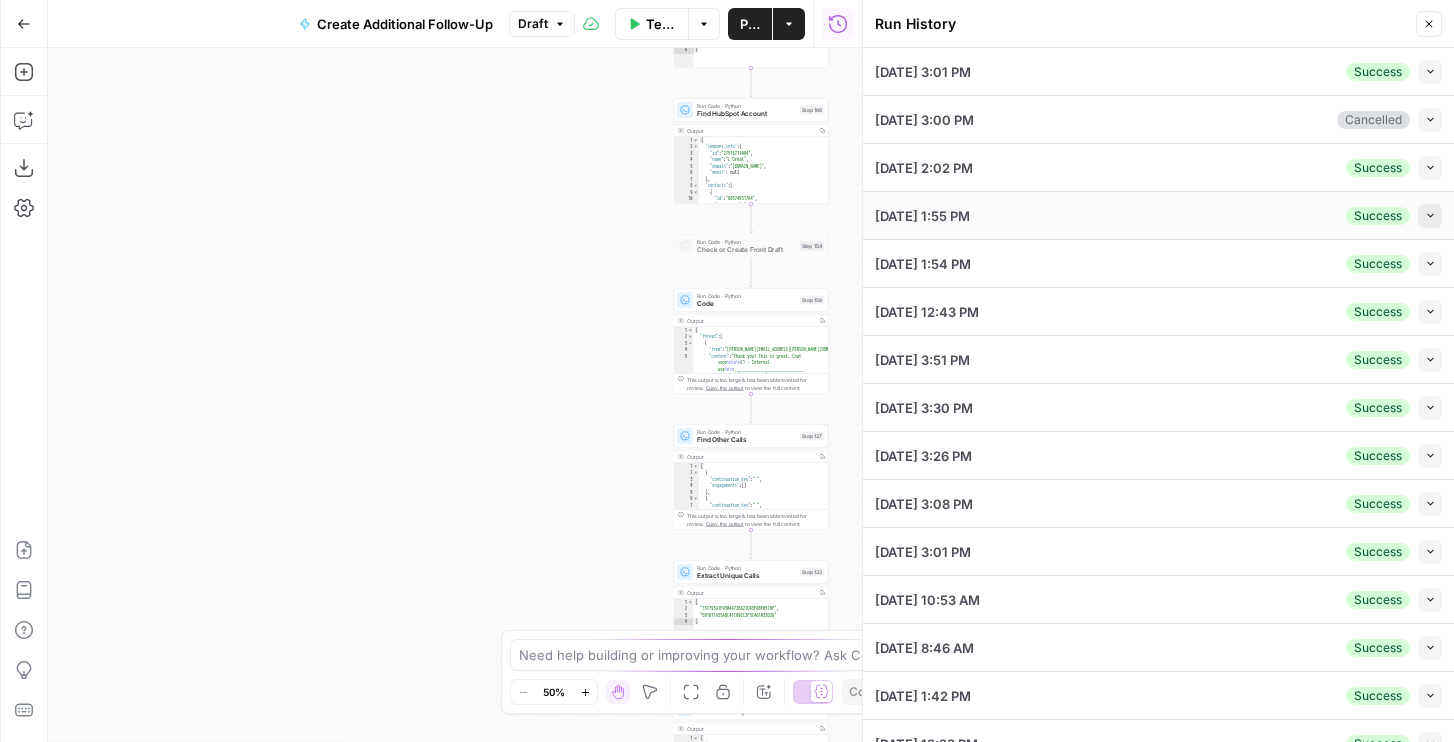 click 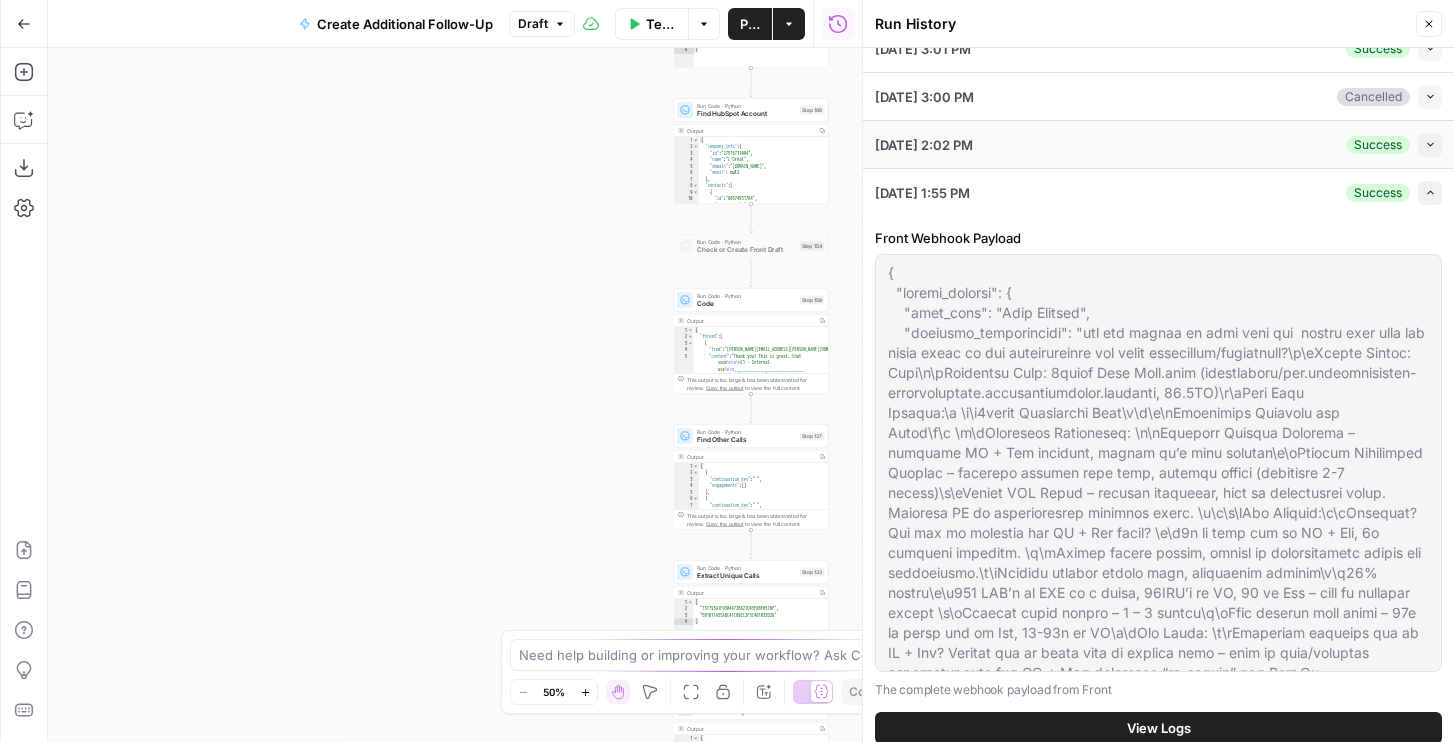 scroll, scrollTop: 25, scrollLeft: 0, axis: vertical 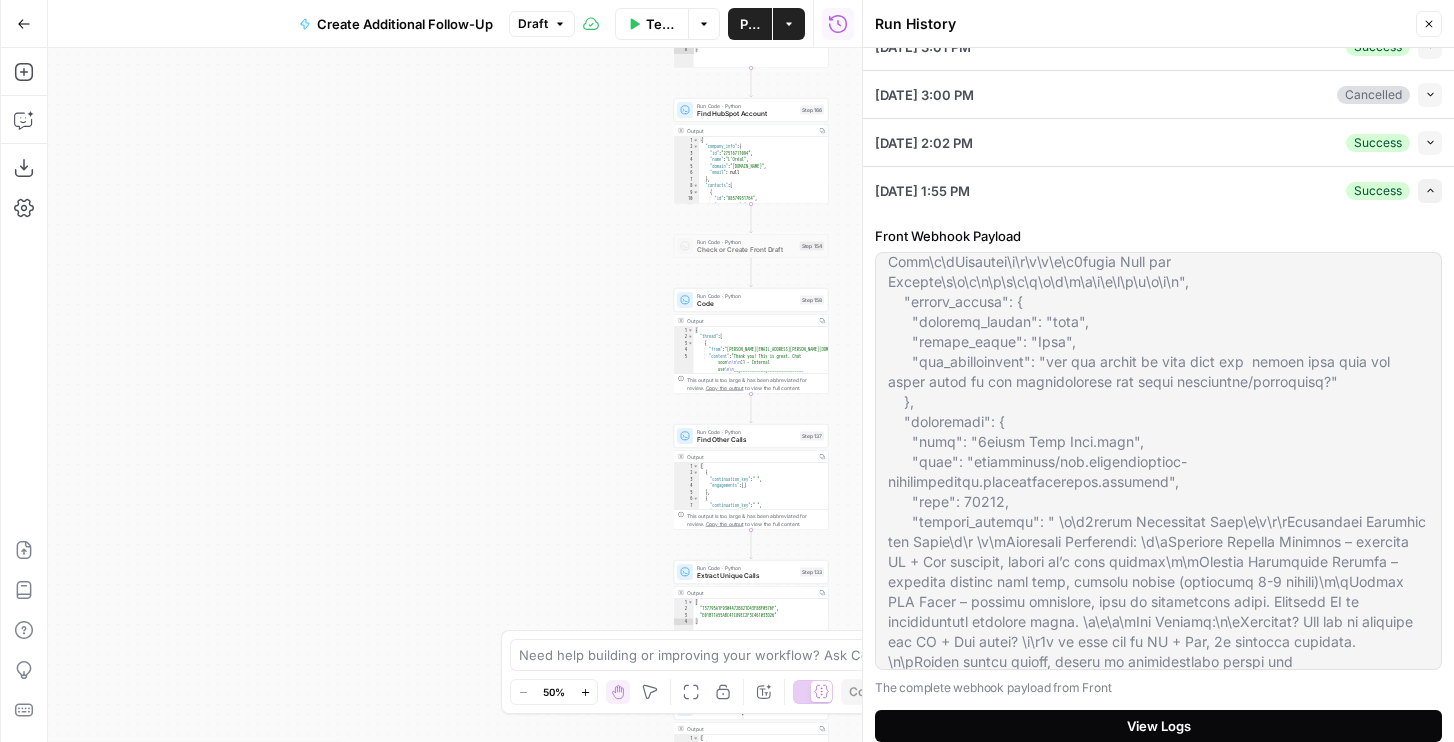 click on "View Logs" at bounding box center [1158, 726] 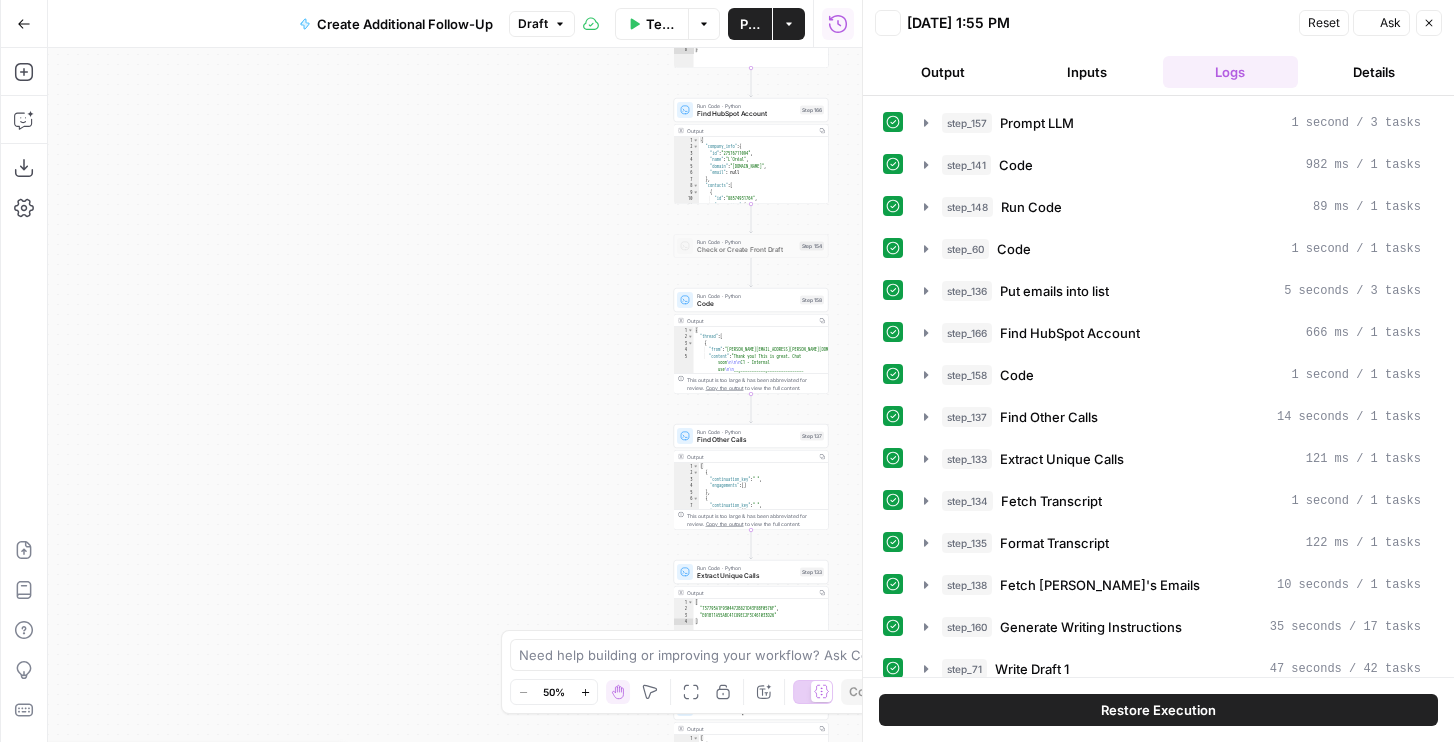 scroll, scrollTop: 0, scrollLeft: 0, axis: both 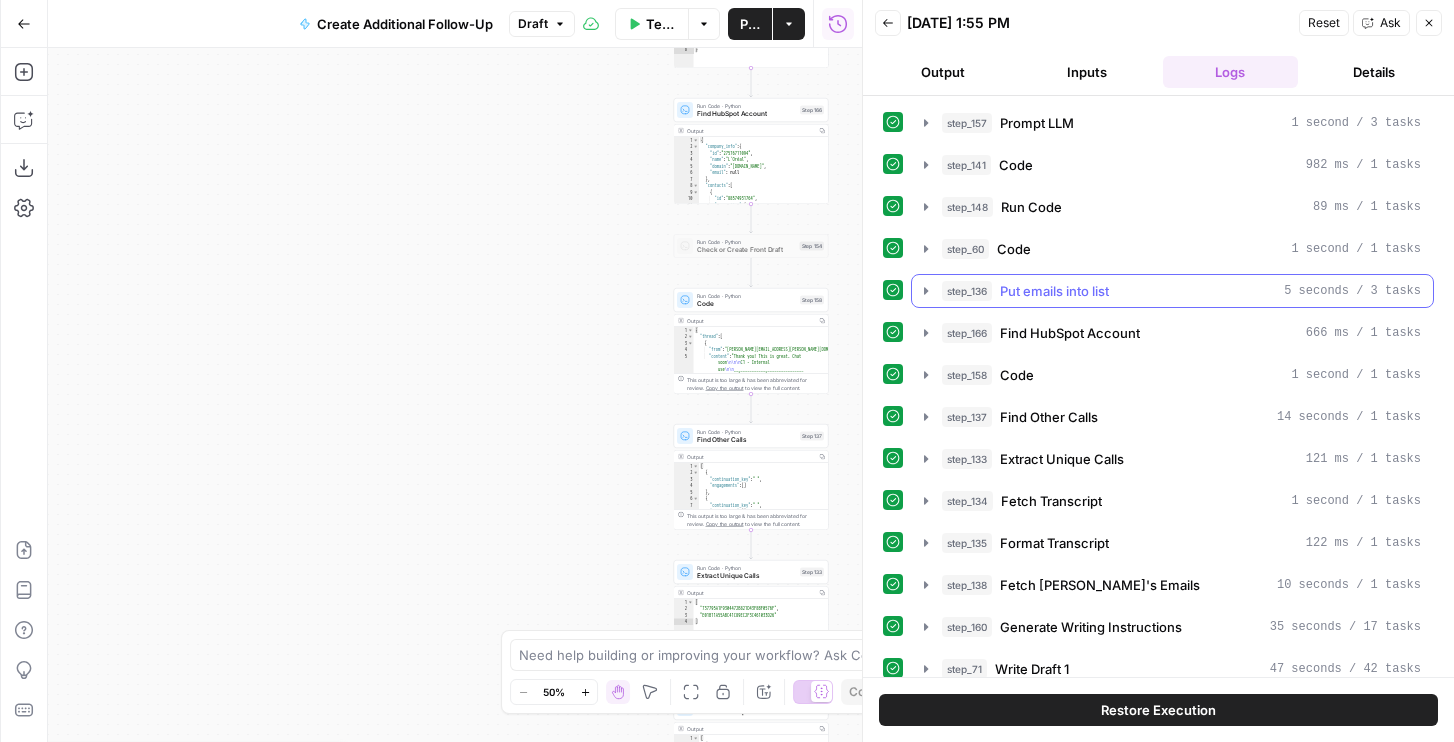 click on "Put emails into list" at bounding box center [1054, 291] 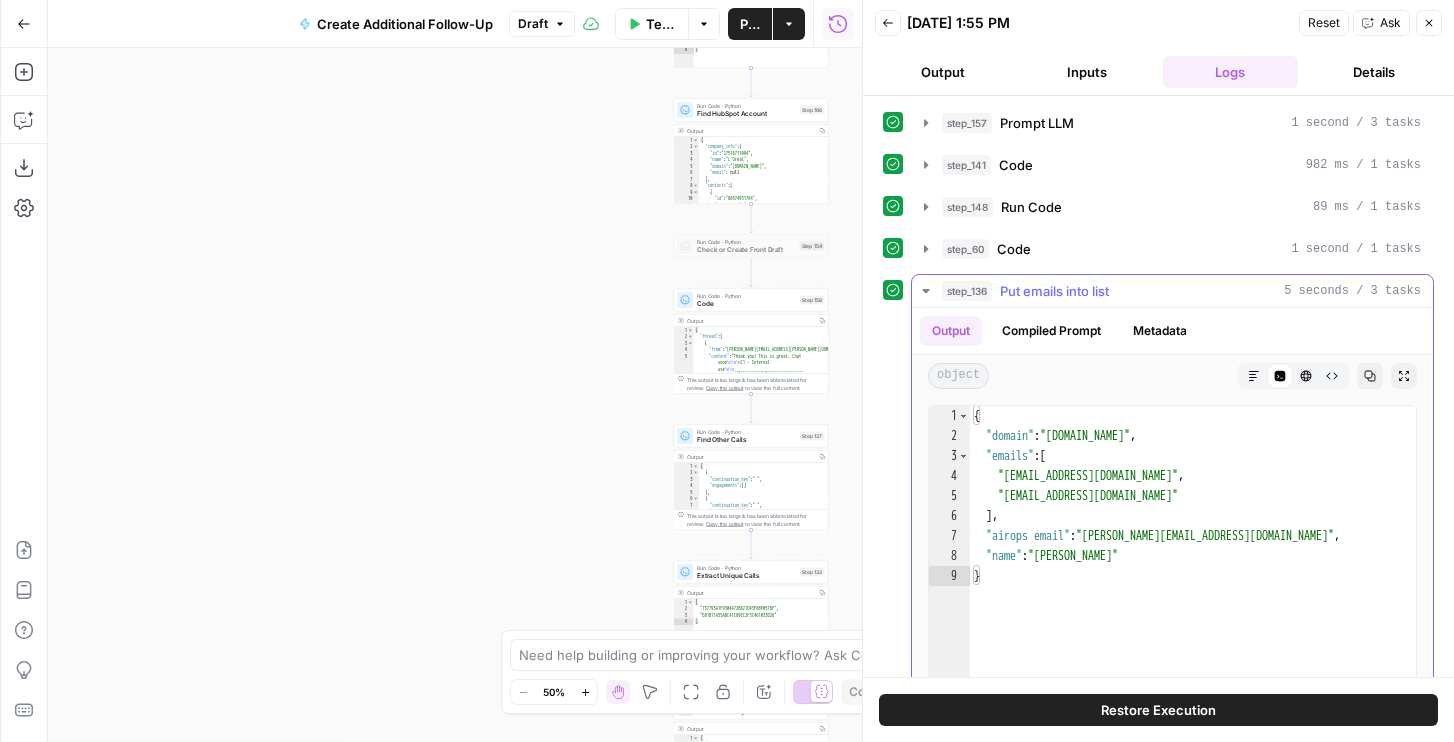 click on "Put emails into list" at bounding box center [1054, 291] 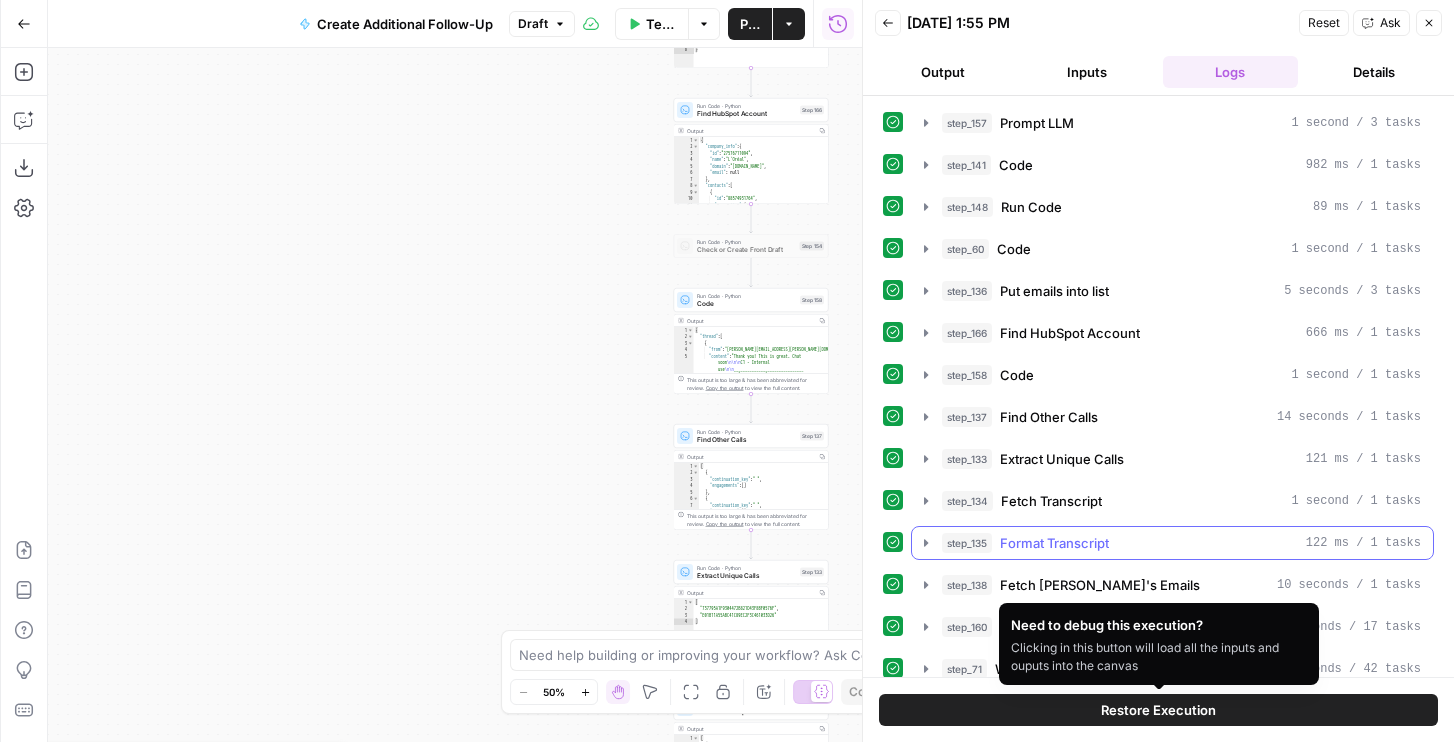 click on "Format Transcript" at bounding box center [1054, 543] 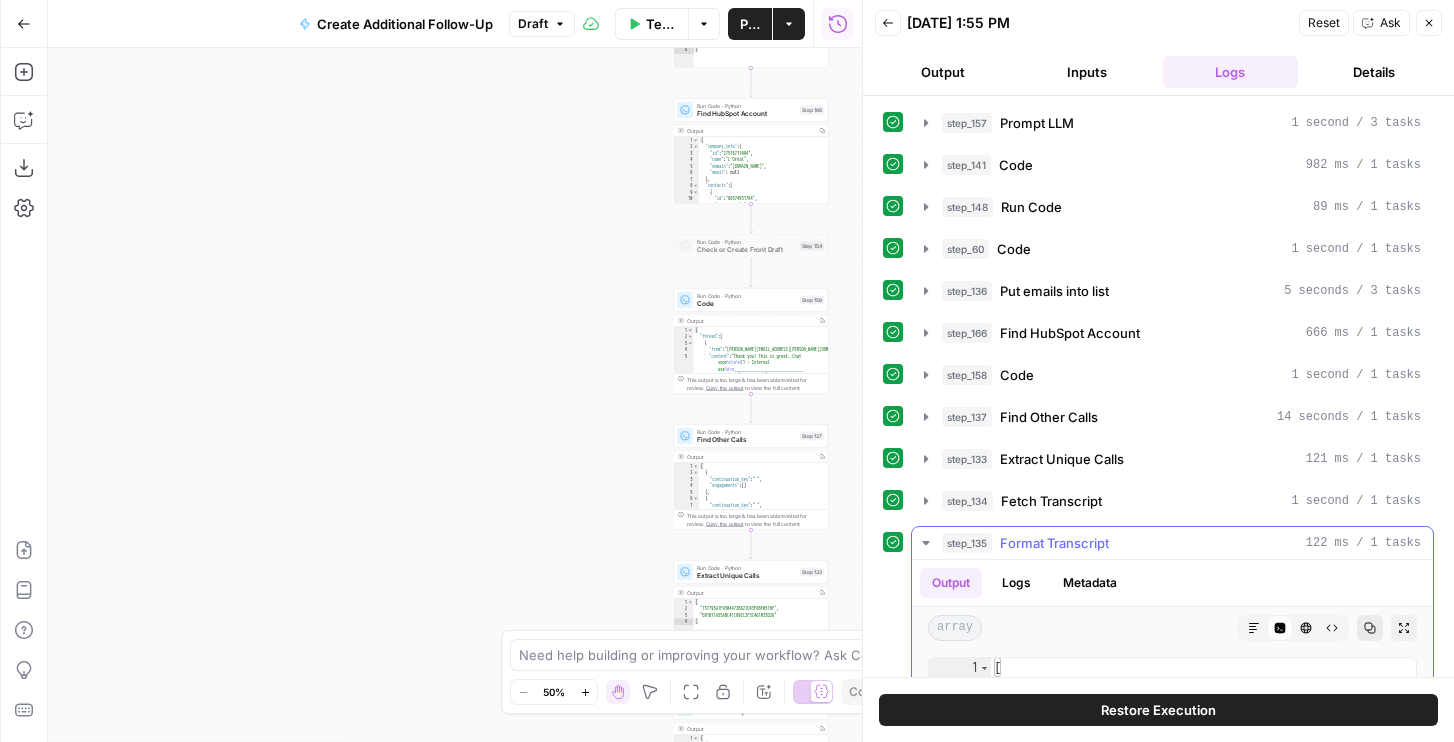 click 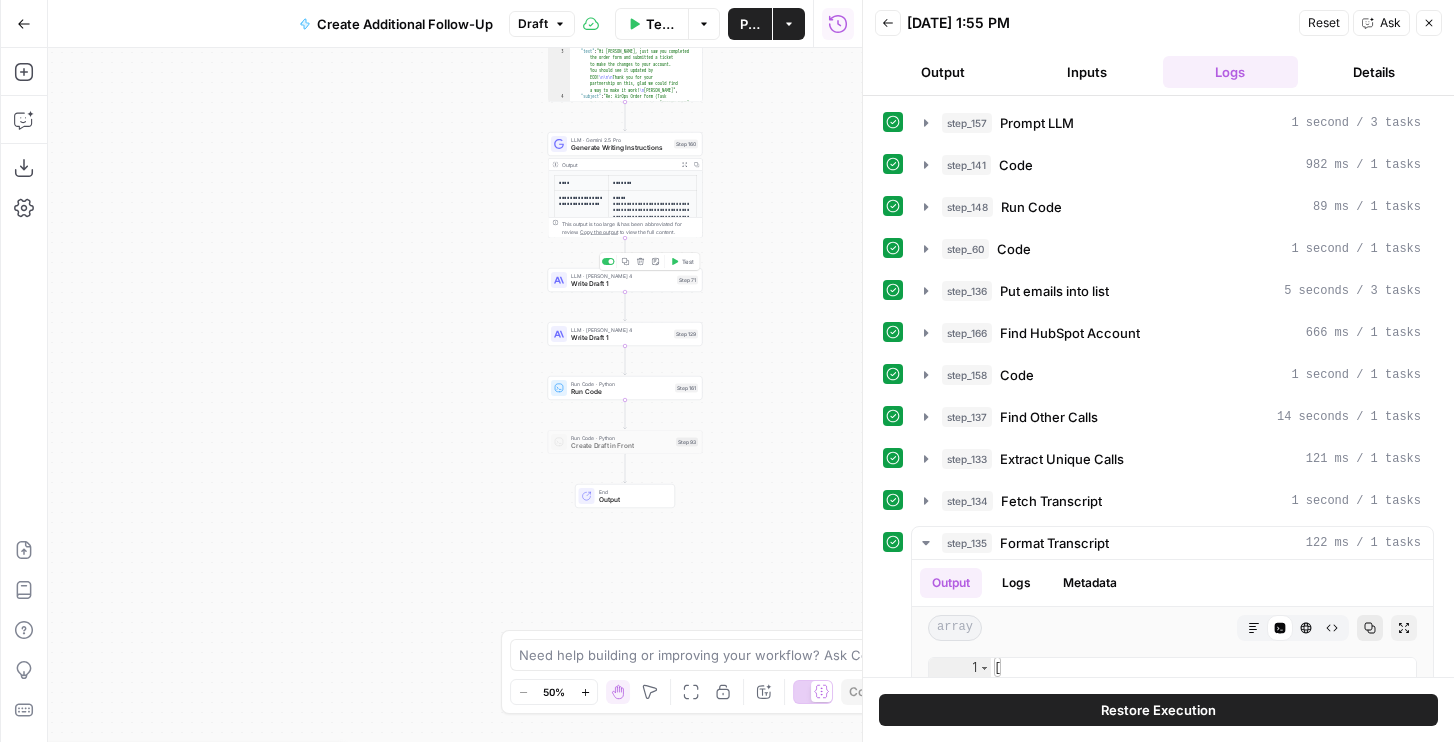 click on "Write Draft 1" at bounding box center [622, 284] 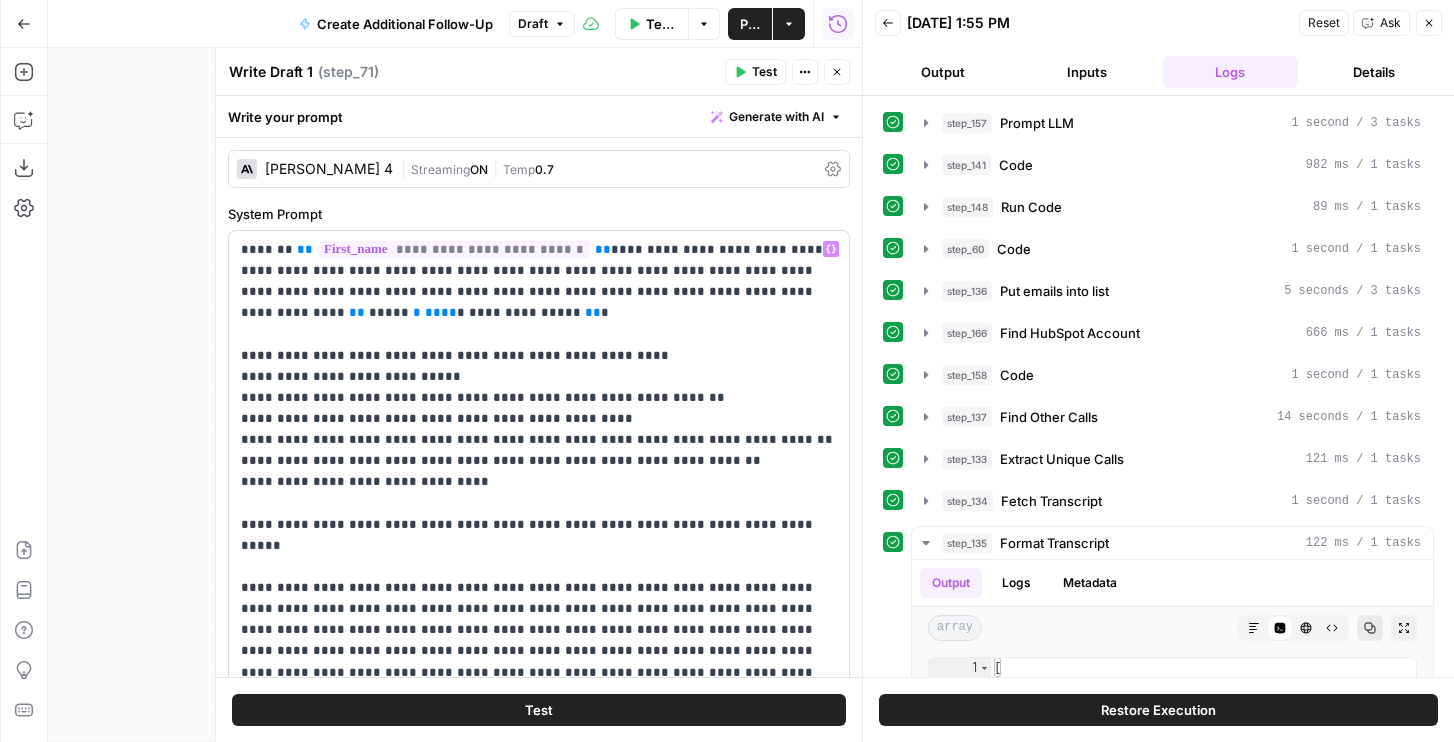 scroll, scrollTop: 1025, scrollLeft: 0, axis: vertical 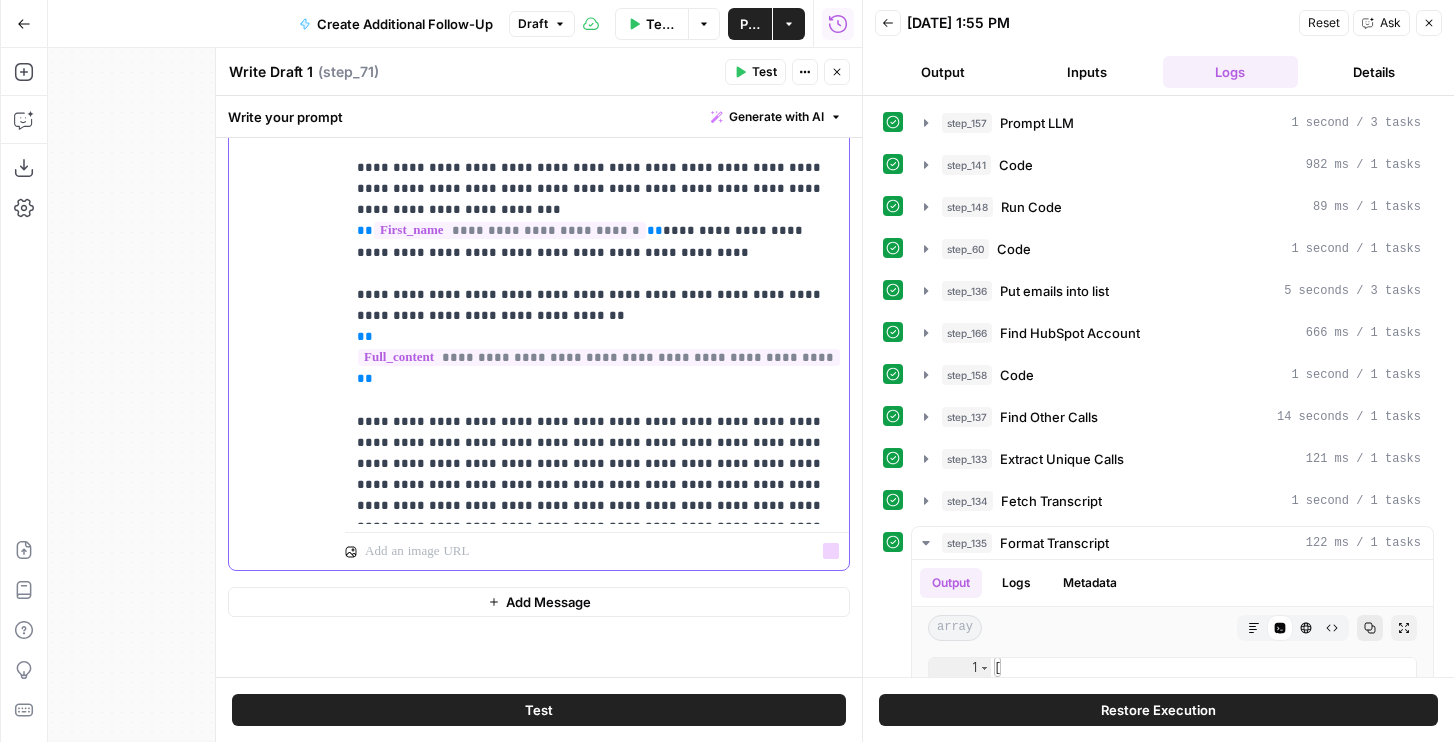 click on "**********" at bounding box center (597, 117) 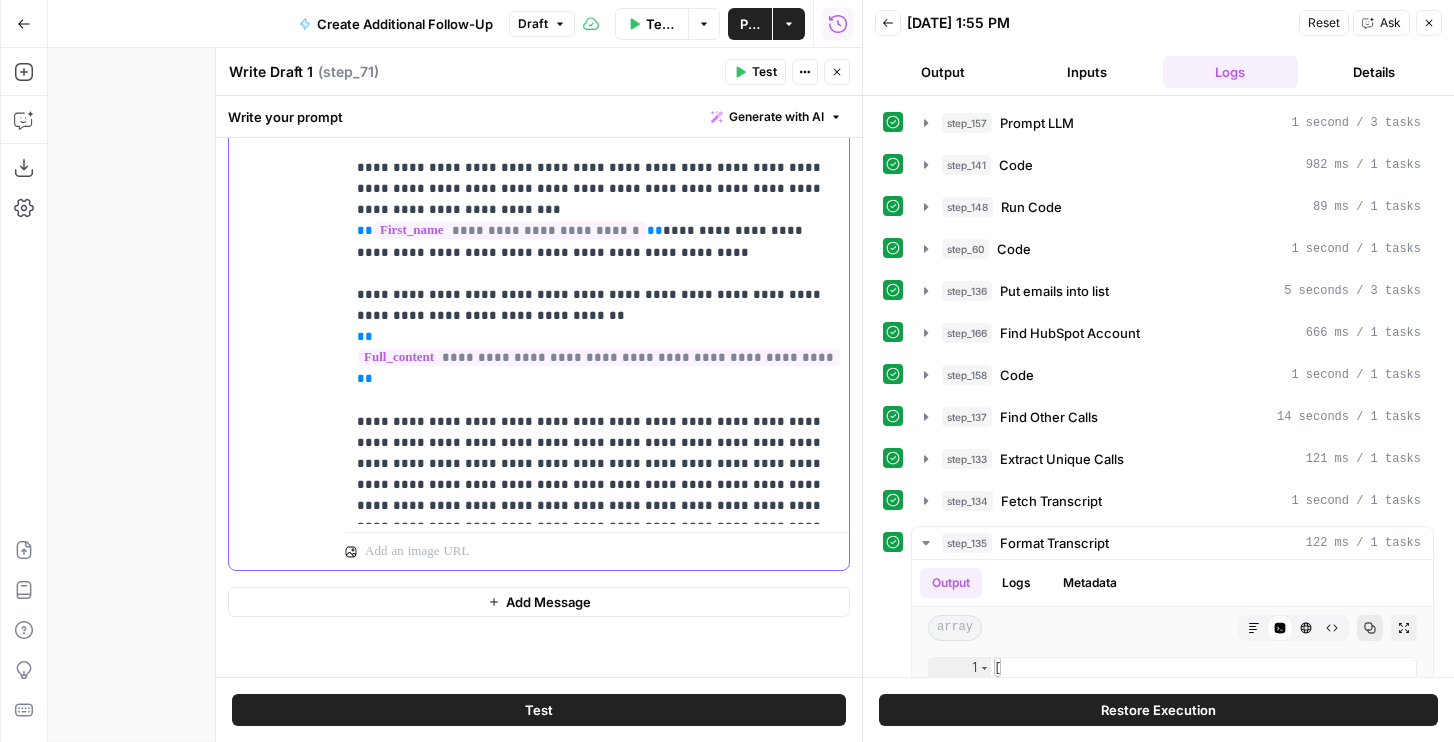 type 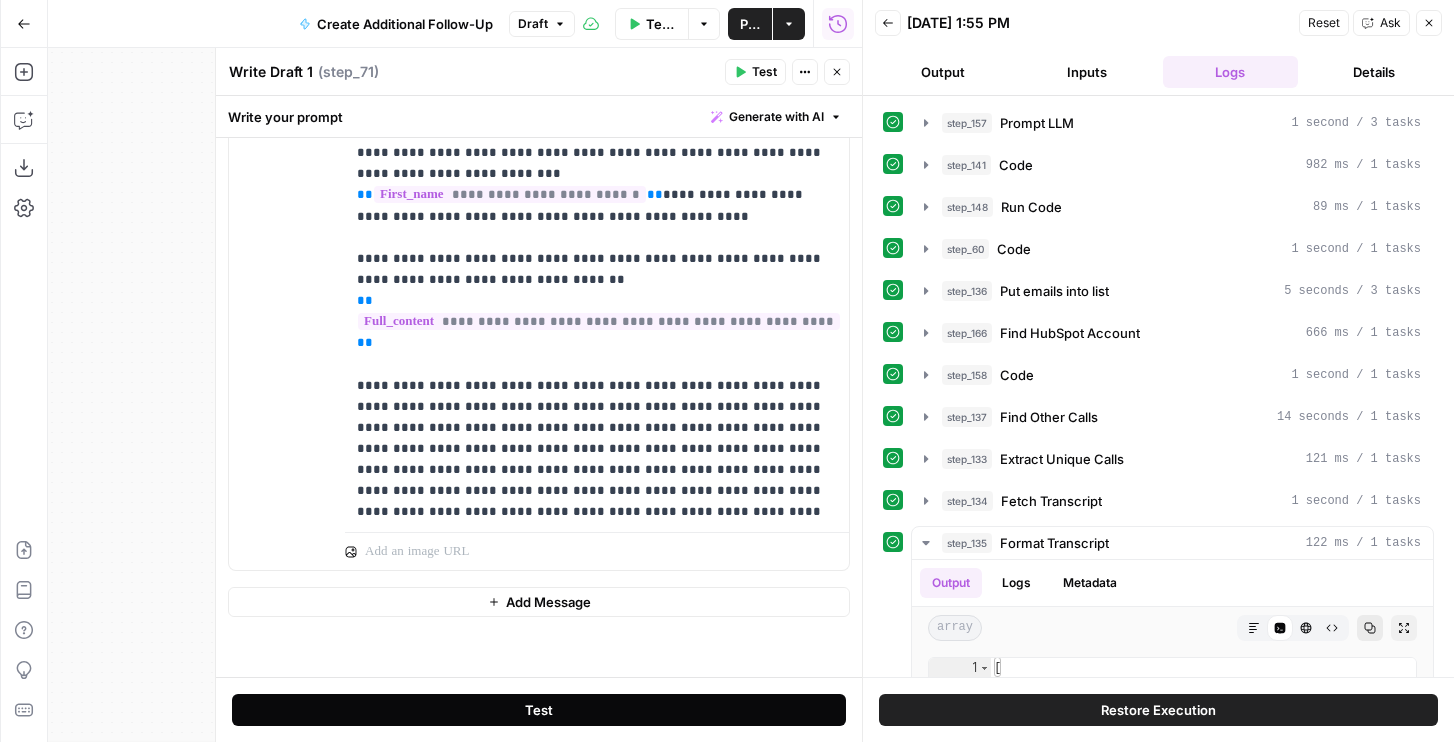 click on "Test" at bounding box center [539, 710] 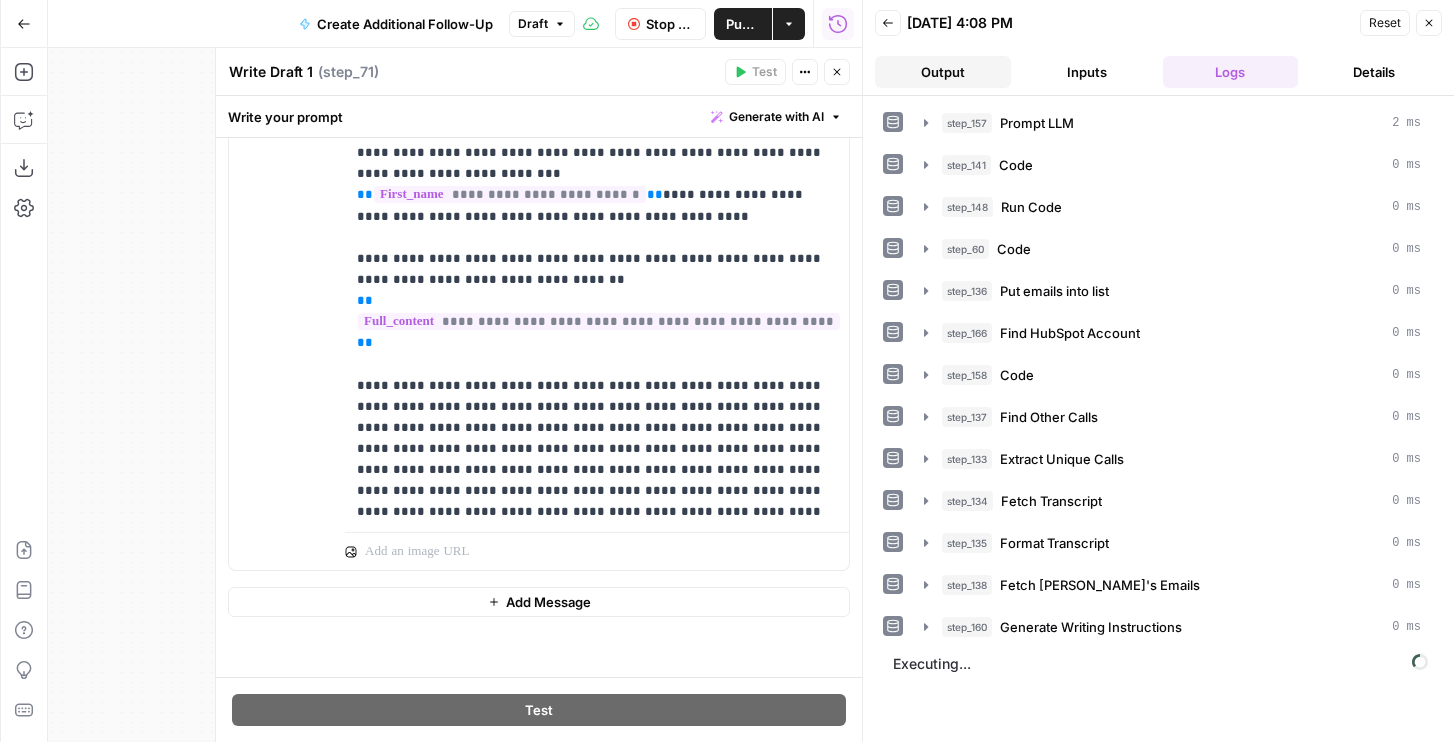 click on "Output" at bounding box center [943, 72] 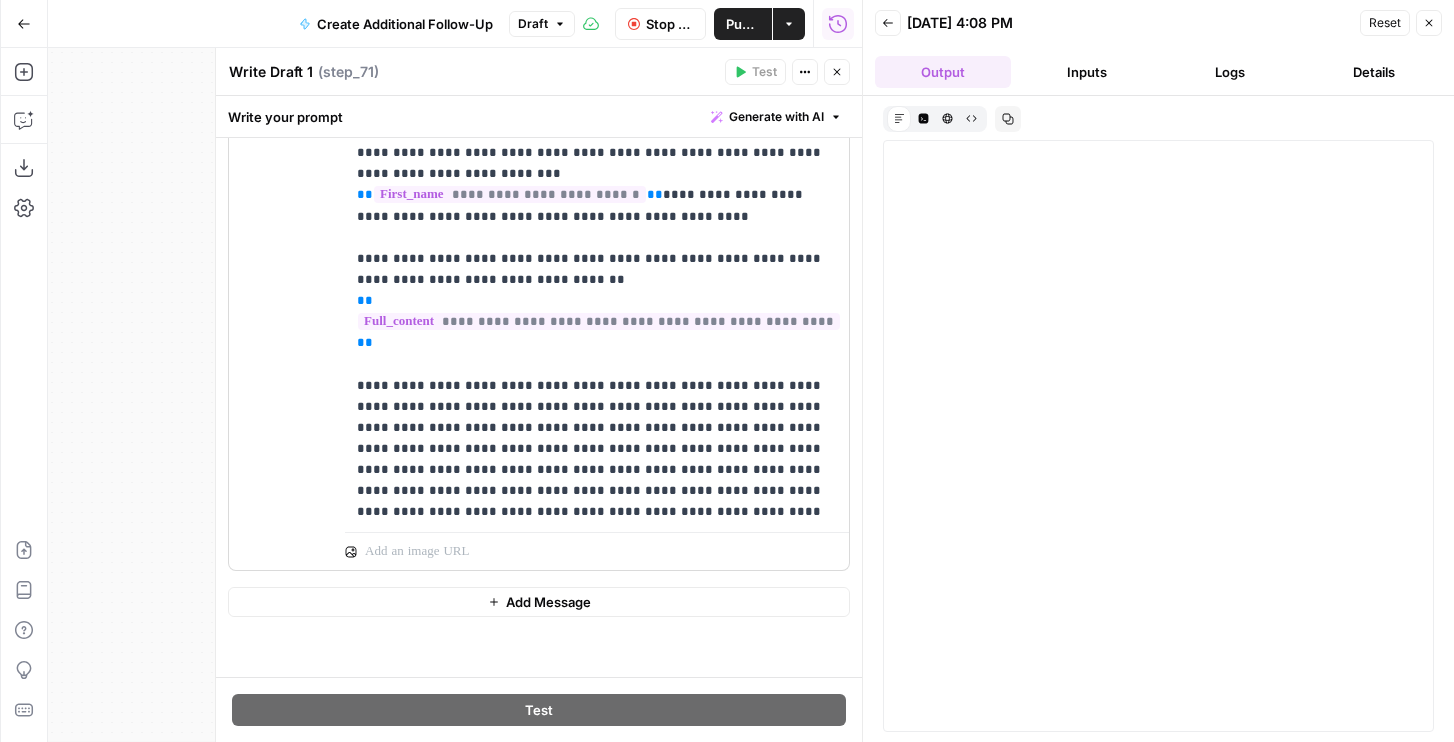 scroll, scrollTop: 696, scrollLeft: 0, axis: vertical 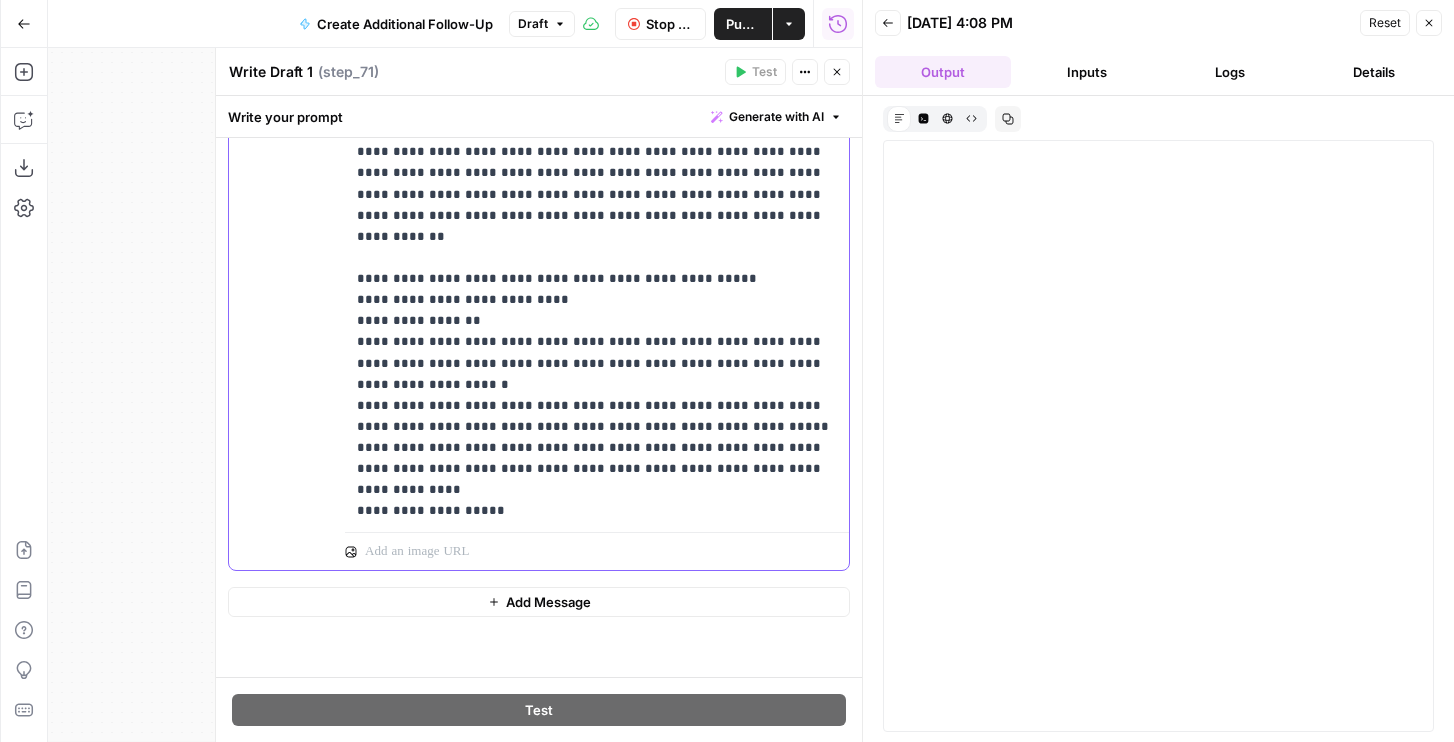 click on "**********" at bounding box center (597, 585) 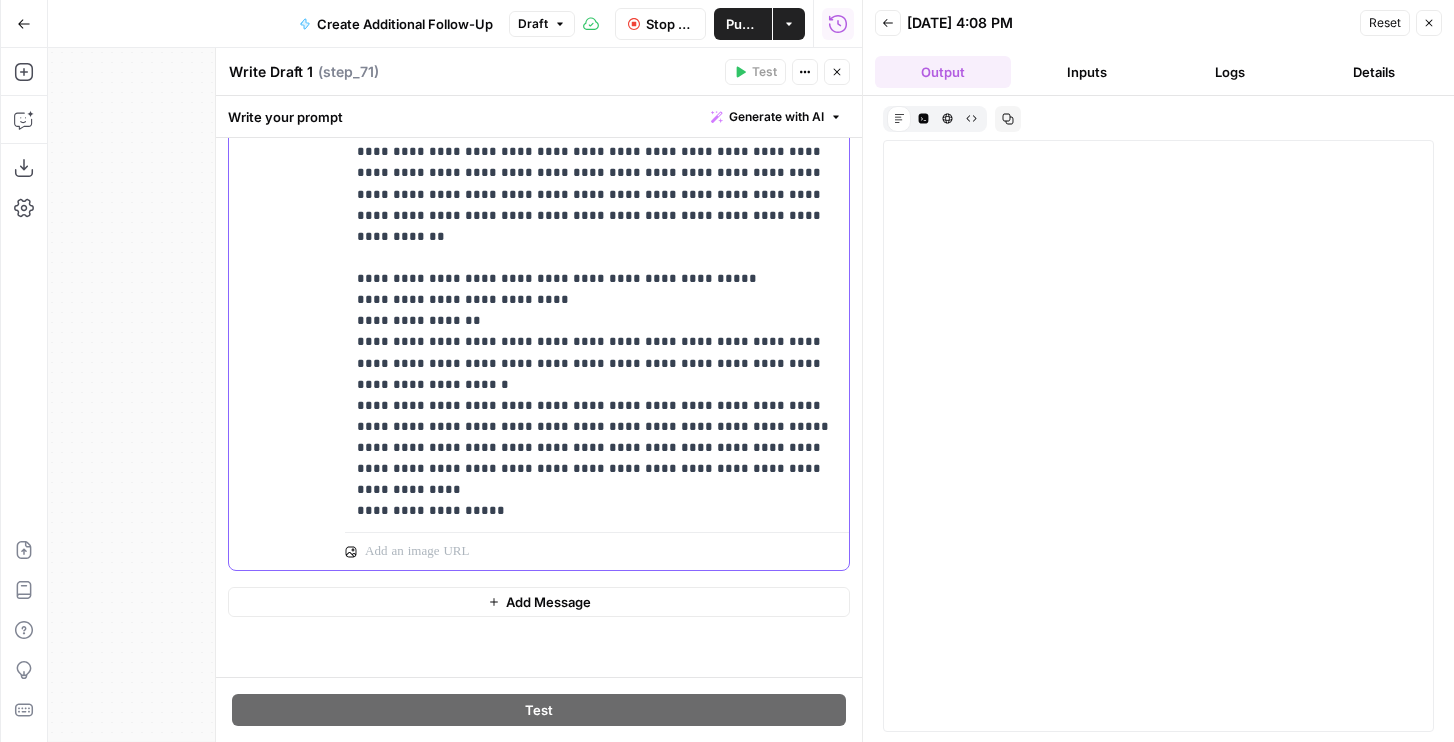 scroll, scrollTop: 300, scrollLeft: 0, axis: vertical 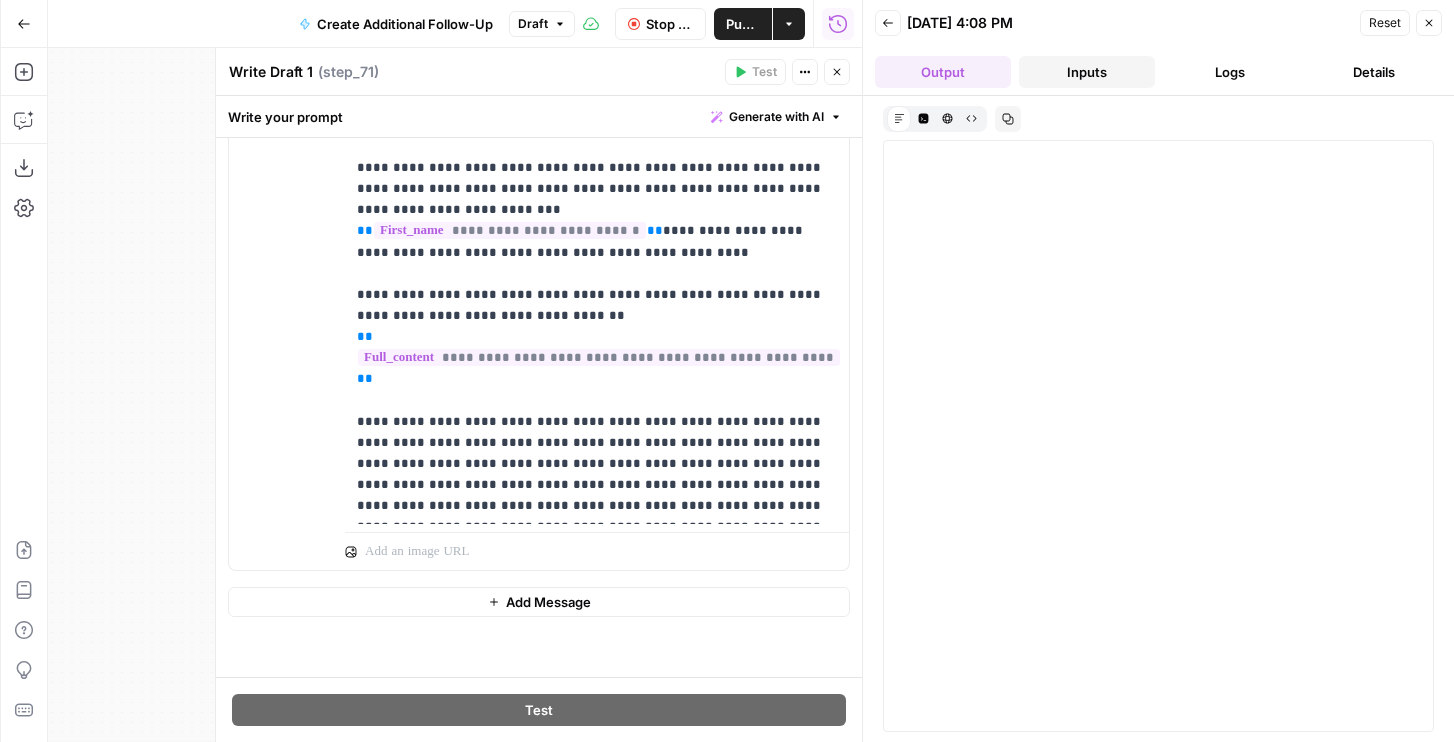 drag, startPoint x: 1096, startPoint y: 79, endPoint x: 1134, endPoint y: 70, distance: 39.051247 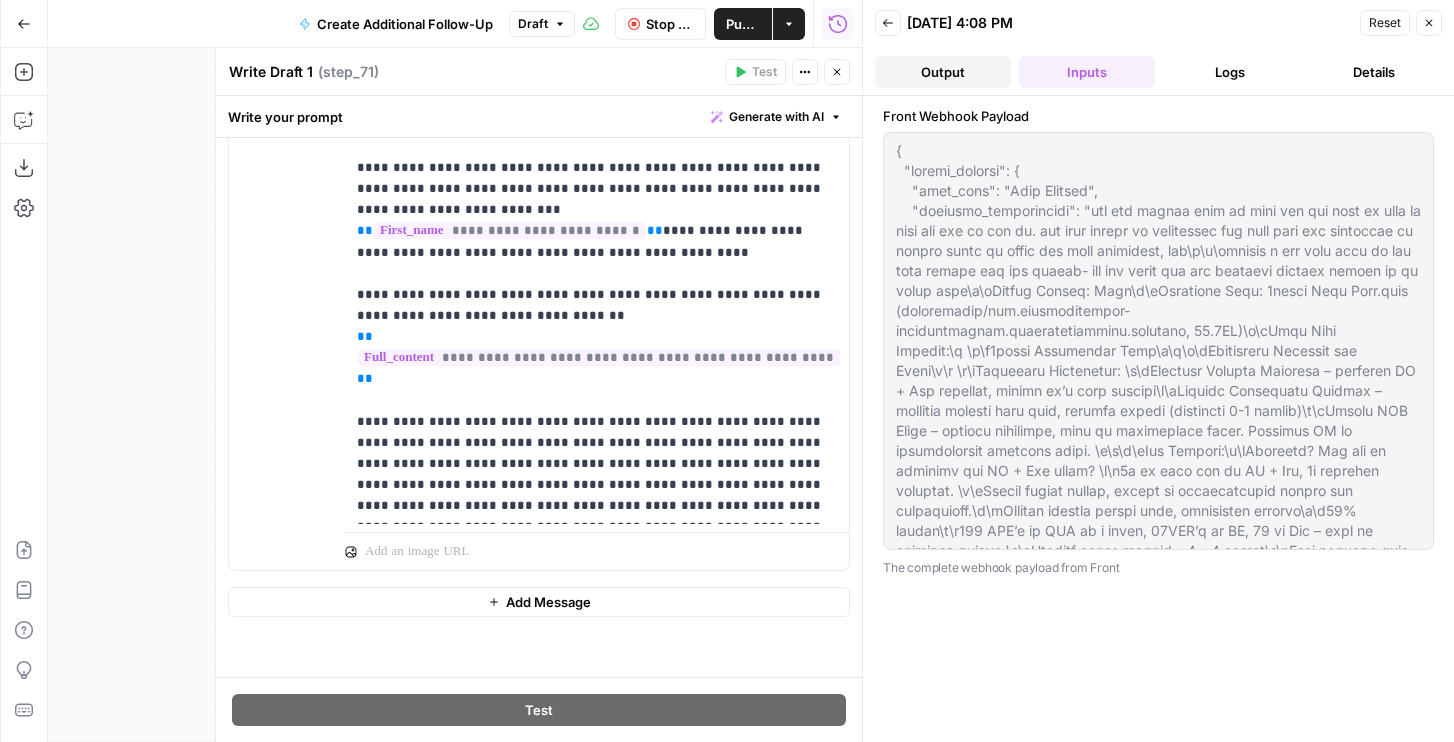 click on "Output" at bounding box center (943, 72) 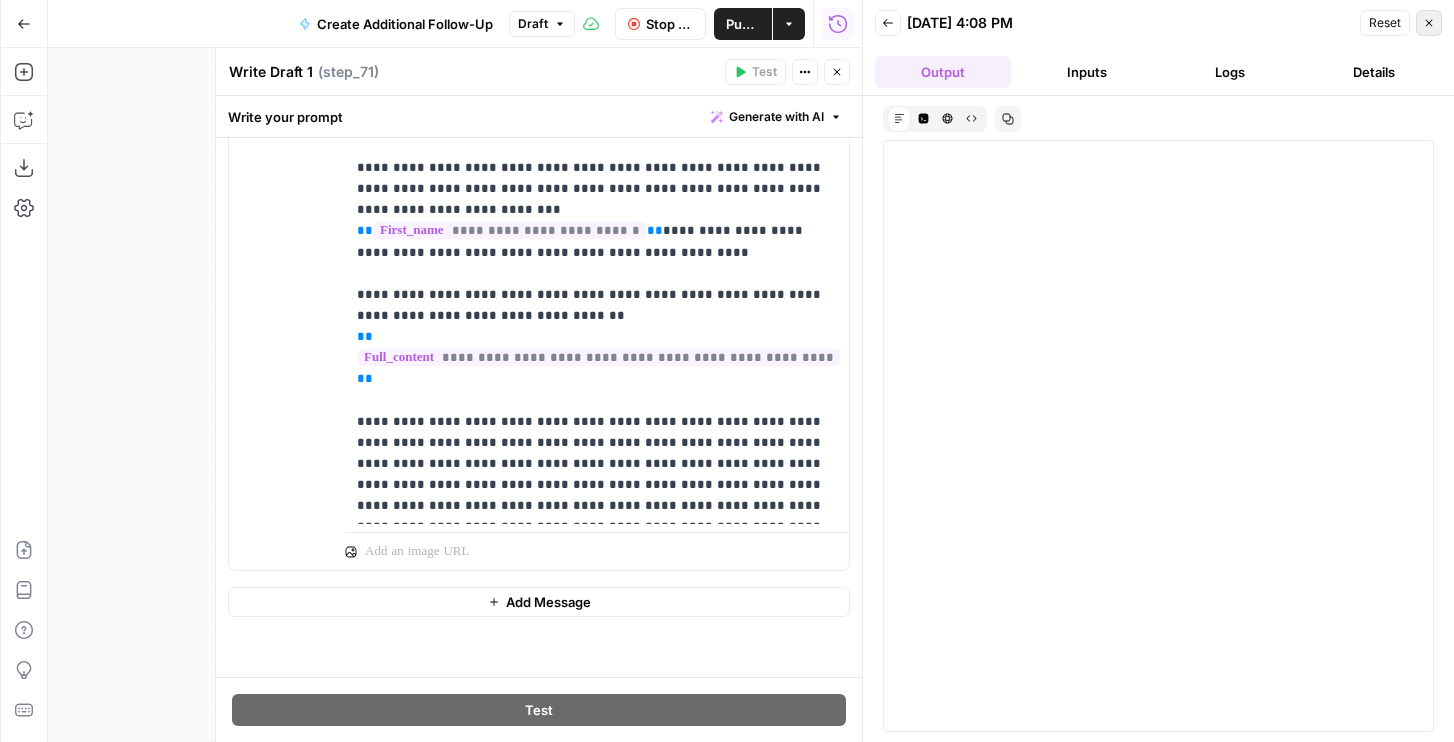 click 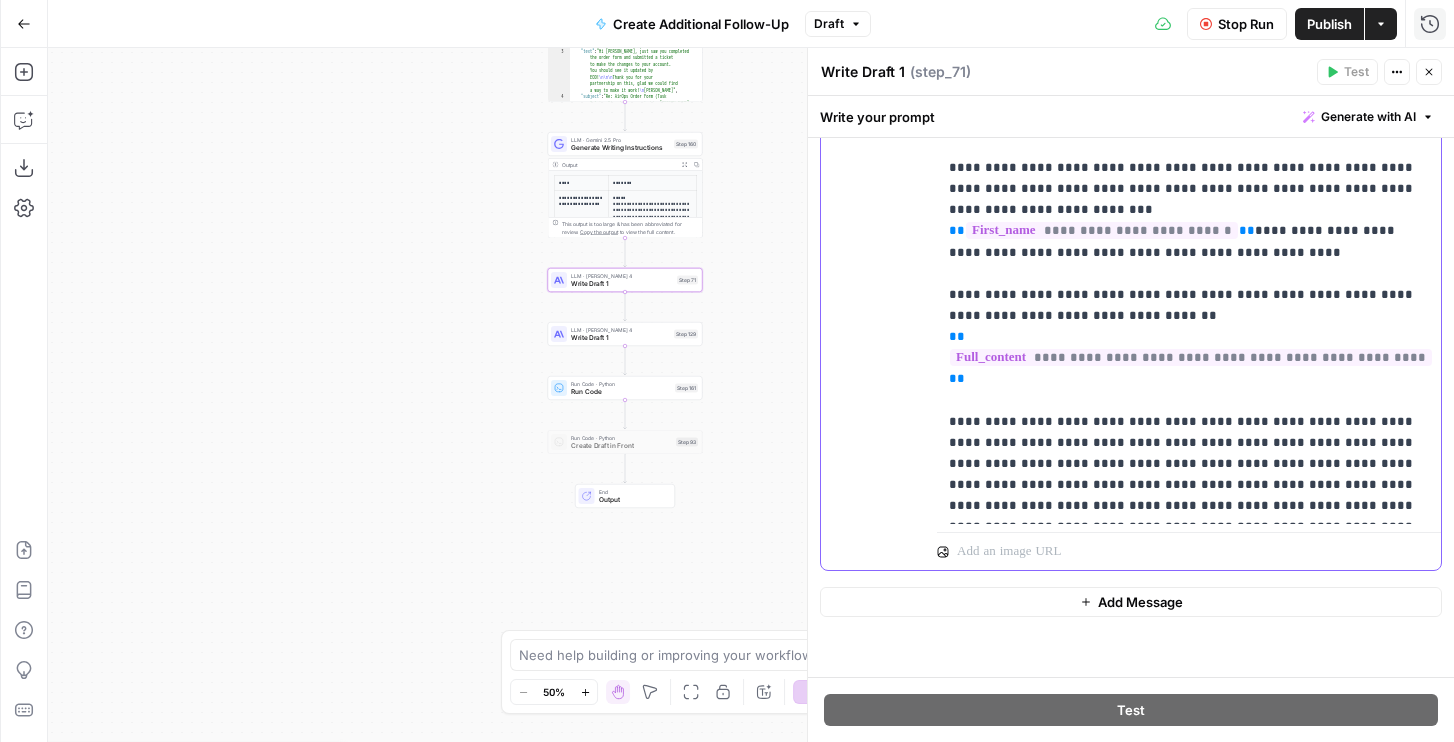 click on "**********" at bounding box center (1189, -33) 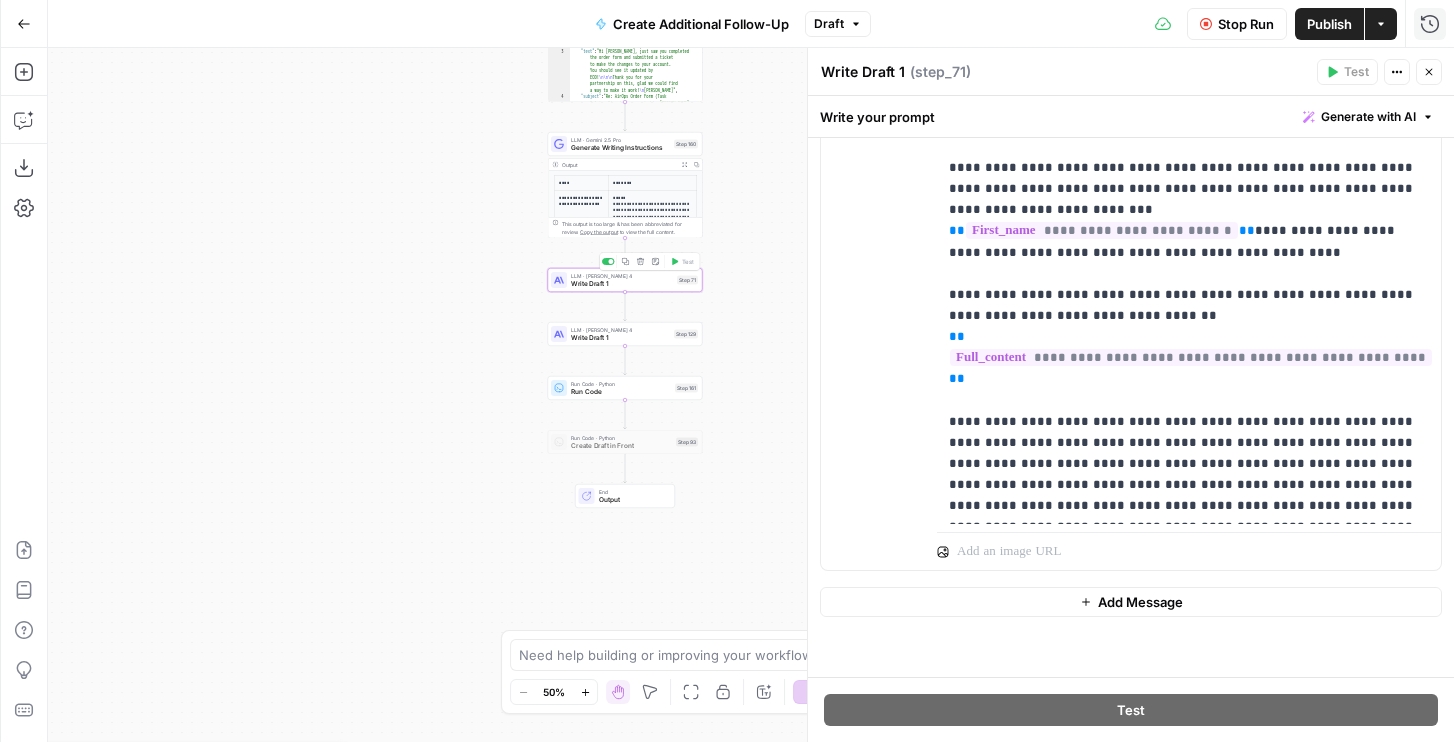 click on "Write Draft 1" at bounding box center [622, 284] 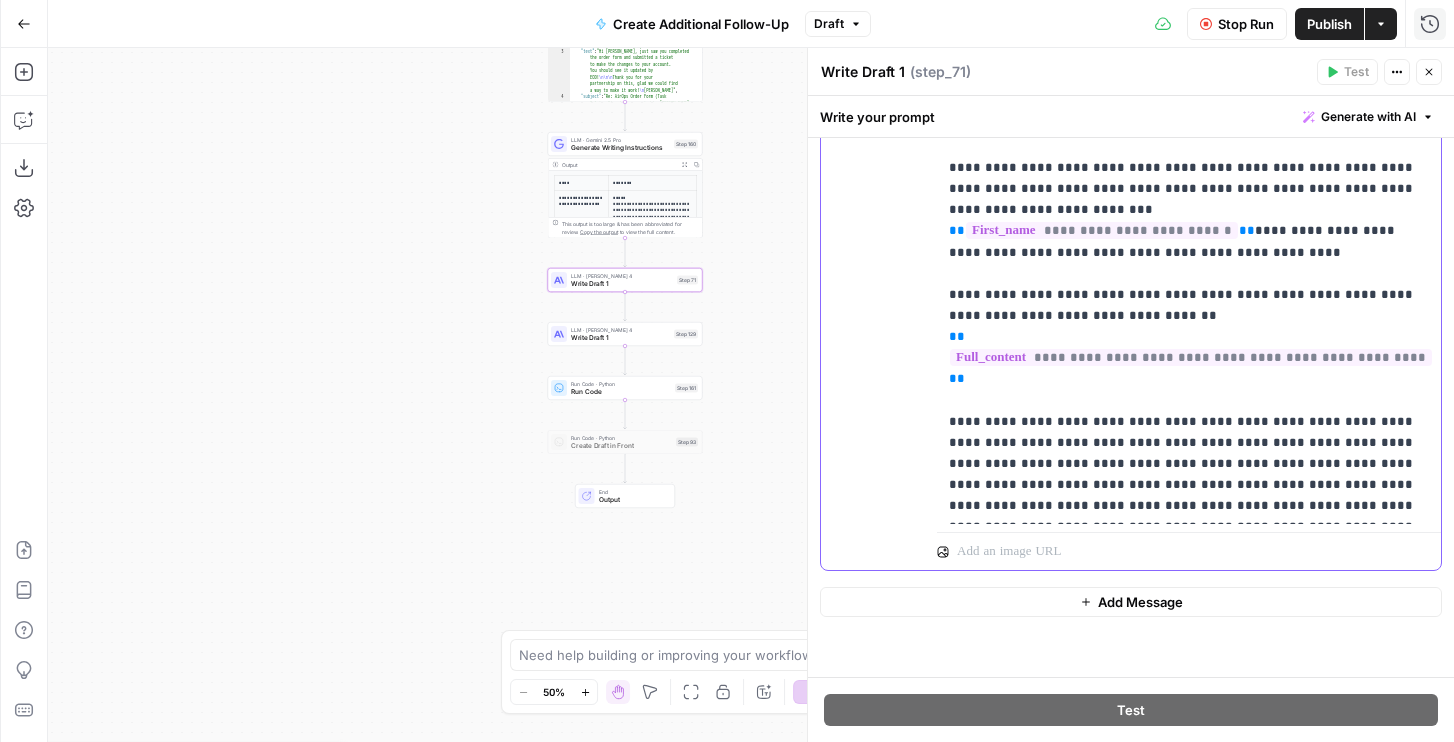click on "**********" at bounding box center (1189, -33) 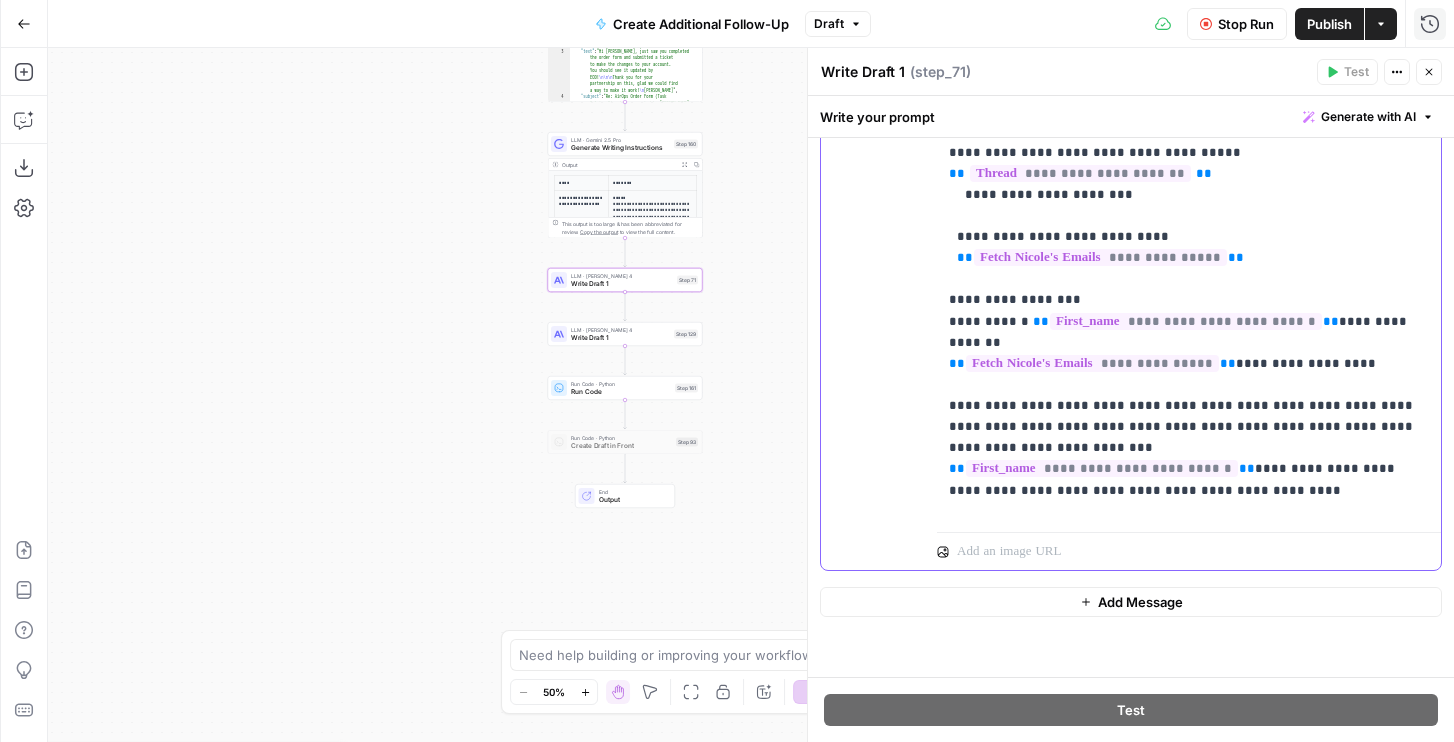scroll, scrollTop: 0, scrollLeft: 0, axis: both 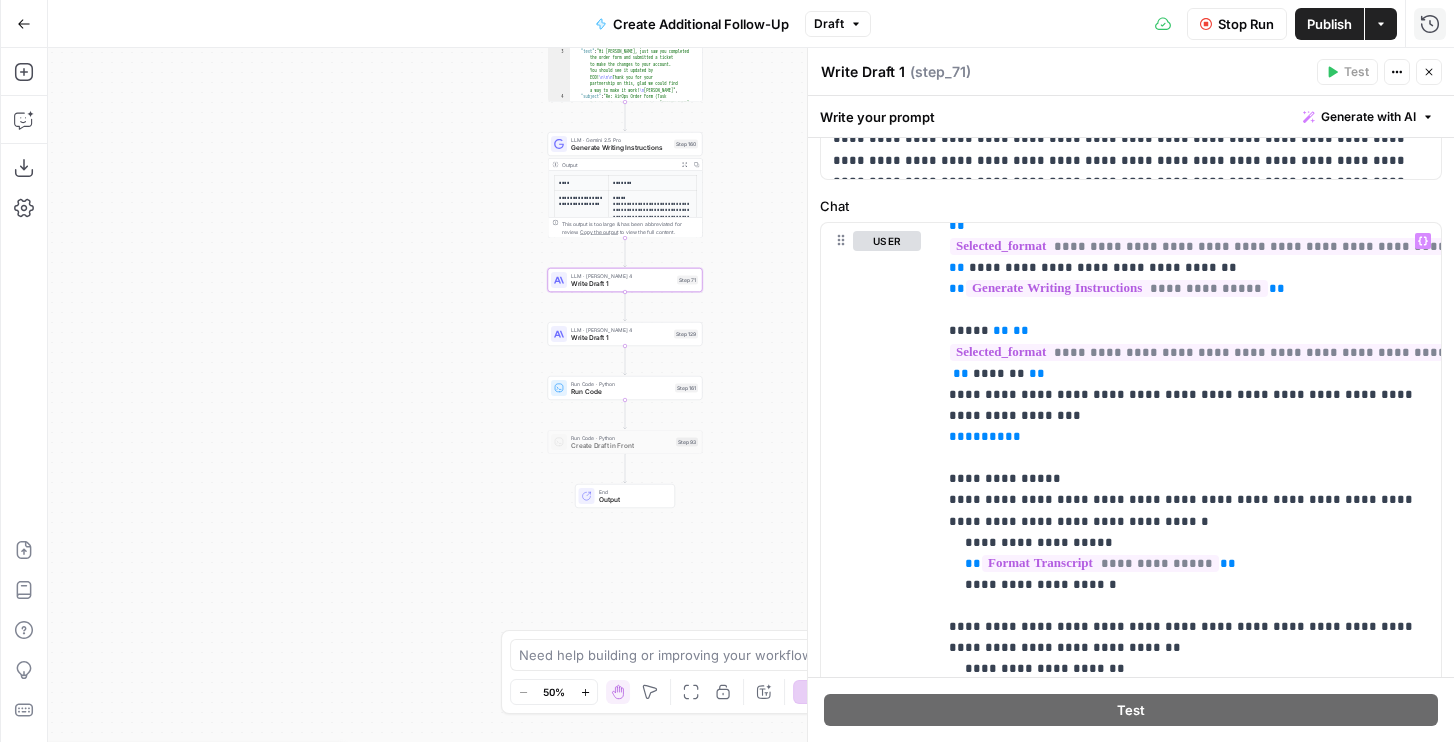 click on "LLM · [PERSON_NAME] 4" at bounding box center [622, 276] 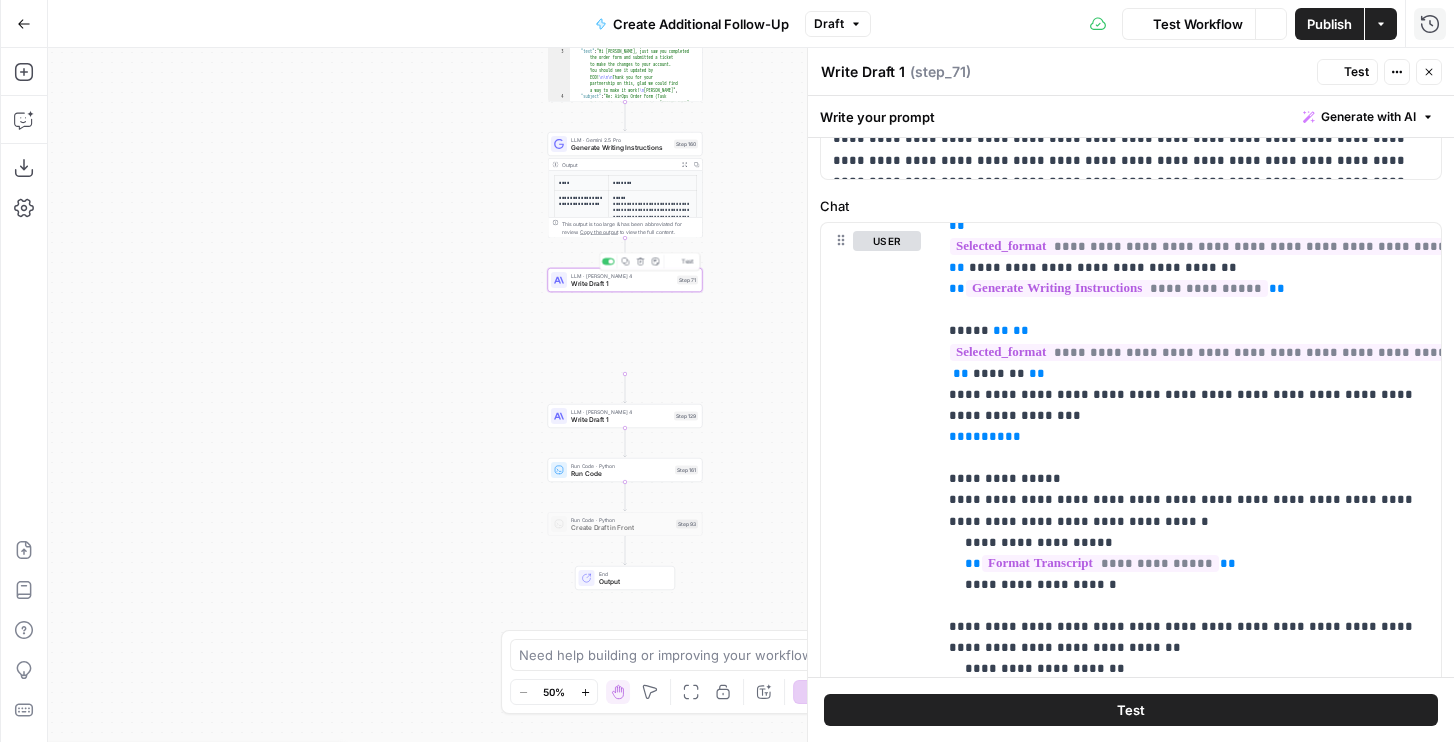 click on "LLM · [PERSON_NAME] 4 Write Draft 1 Step 71 Copy step Delete step Add Note Test Output Expand Output Copy This output is too large & has been abbreviated for review.   Copy the output   to view the full content." at bounding box center [625, 321] 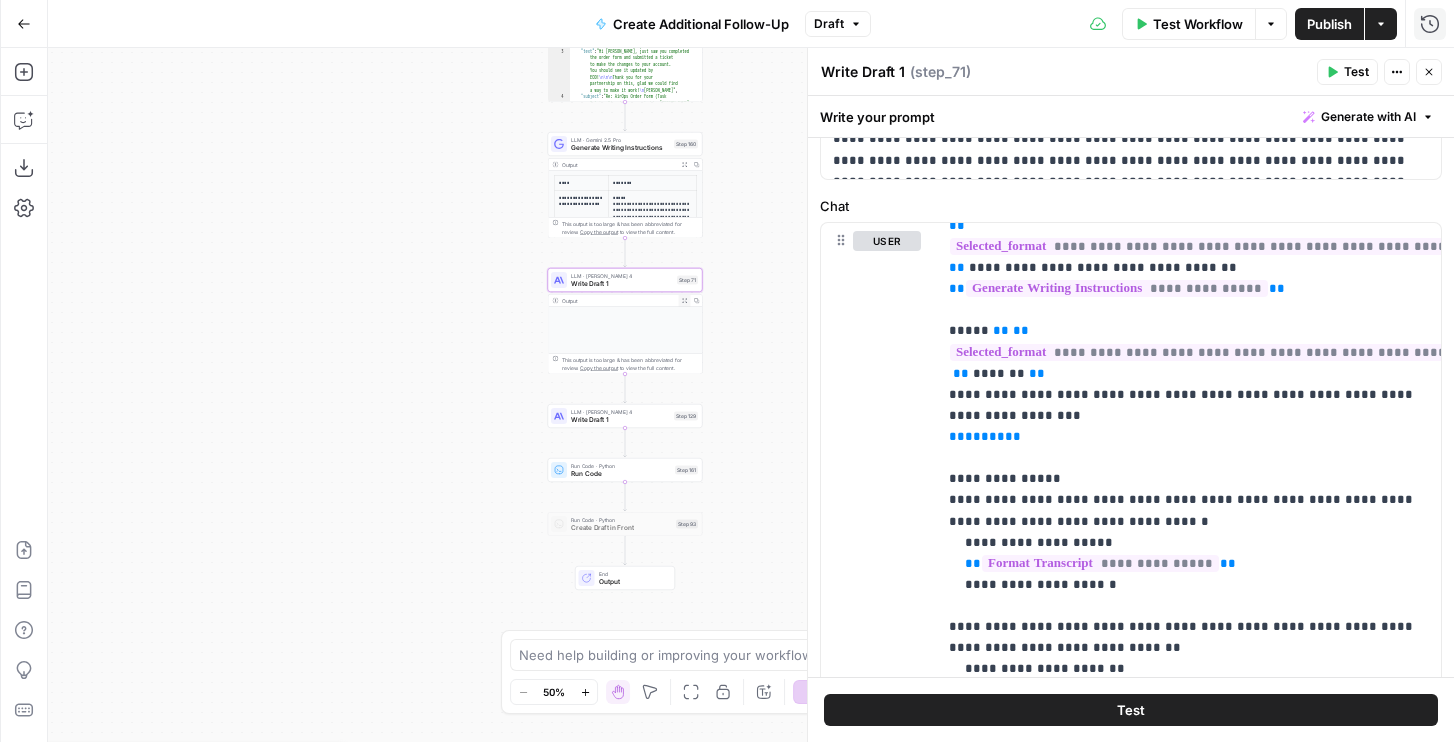 click 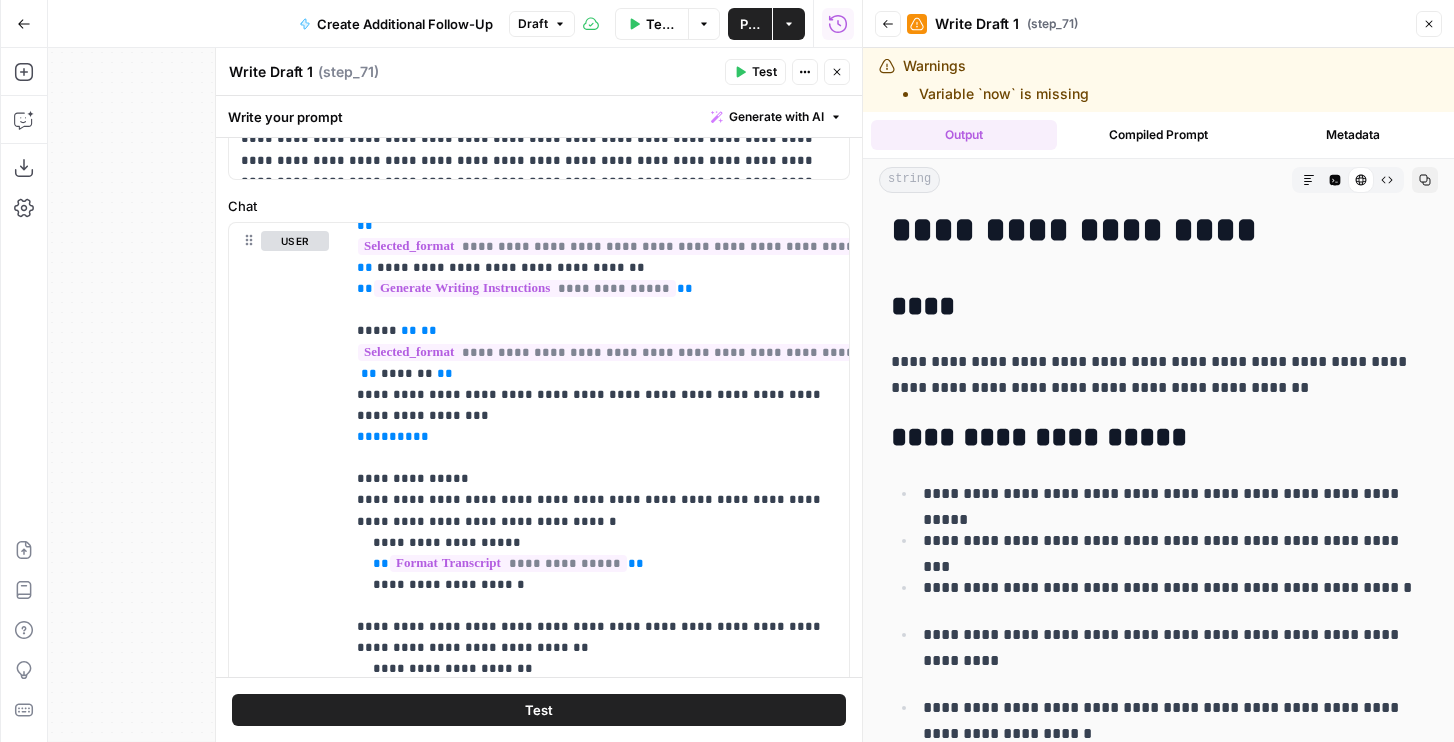 scroll, scrollTop: 52, scrollLeft: 0, axis: vertical 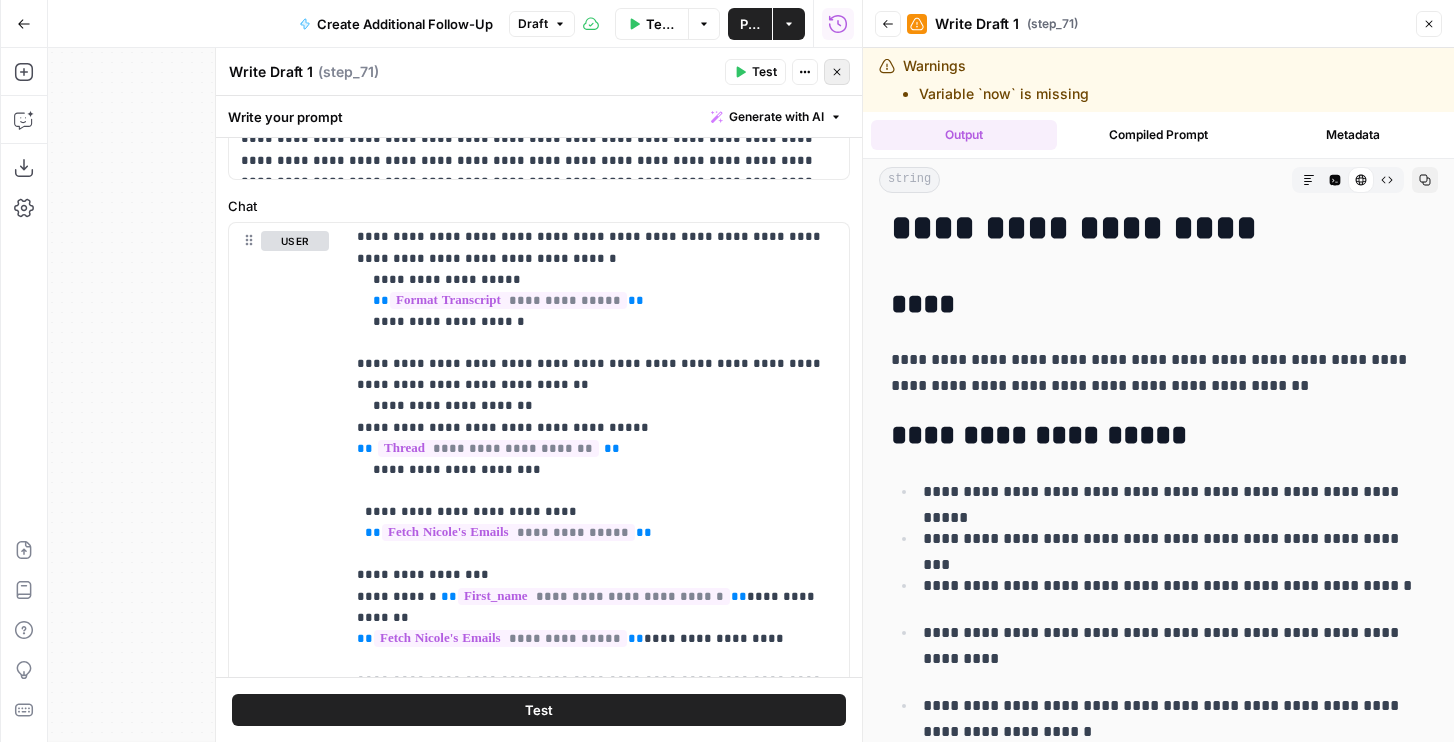 click on "Close" at bounding box center (837, 72) 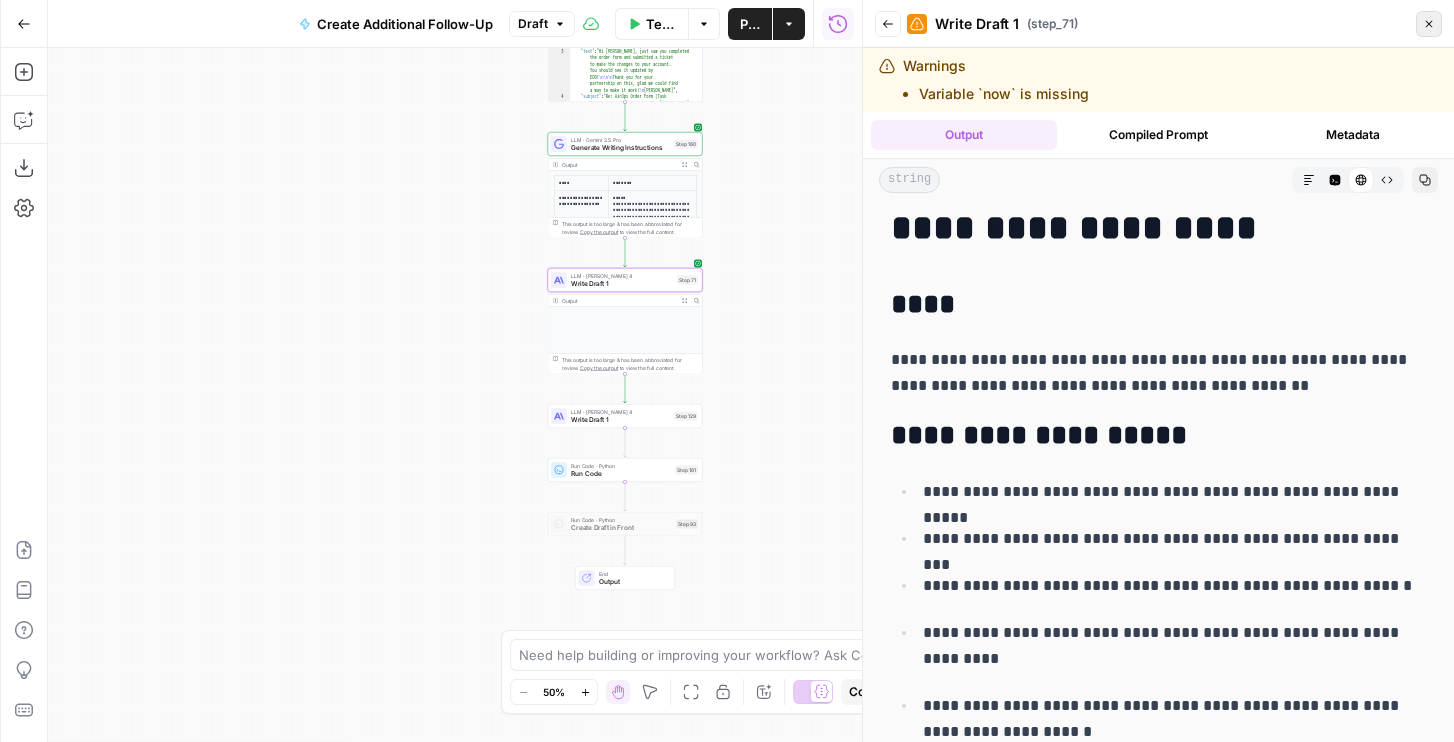 click on "Close" at bounding box center (1429, 24) 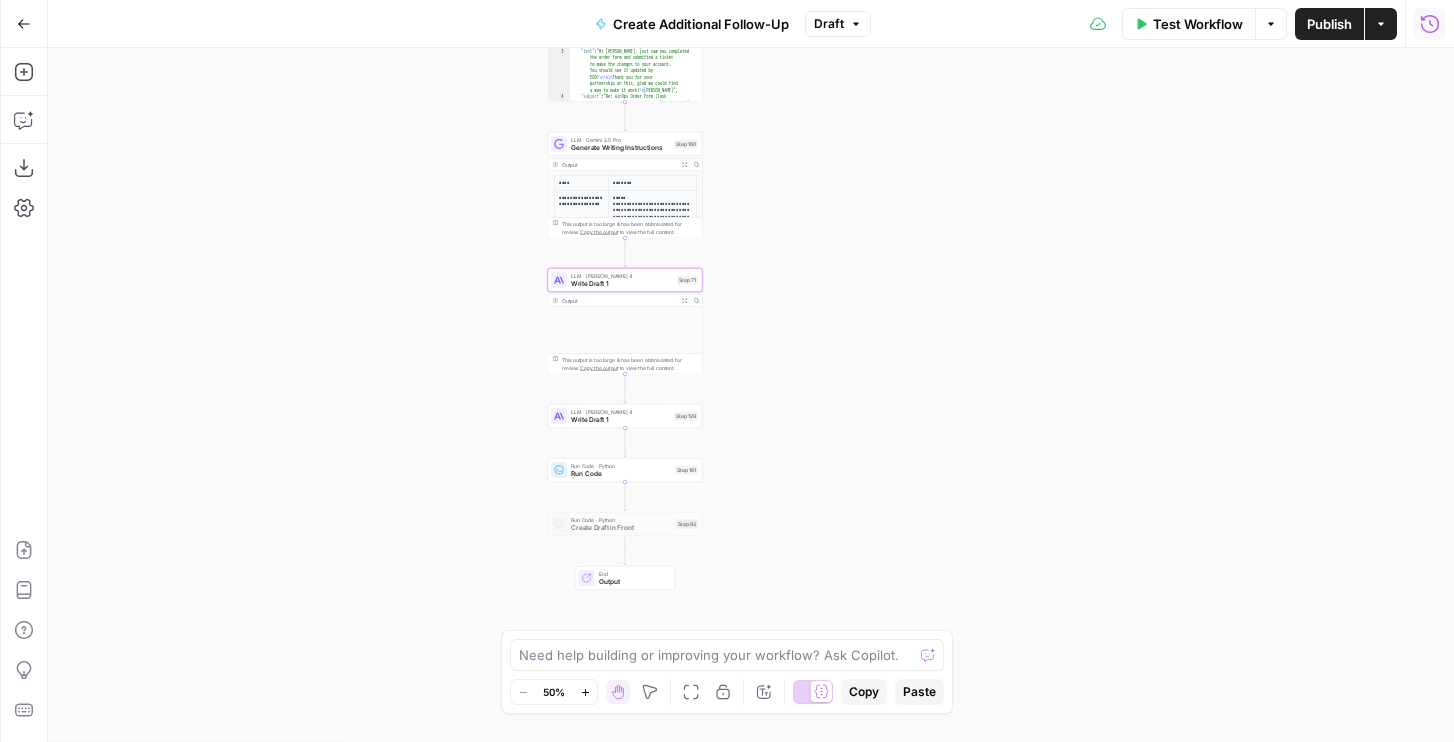 click 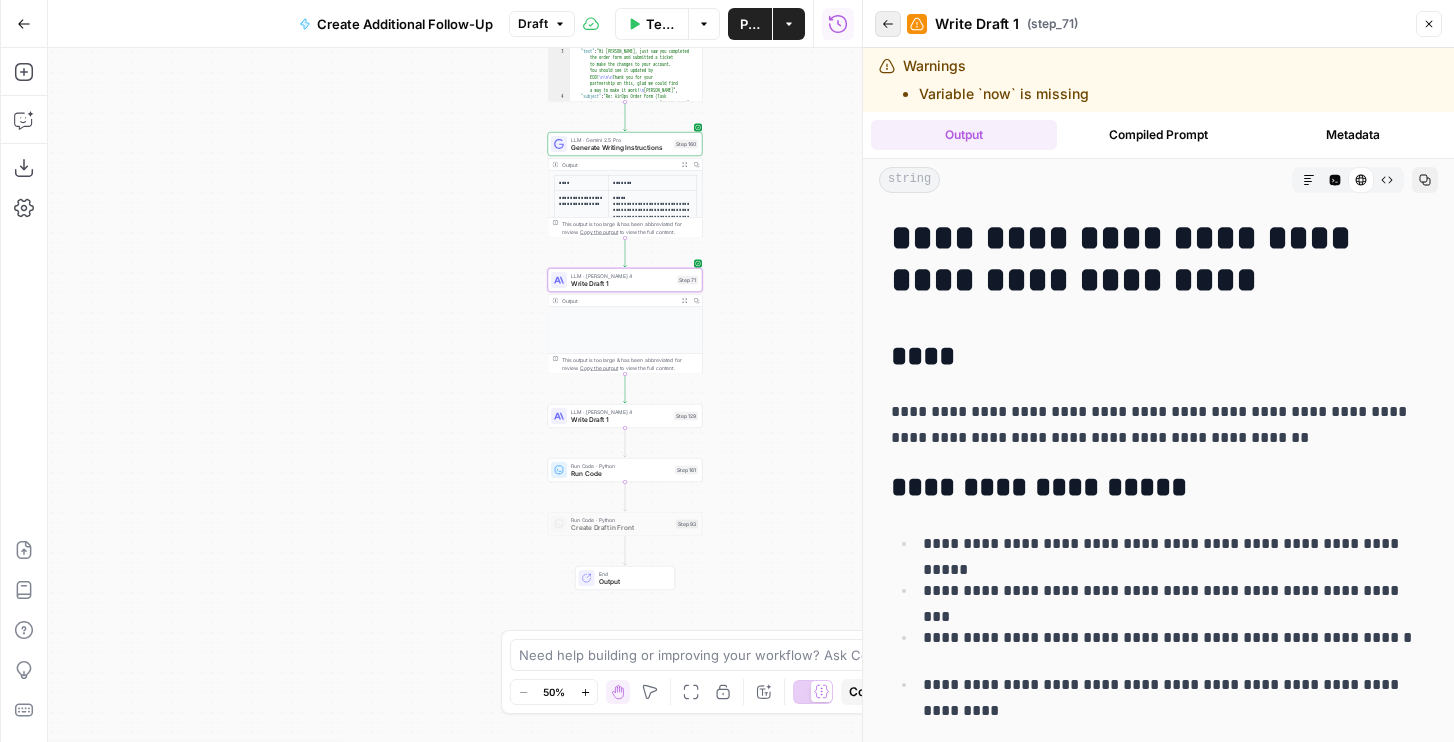 click 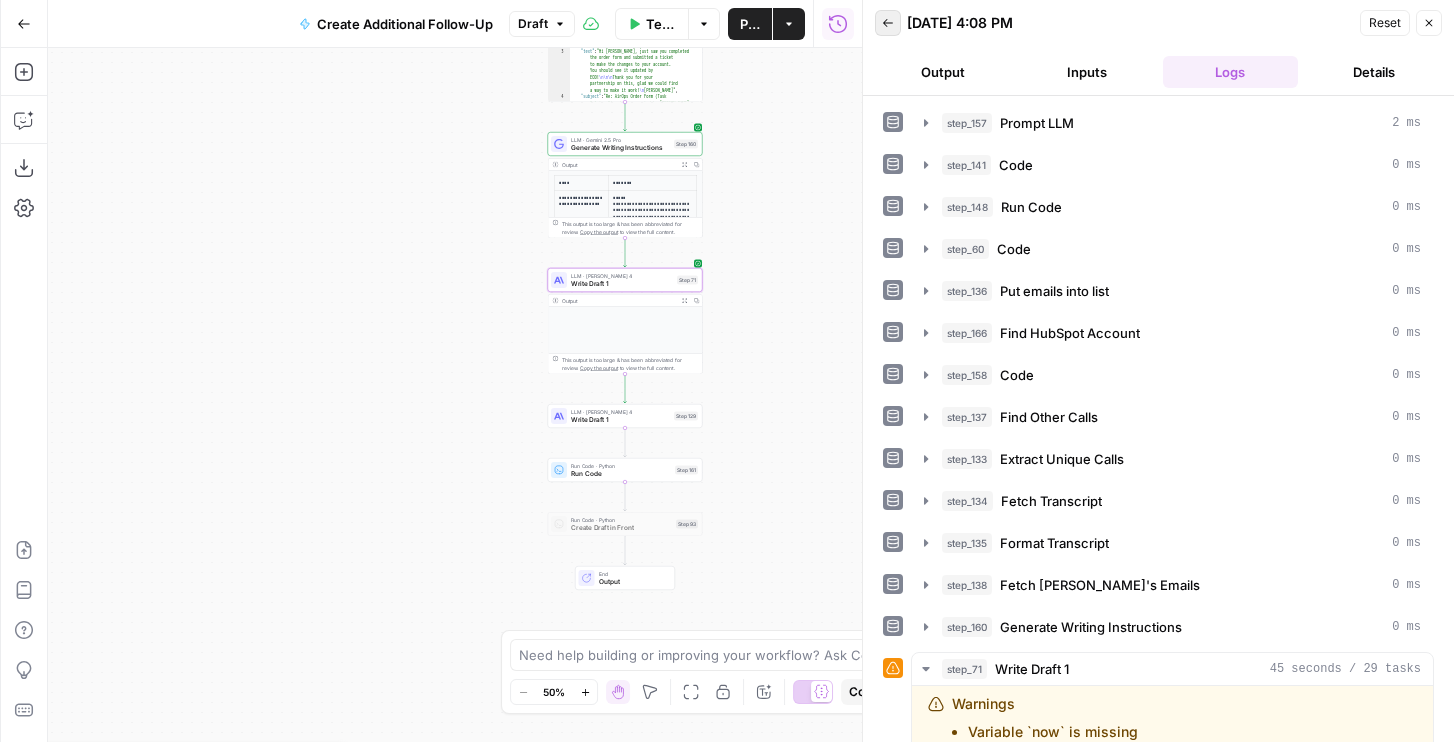 click 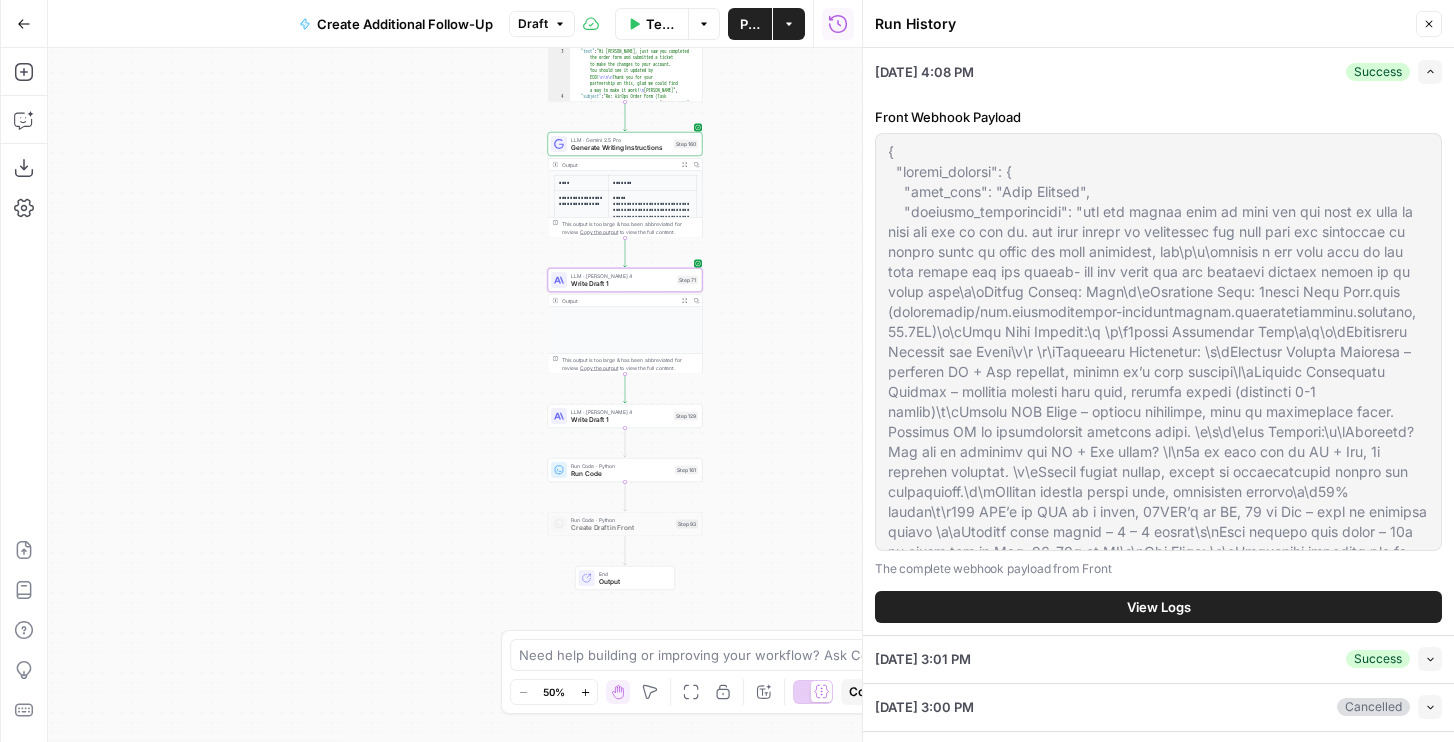 scroll, scrollTop: 599, scrollLeft: 0, axis: vertical 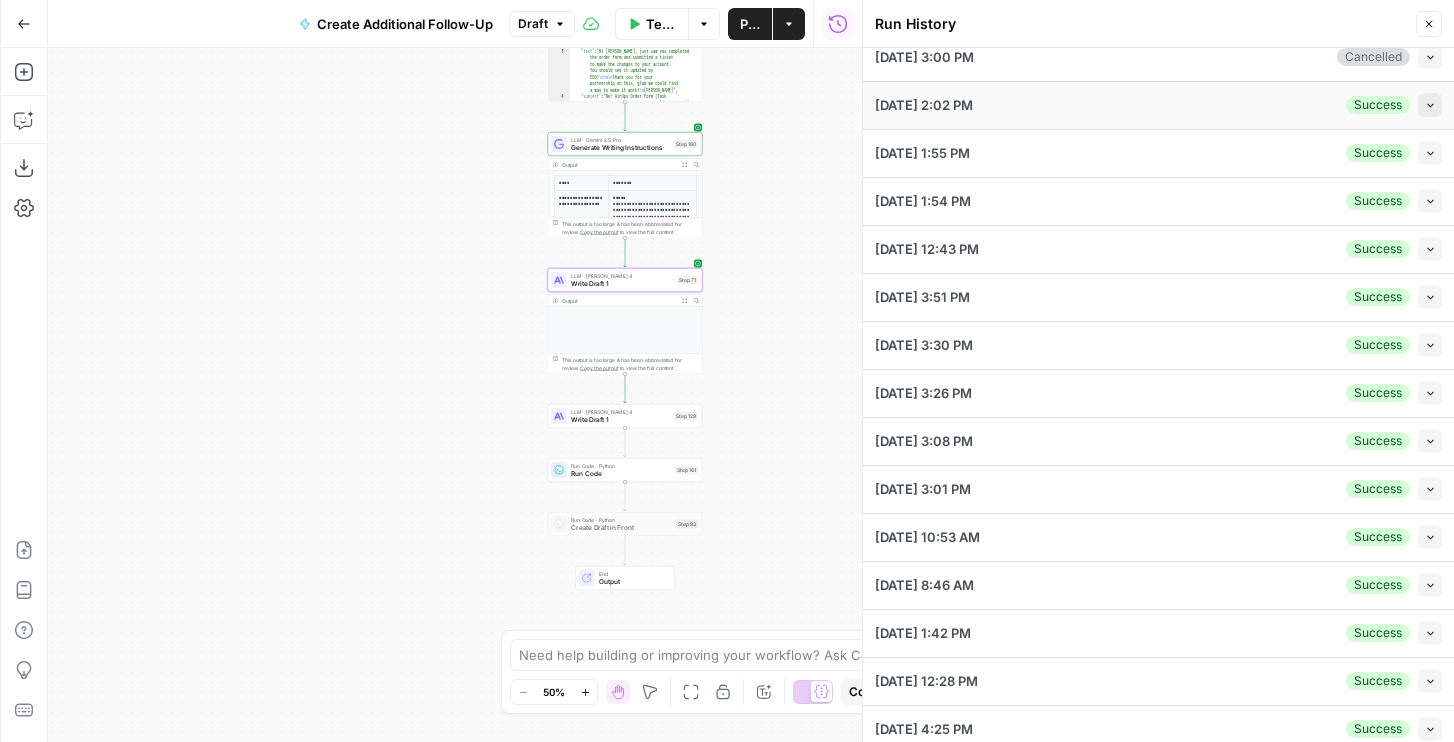 click 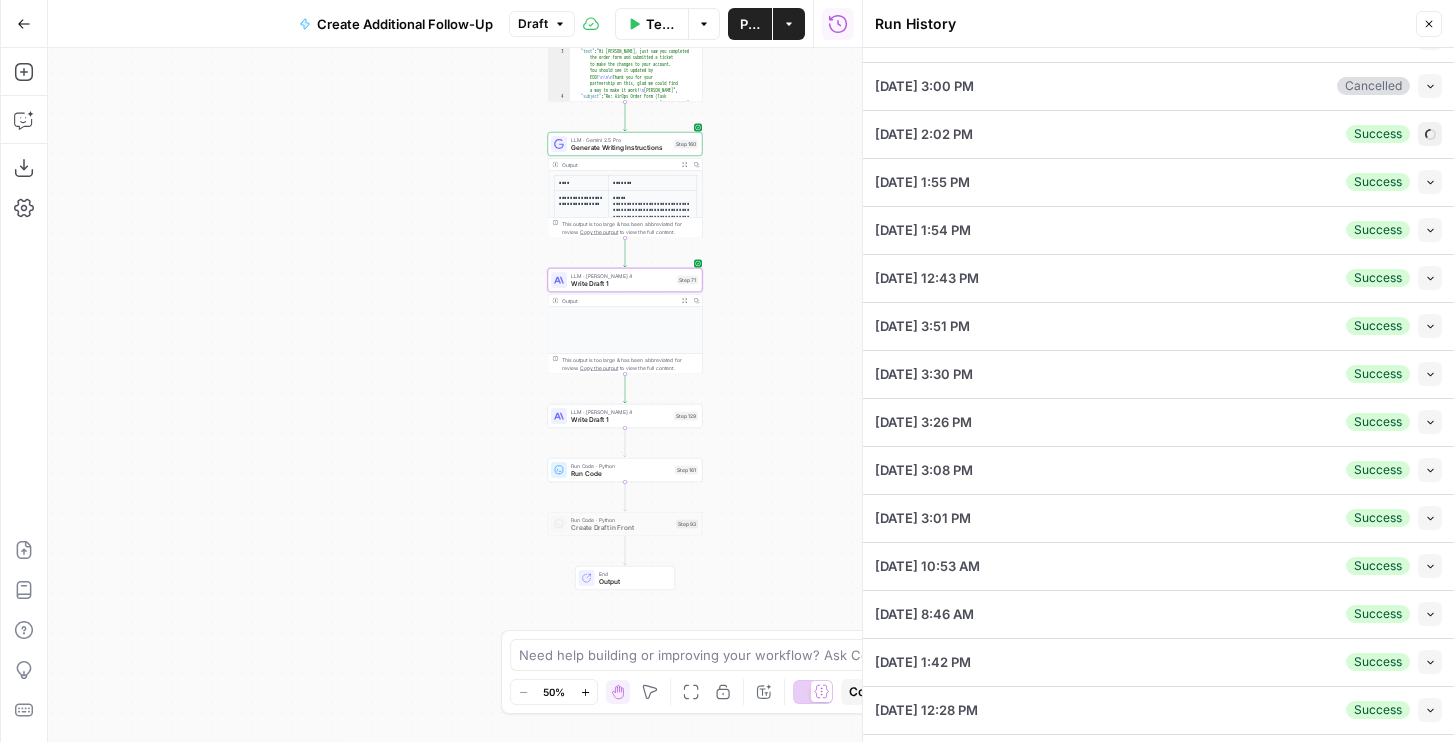 scroll, scrollTop: 110, scrollLeft: 0, axis: vertical 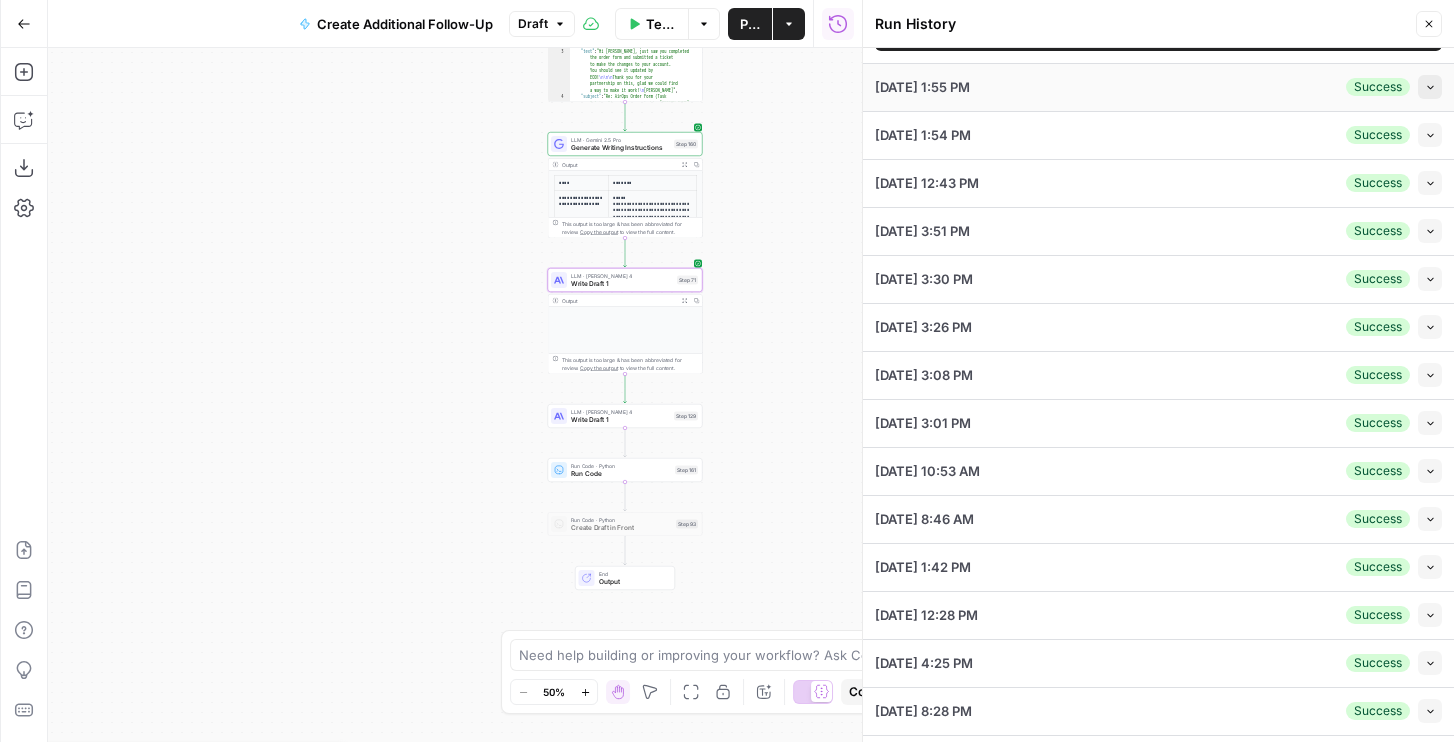 click on "Collapse" at bounding box center (1430, 87) 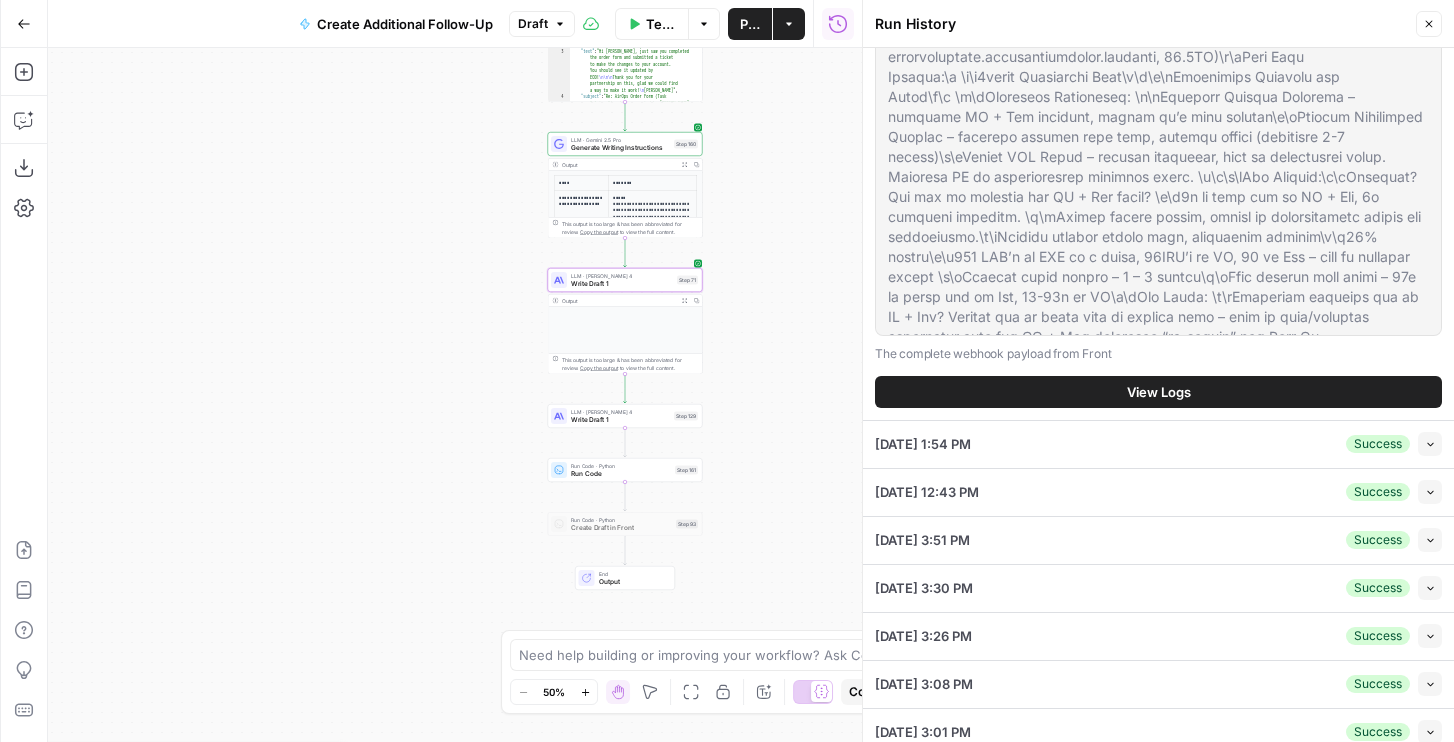 scroll, scrollTop: 408, scrollLeft: 0, axis: vertical 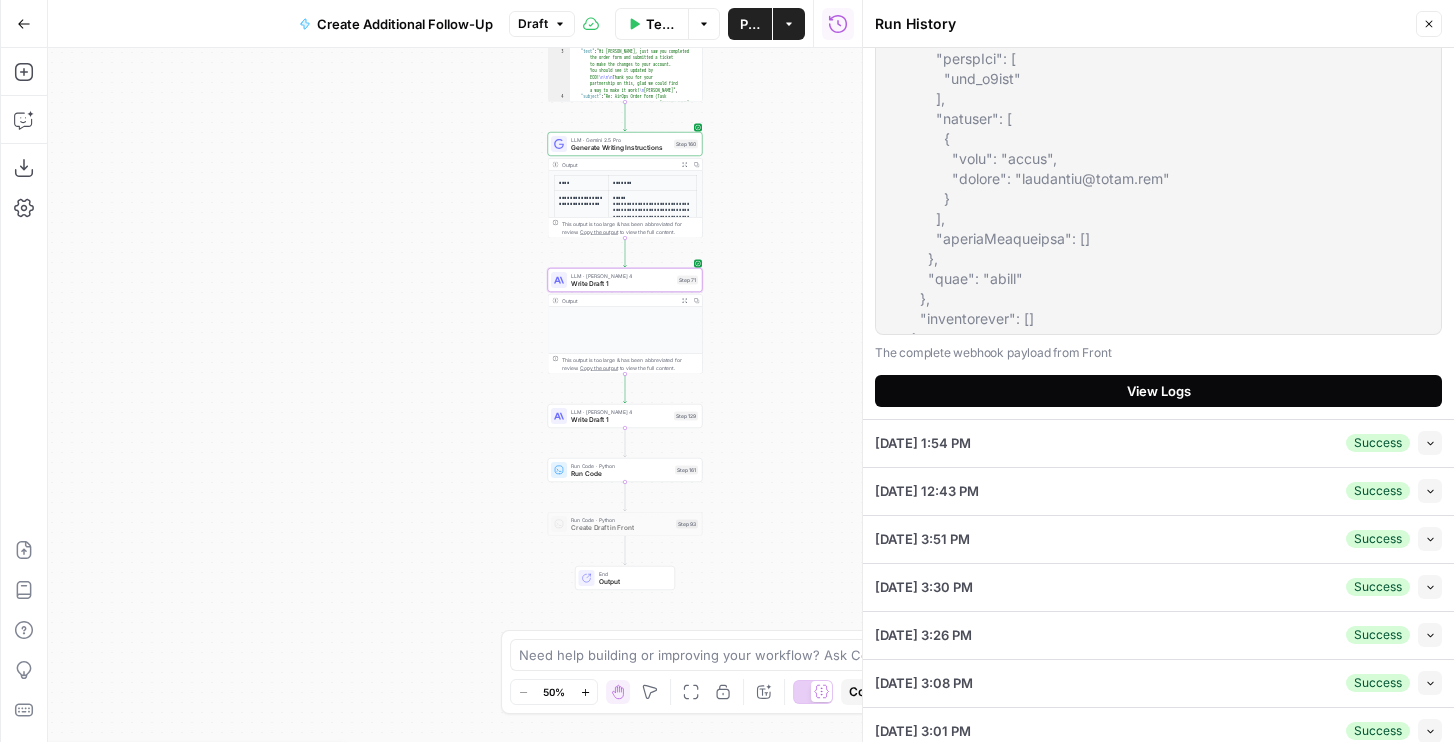 click on "View Logs" at bounding box center (1158, 391) 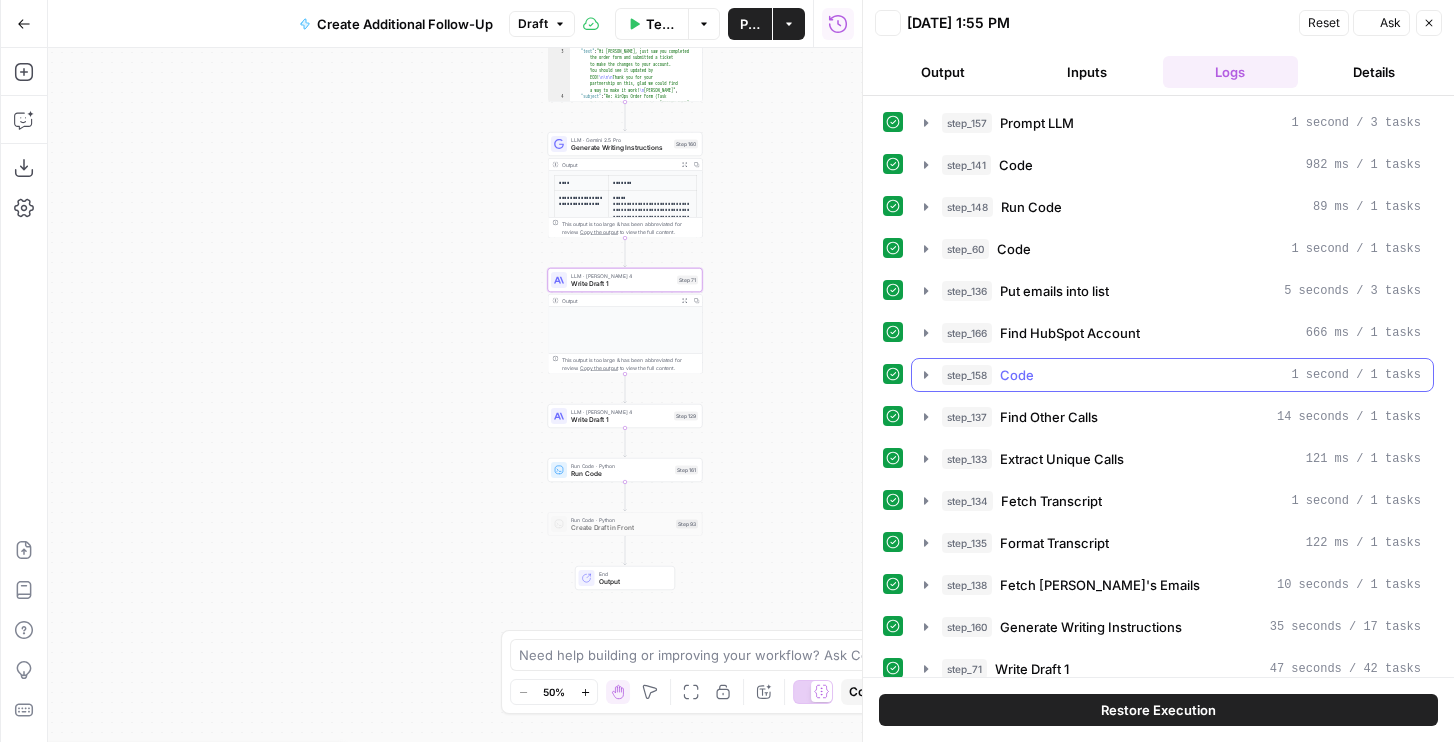 scroll, scrollTop: 0, scrollLeft: 0, axis: both 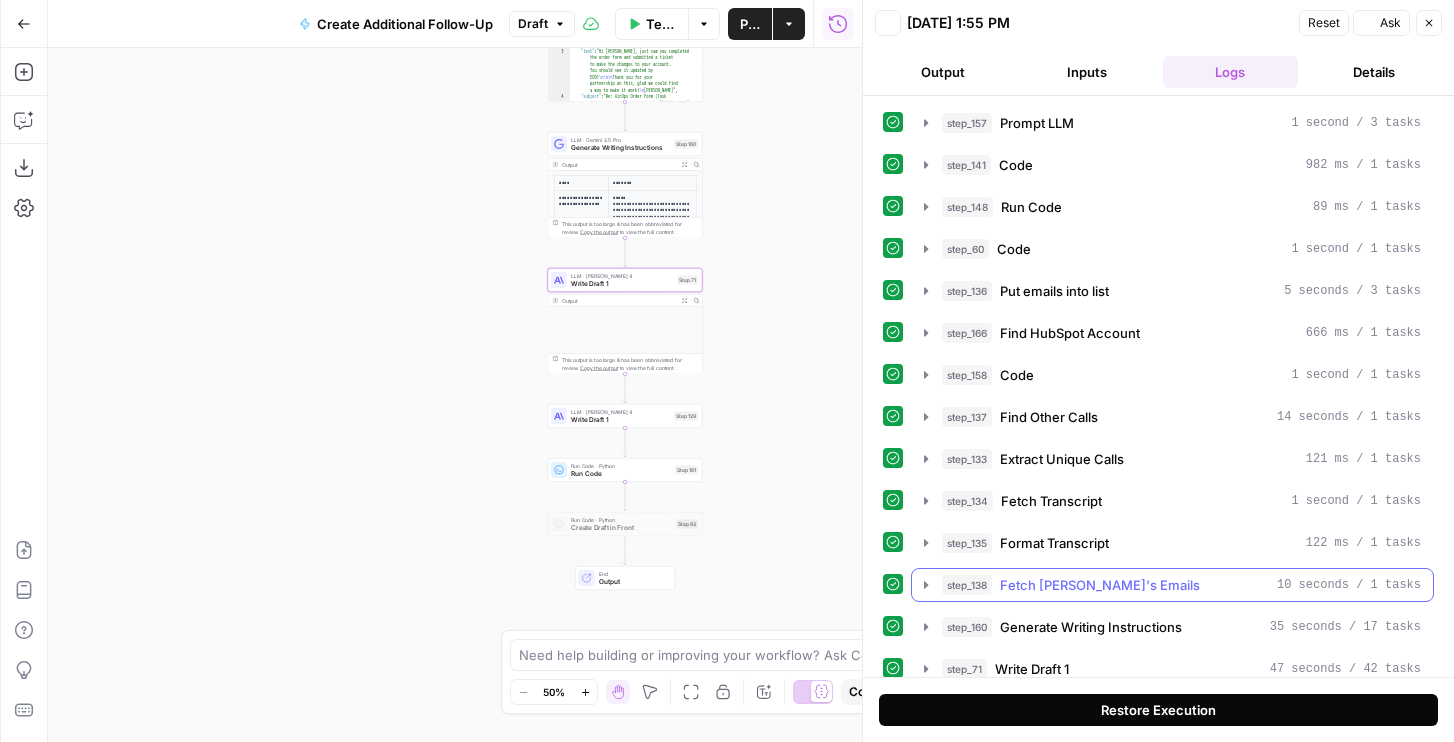 click on "Restore Execution" at bounding box center [1158, 710] 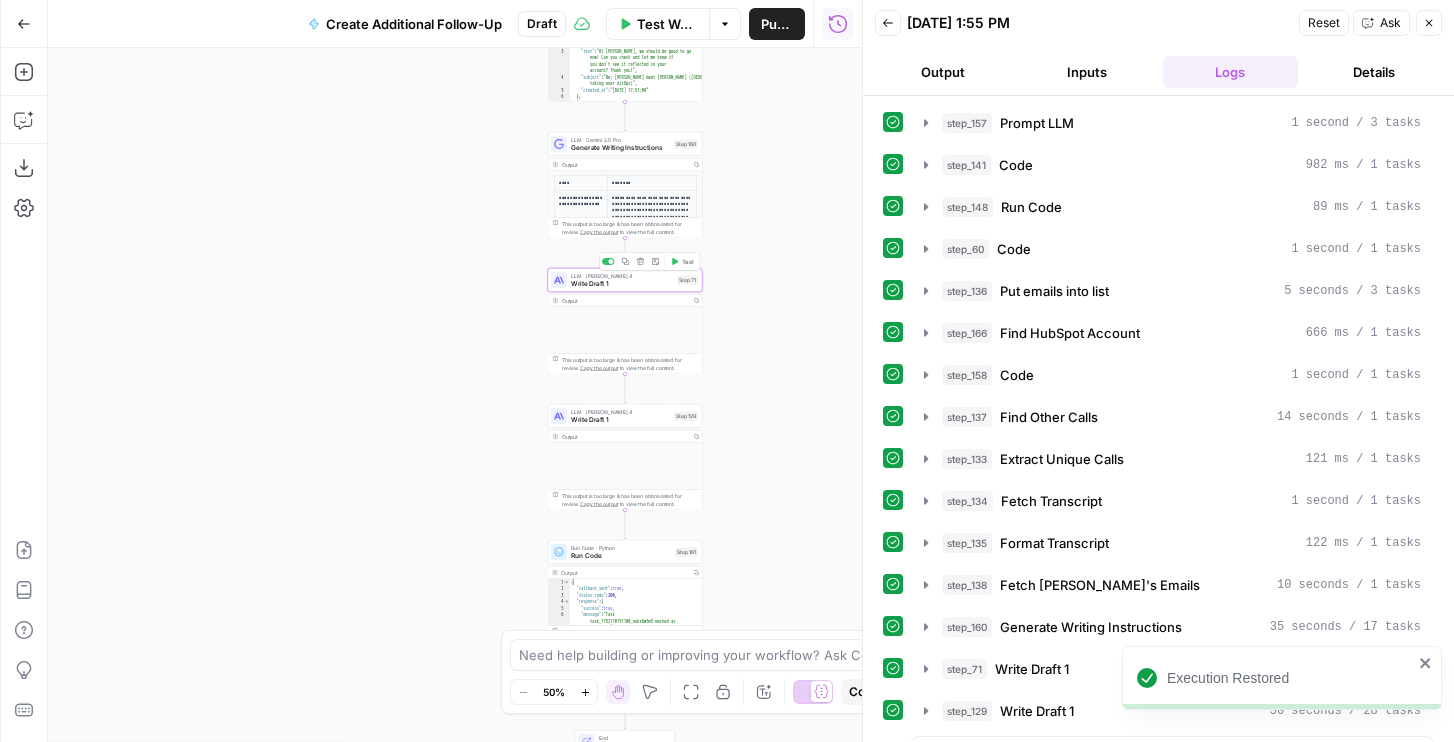 click on "Write Draft 1" at bounding box center [622, 284] 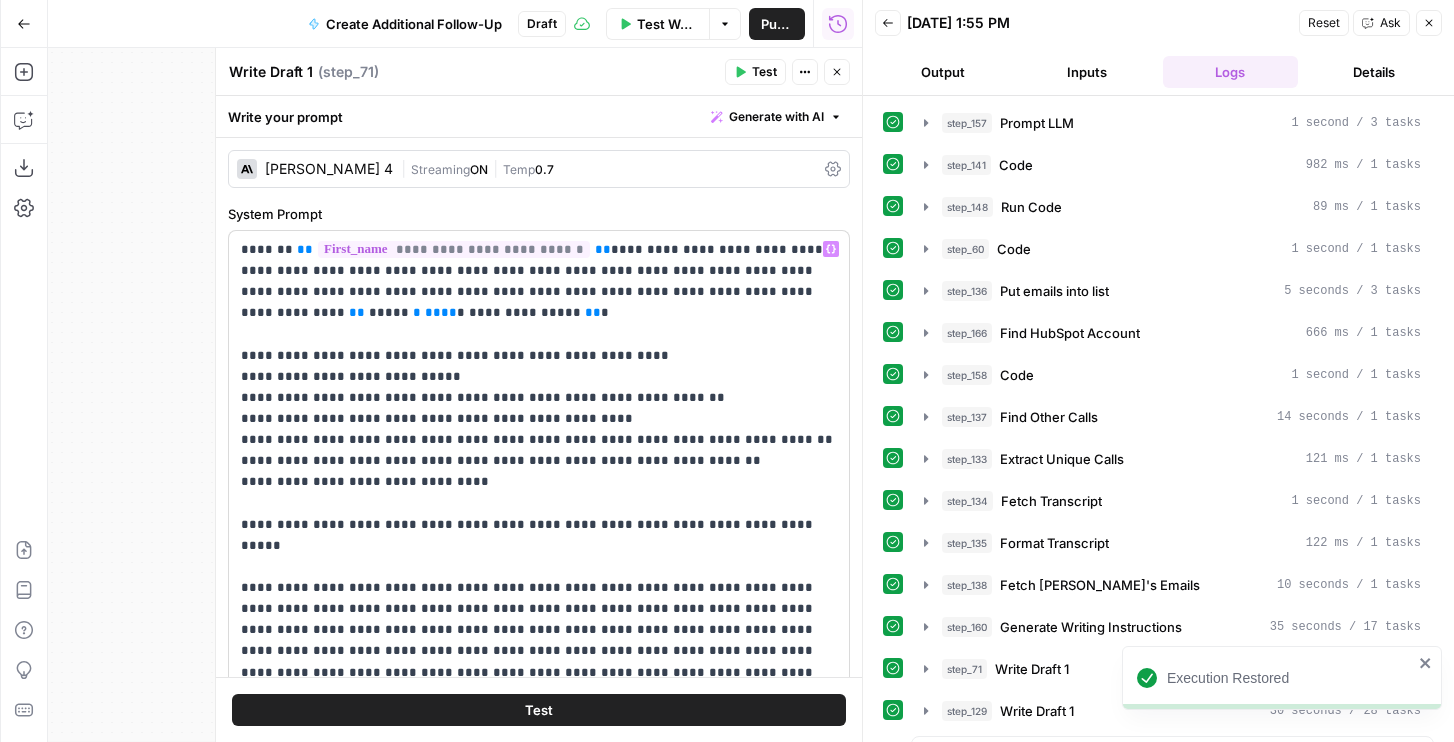 scroll, scrollTop: 1025, scrollLeft: 0, axis: vertical 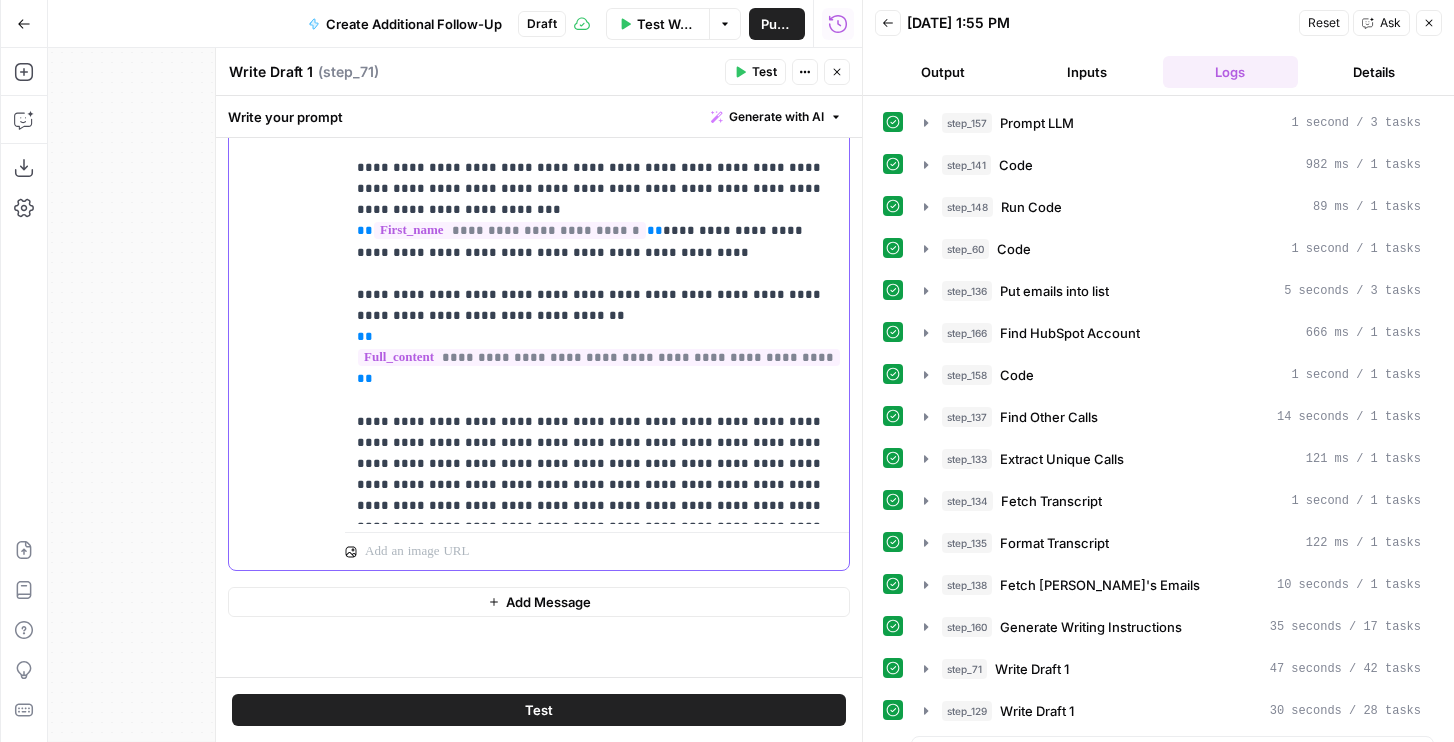 click on "**********" at bounding box center (597, -33) 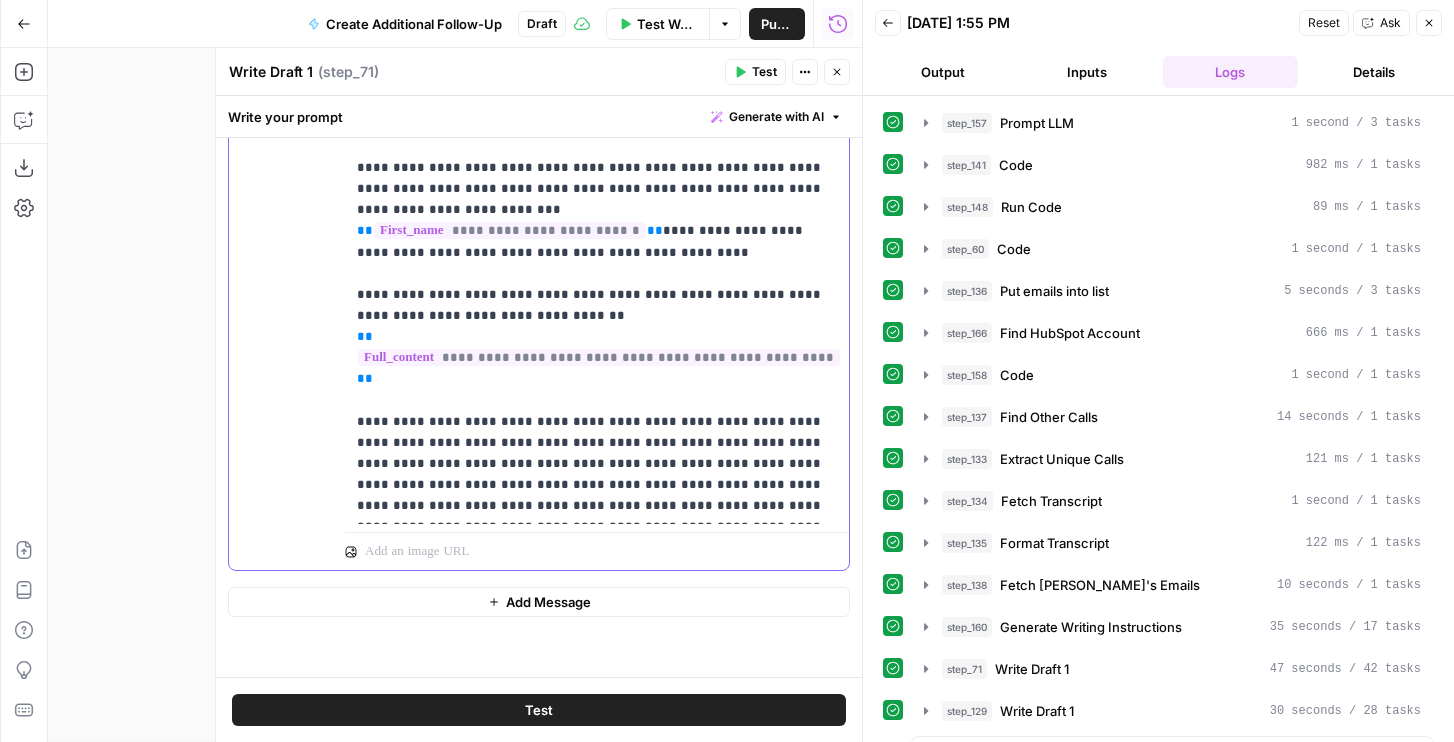 type 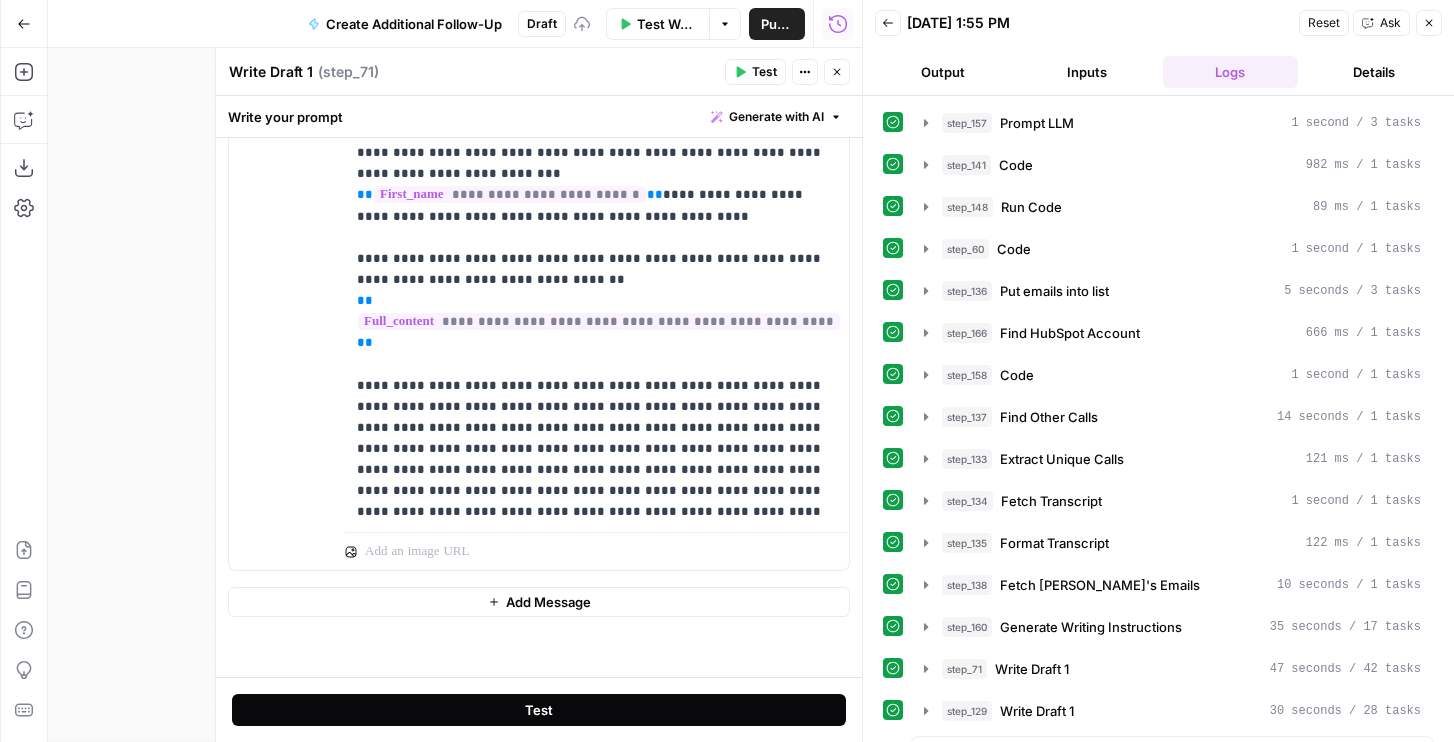 click on "Test" at bounding box center (539, 710) 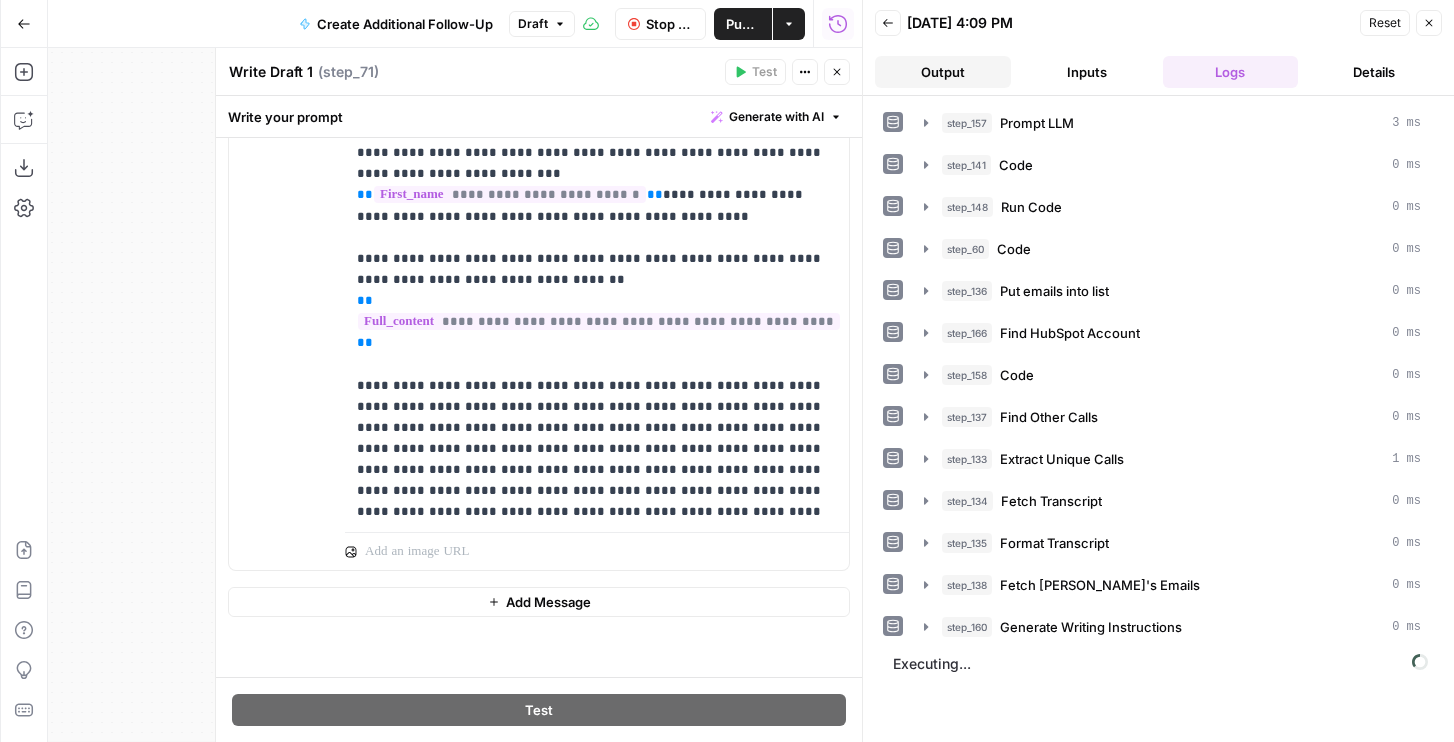 click on "Output" at bounding box center [943, 72] 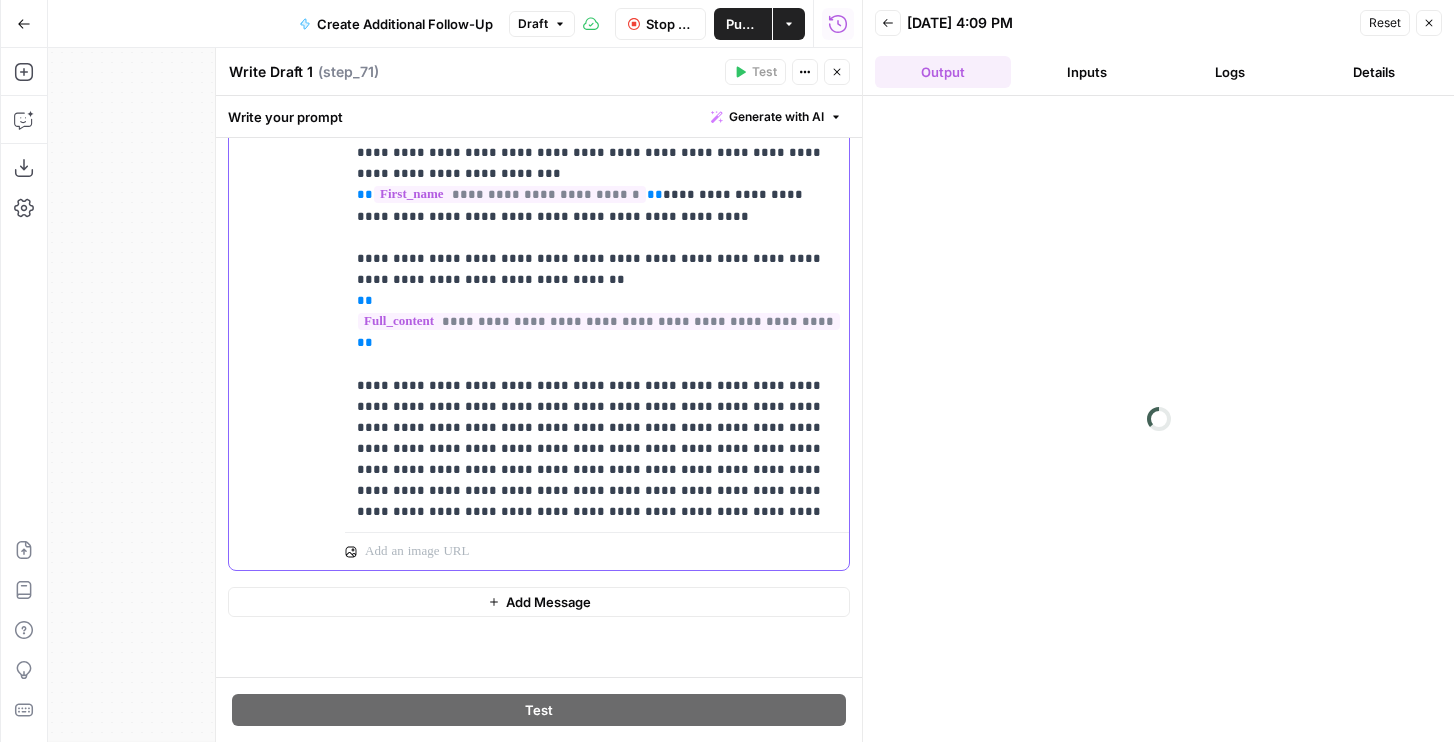 click on "**********" at bounding box center (597, 956) 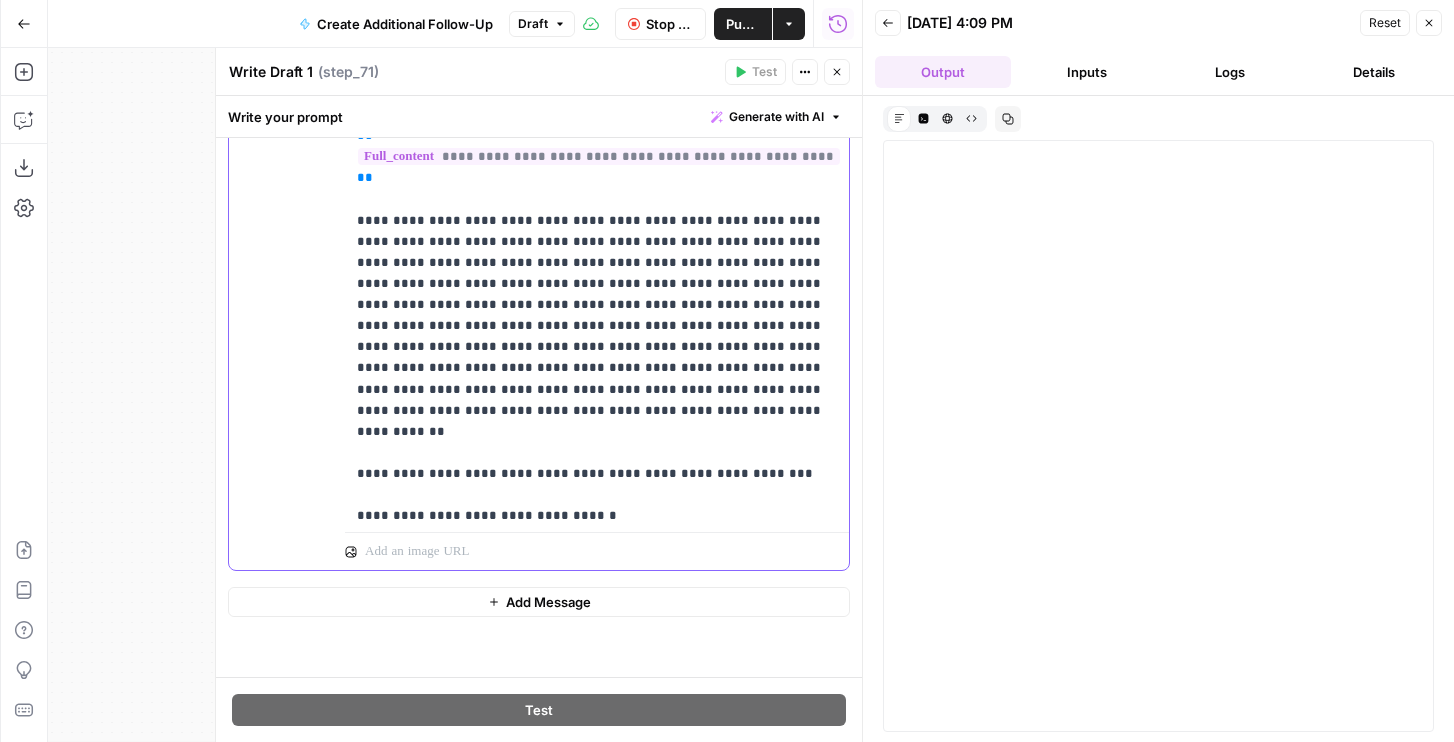 scroll, scrollTop: 658, scrollLeft: 0, axis: vertical 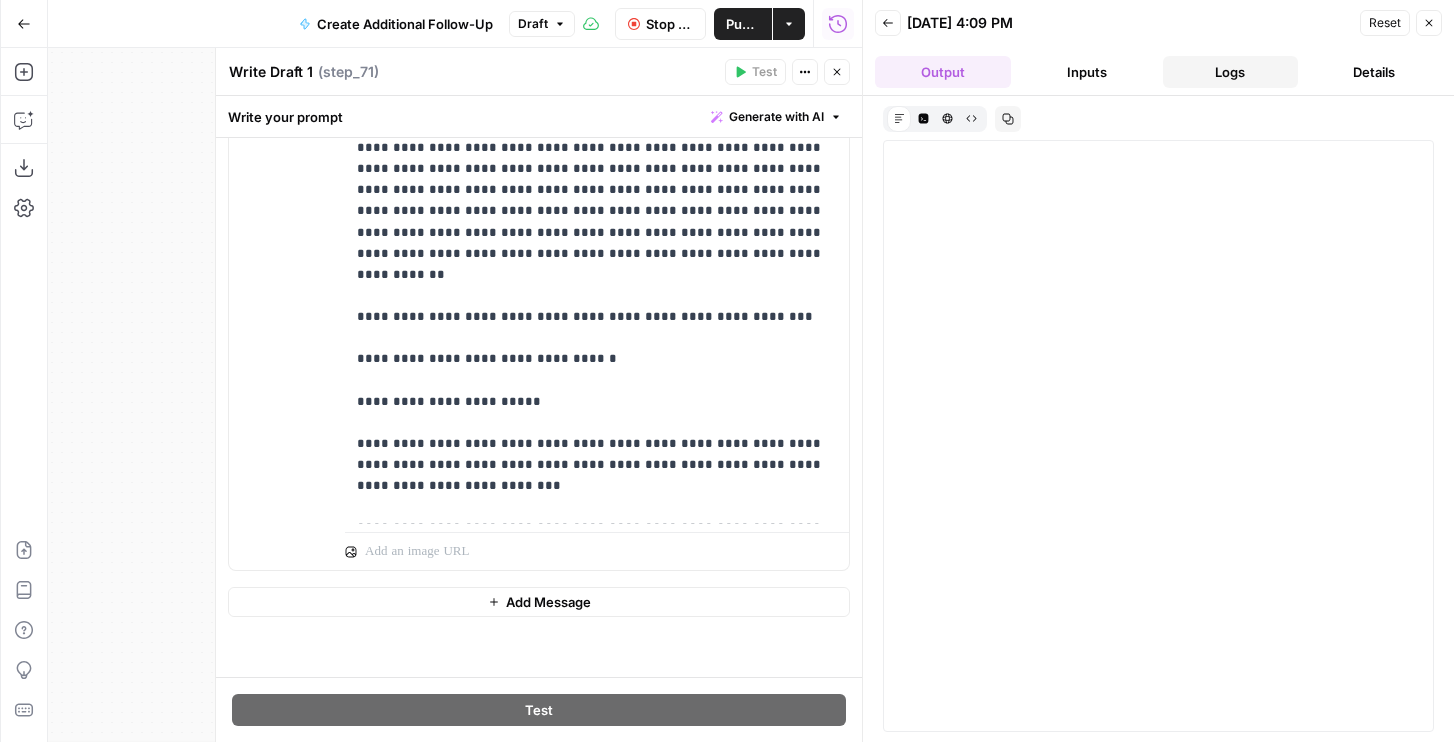 click on "Logs" at bounding box center [1231, 72] 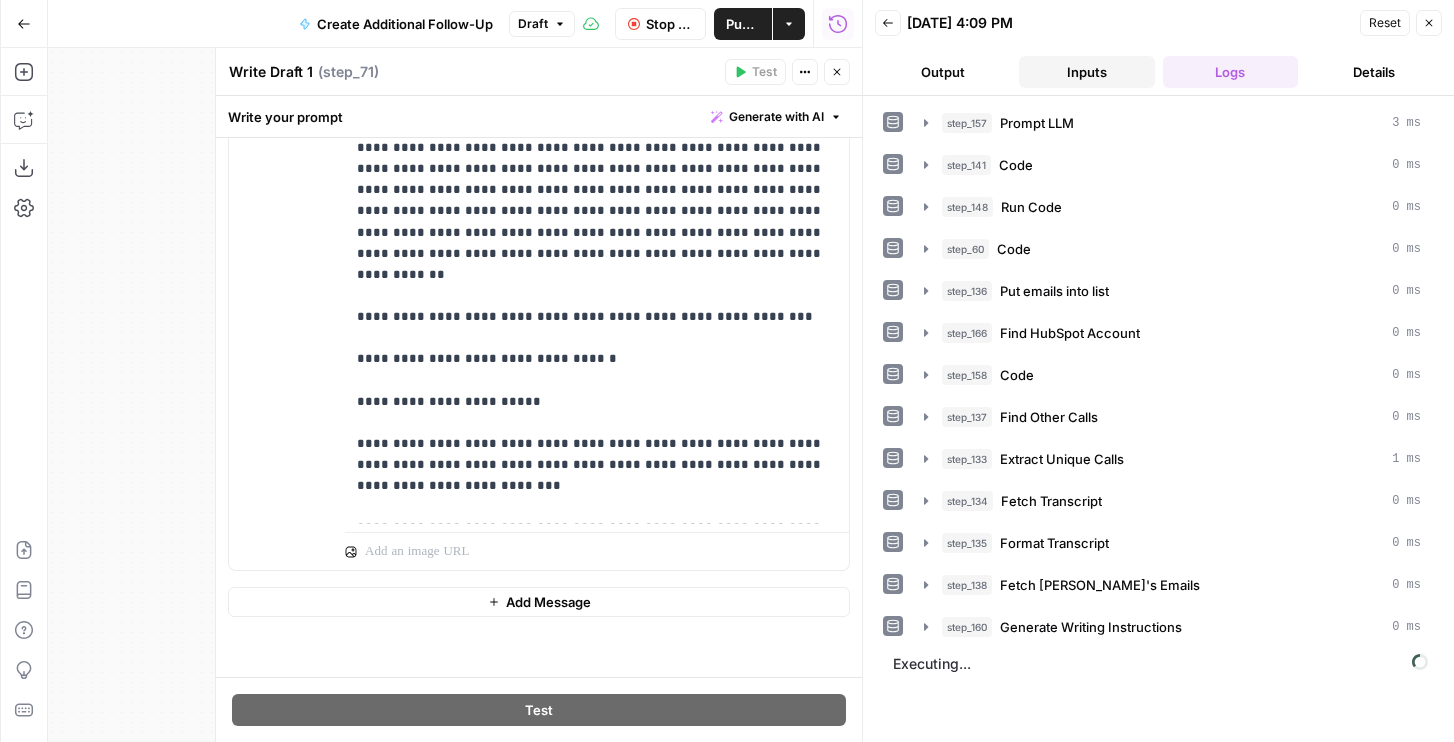 click on "Inputs" at bounding box center [1087, 72] 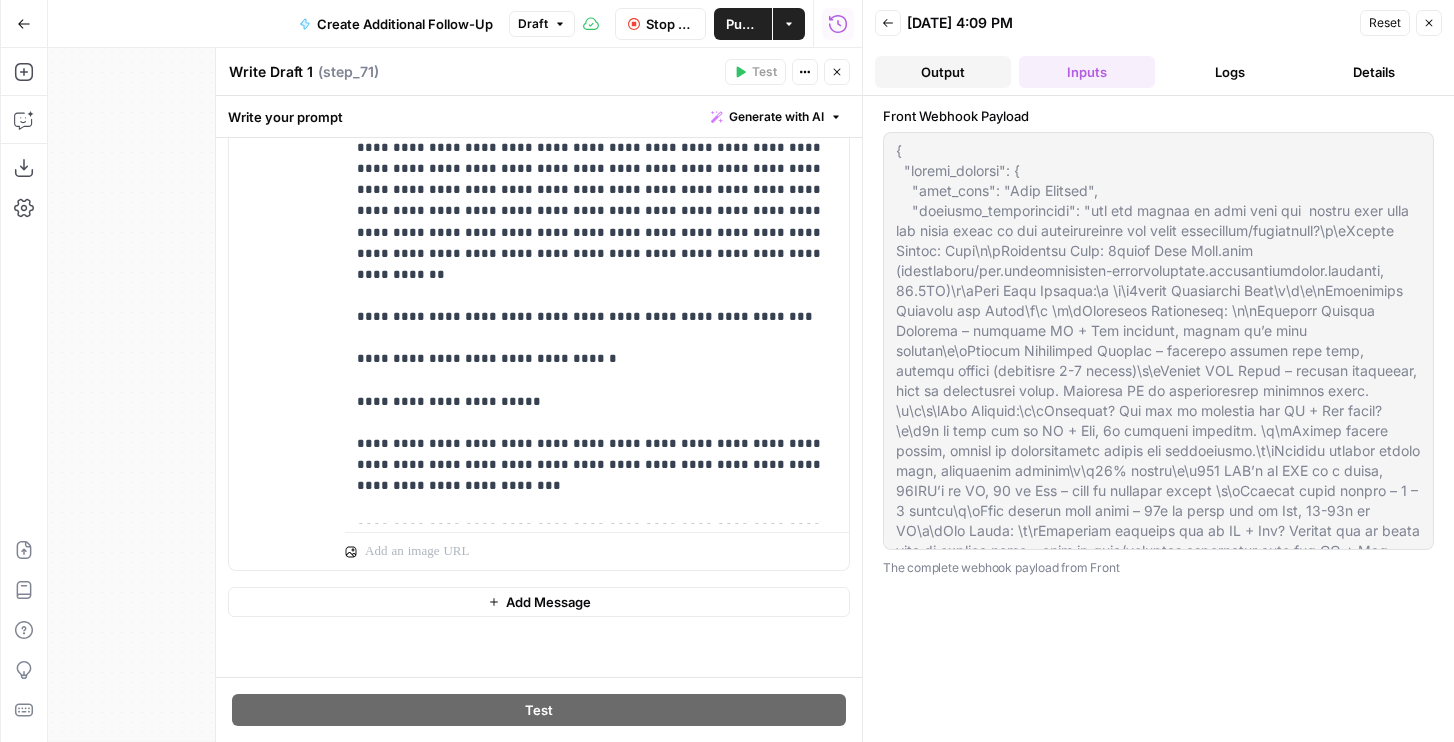 click on "Output" at bounding box center (943, 72) 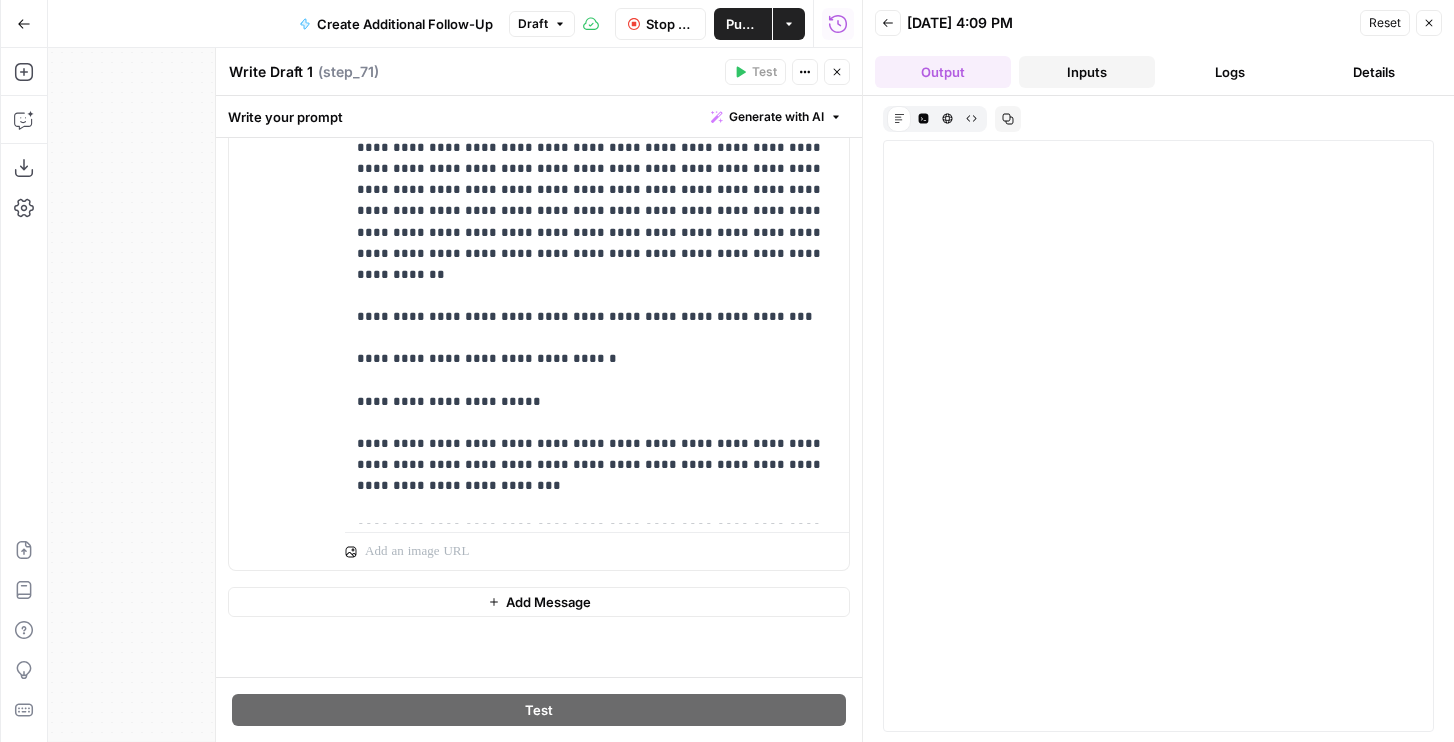 click on "Inputs" at bounding box center (1087, 72) 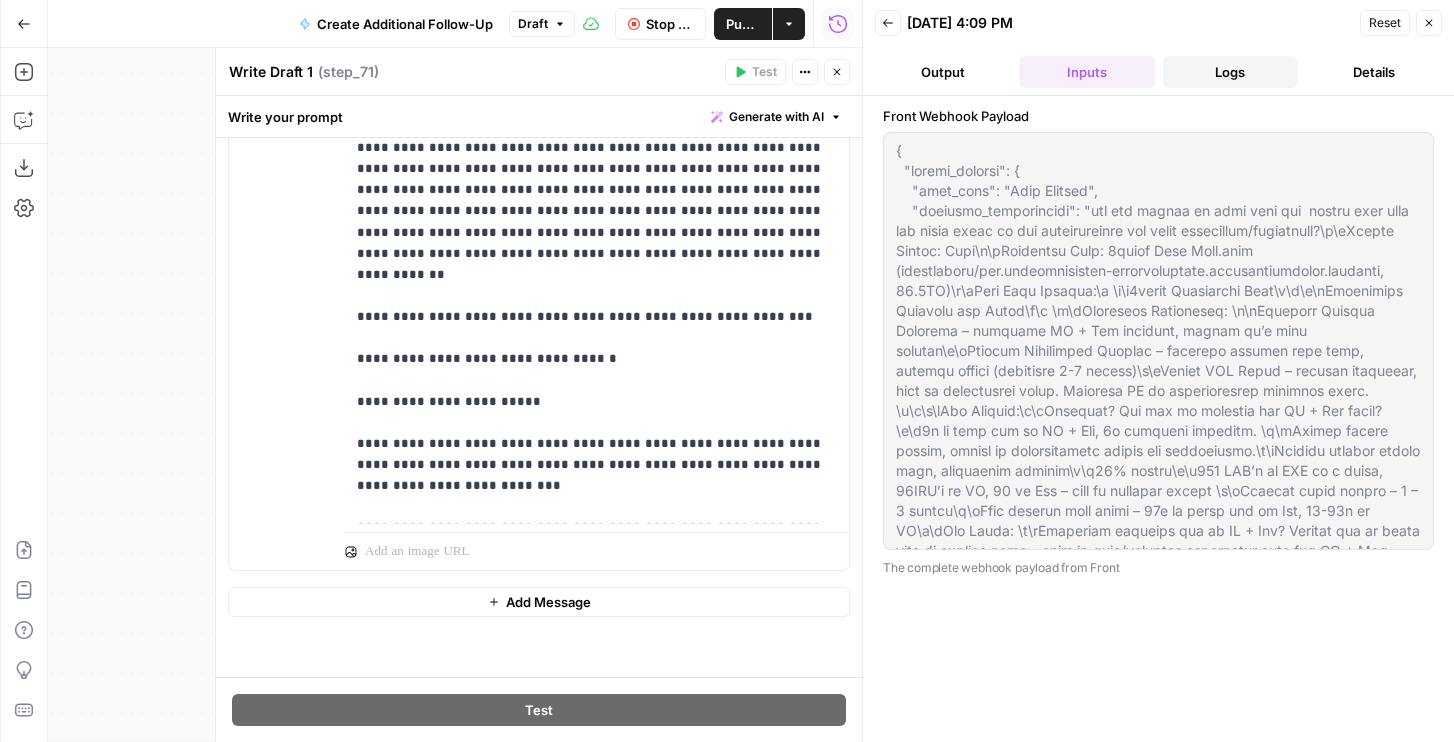 click on "Logs" at bounding box center (1231, 72) 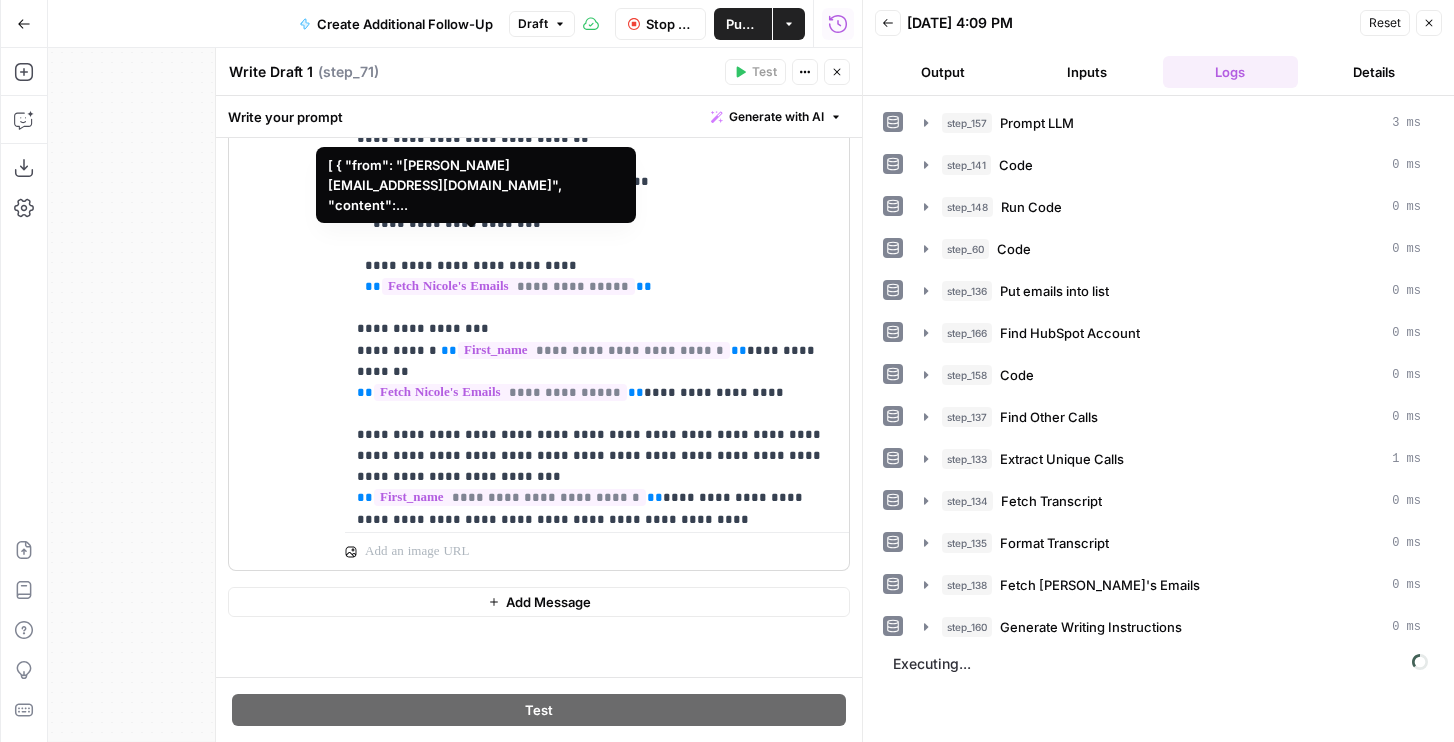 scroll, scrollTop: 0, scrollLeft: 0, axis: both 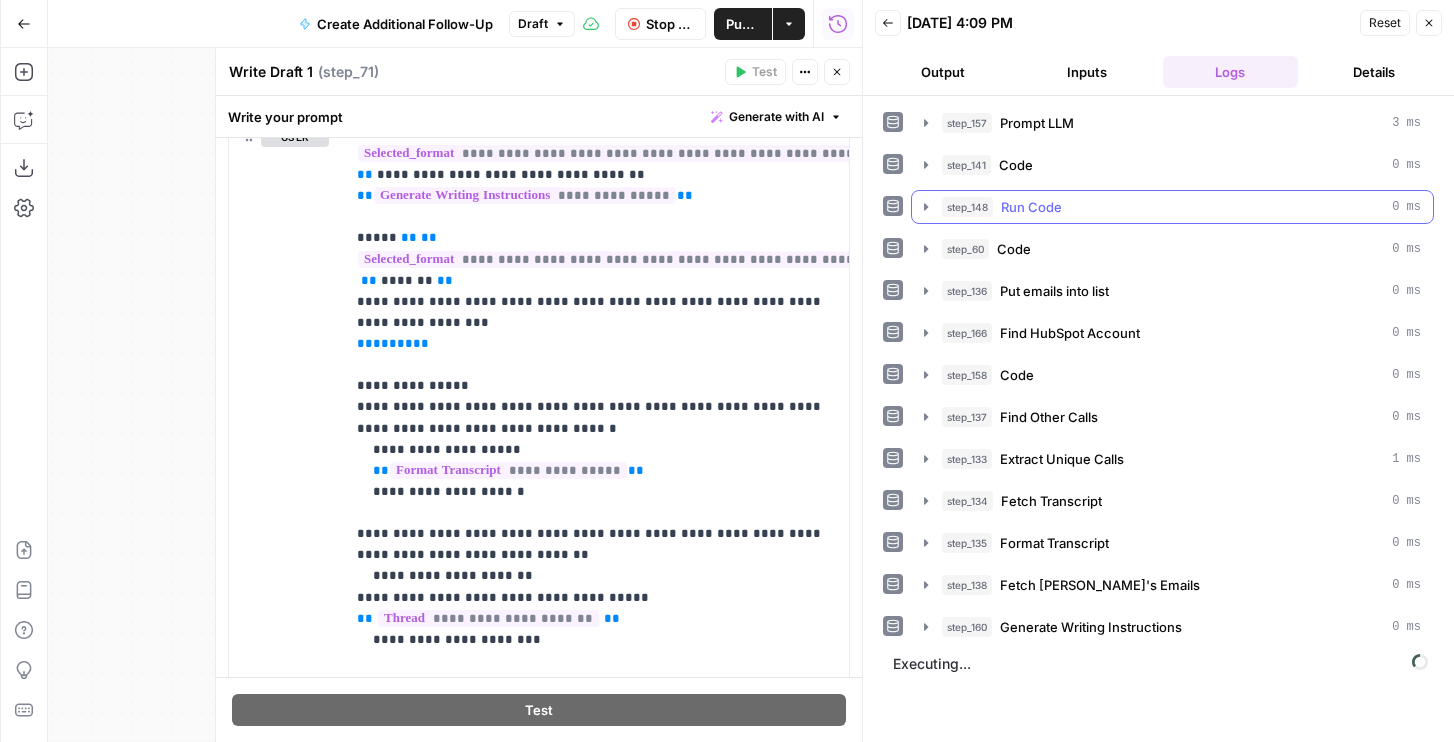 click on "step_148 Run Code 0 ms" at bounding box center (1181, 207) 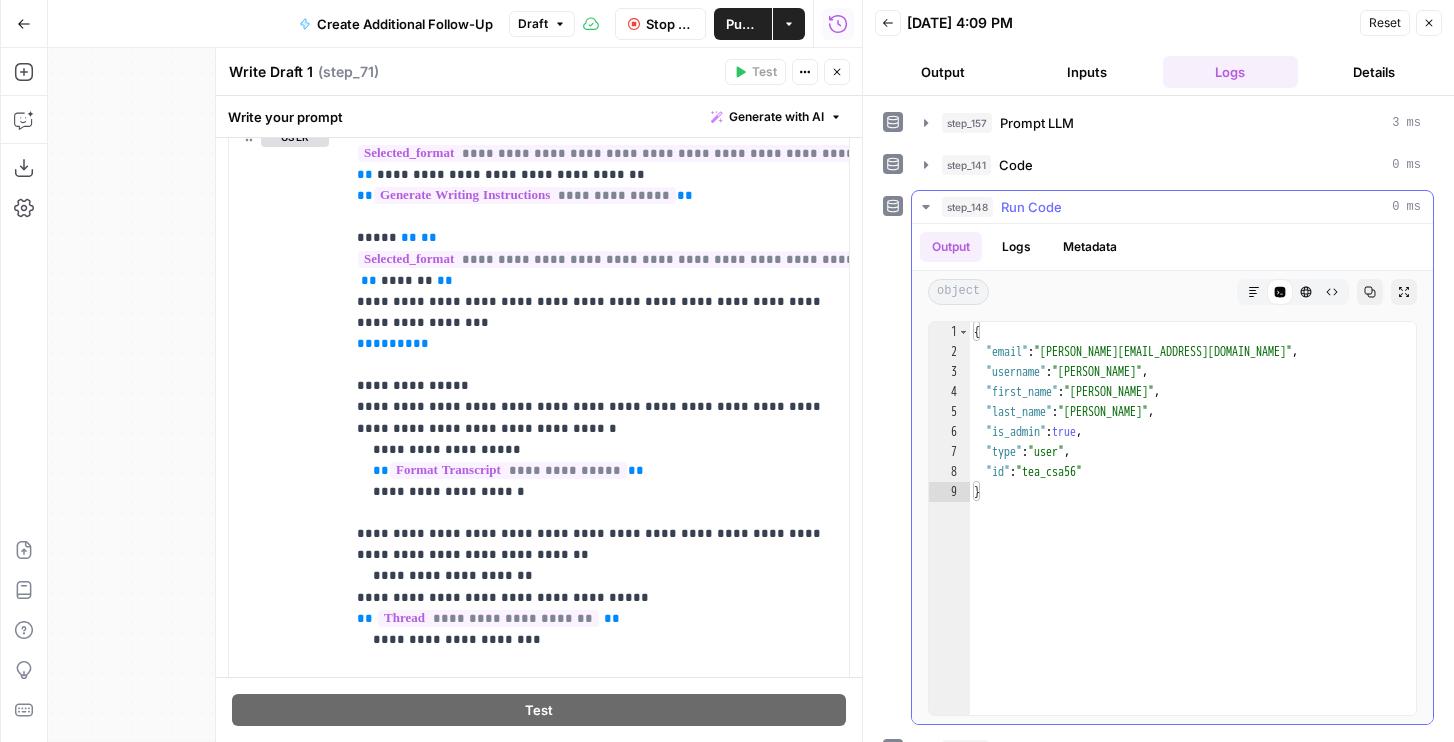 click on "step_148 Run Code 0 ms" at bounding box center (1181, 207) 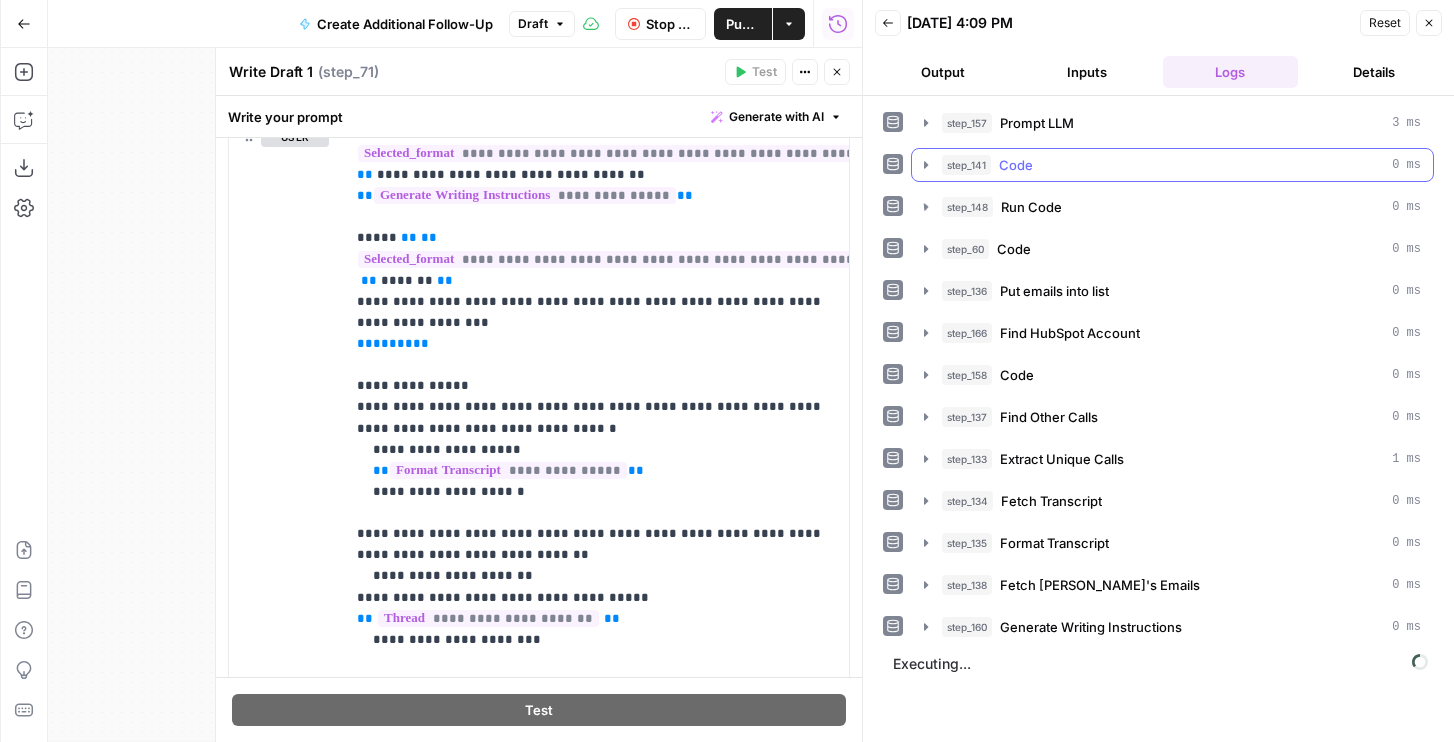 click on "step_141 Code 0 ms" at bounding box center (1181, 165) 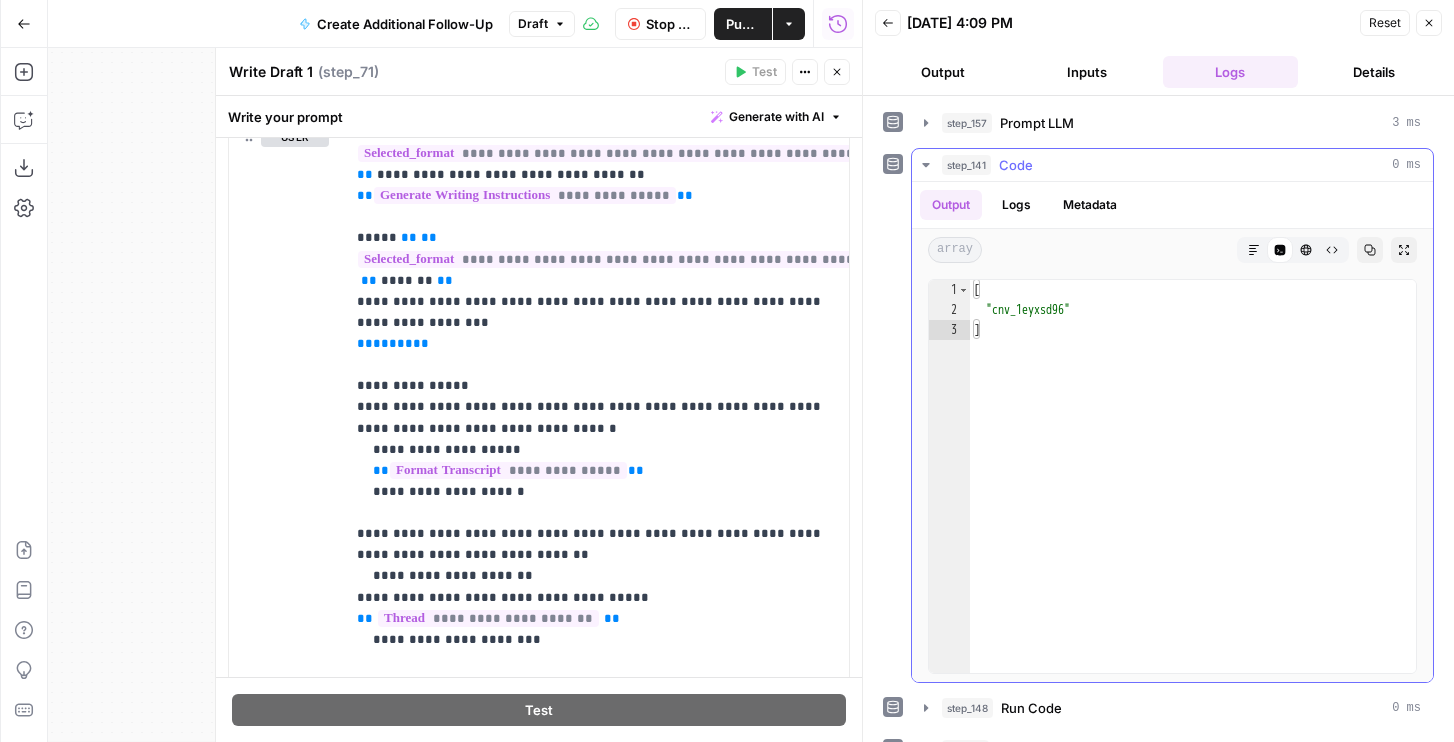 click on "step_141 Code 0 ms" at bounding box center [1181, 165] 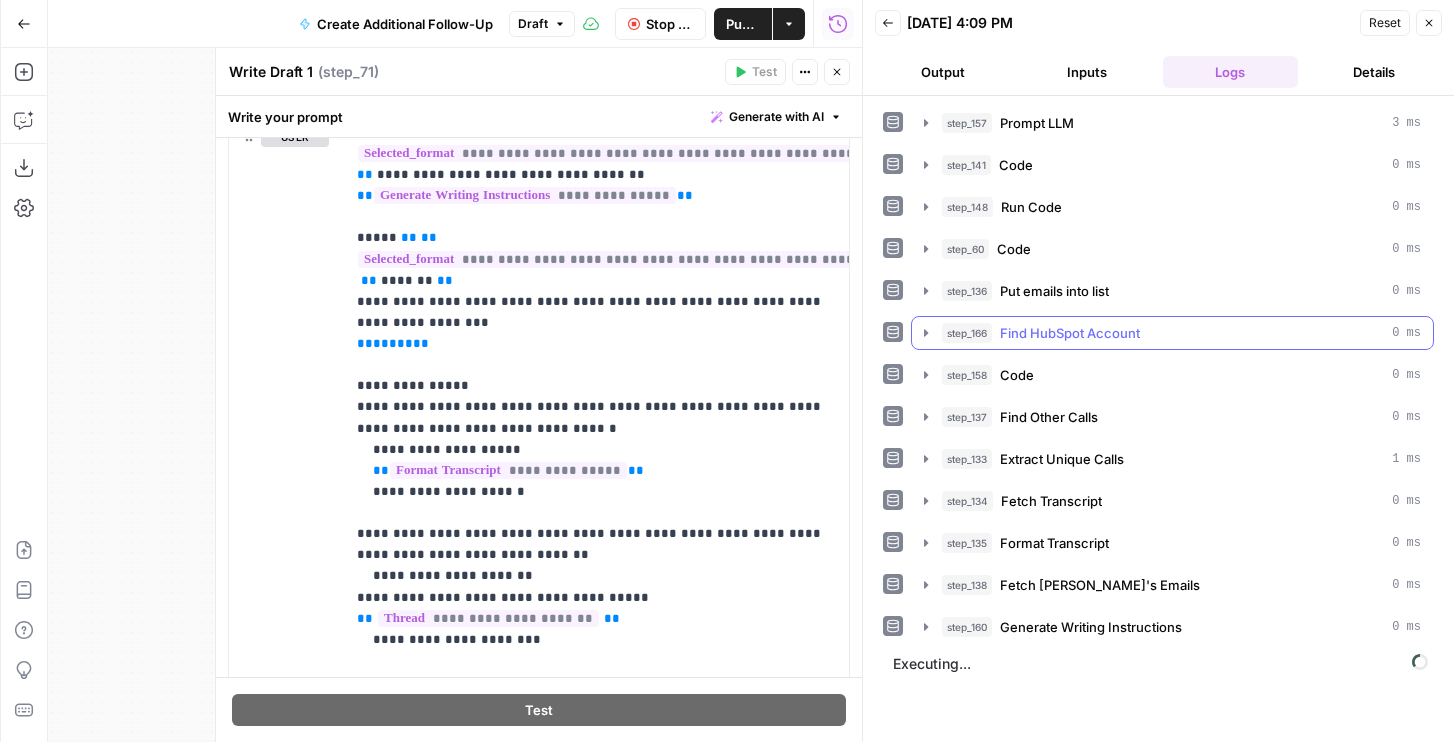 click on "step_166 Find HubSpot Account 0 ms" at bounding box center (1172, 333) 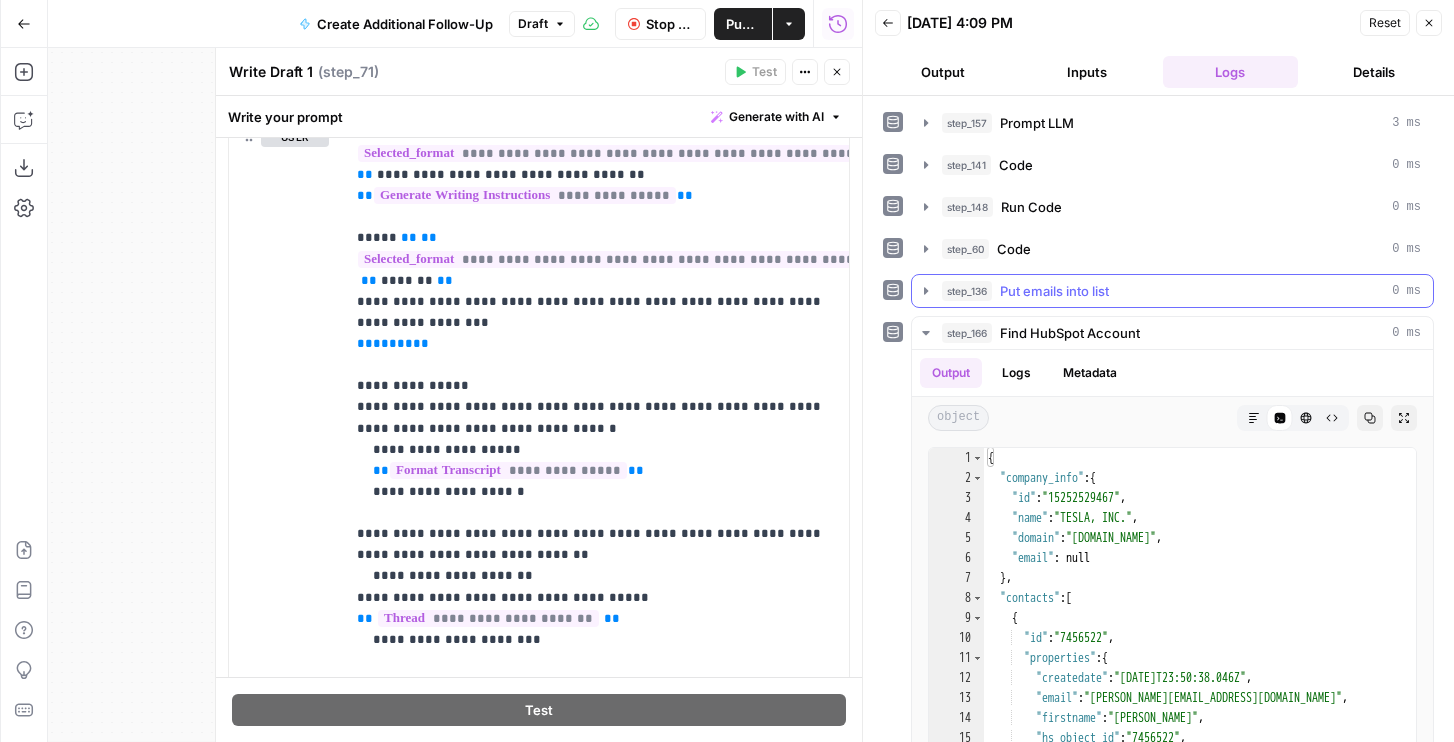 click on "Put emails into list" at bounding box center (1054, 291) 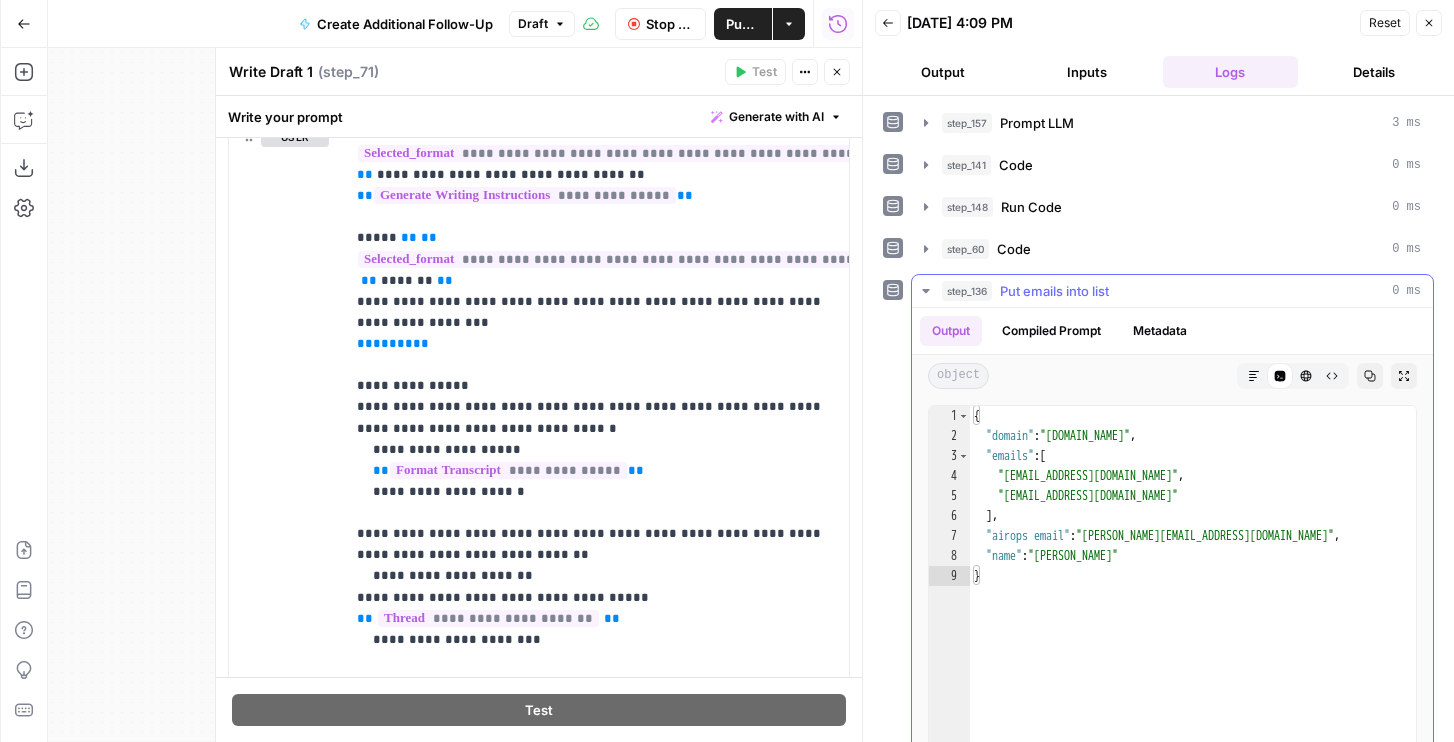 click on "Put emails into list" at bounding box center (1054, 291) 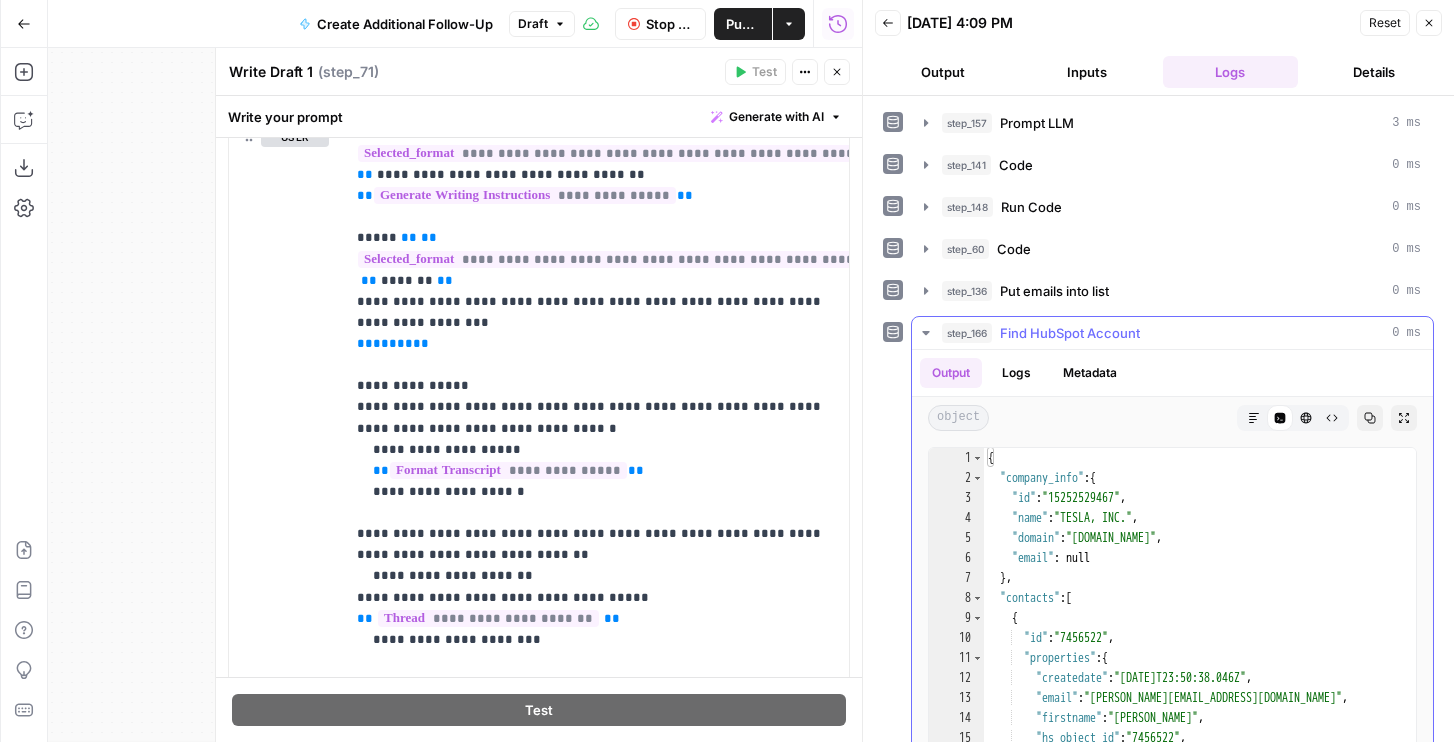 click on "Find HubSpot Account" at bounding box center (1070, 333) 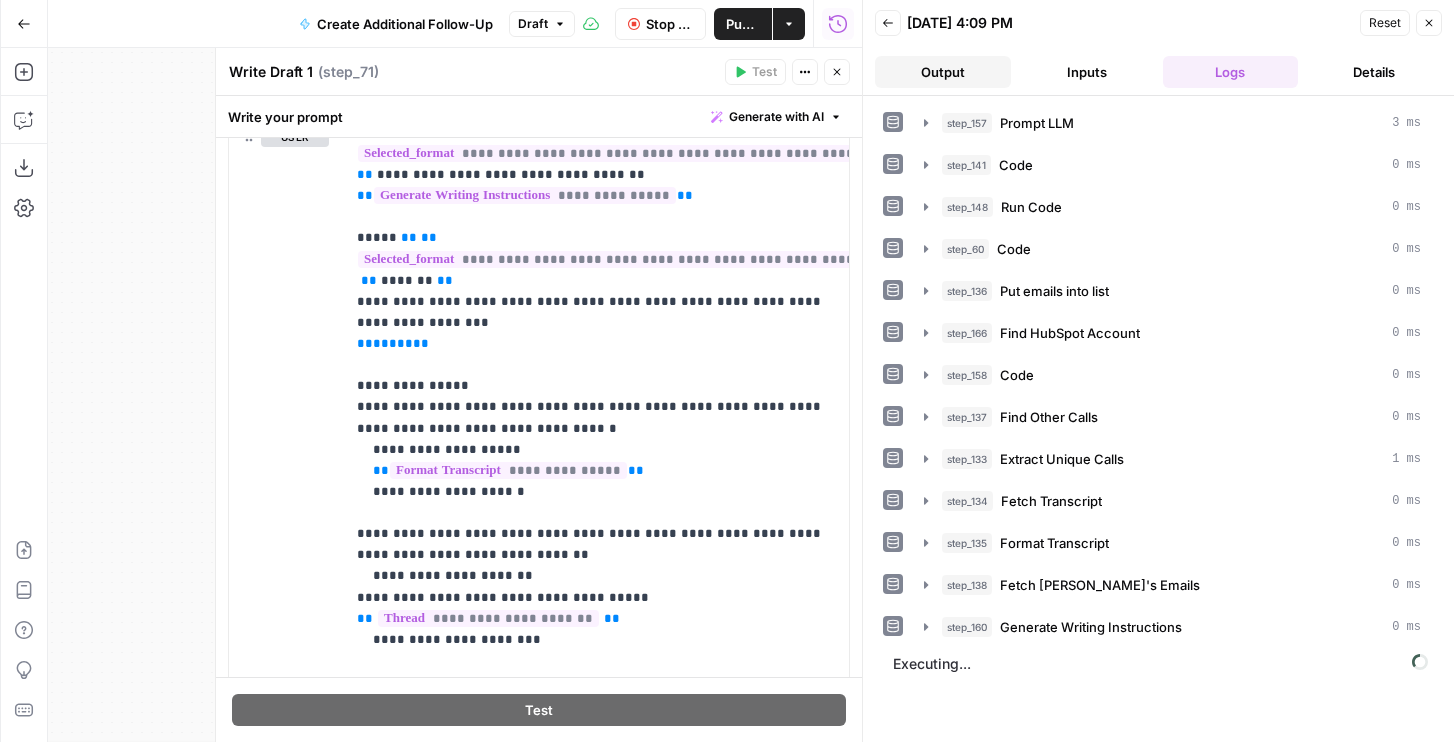 click on "Output" at bounding box center (943, 72) 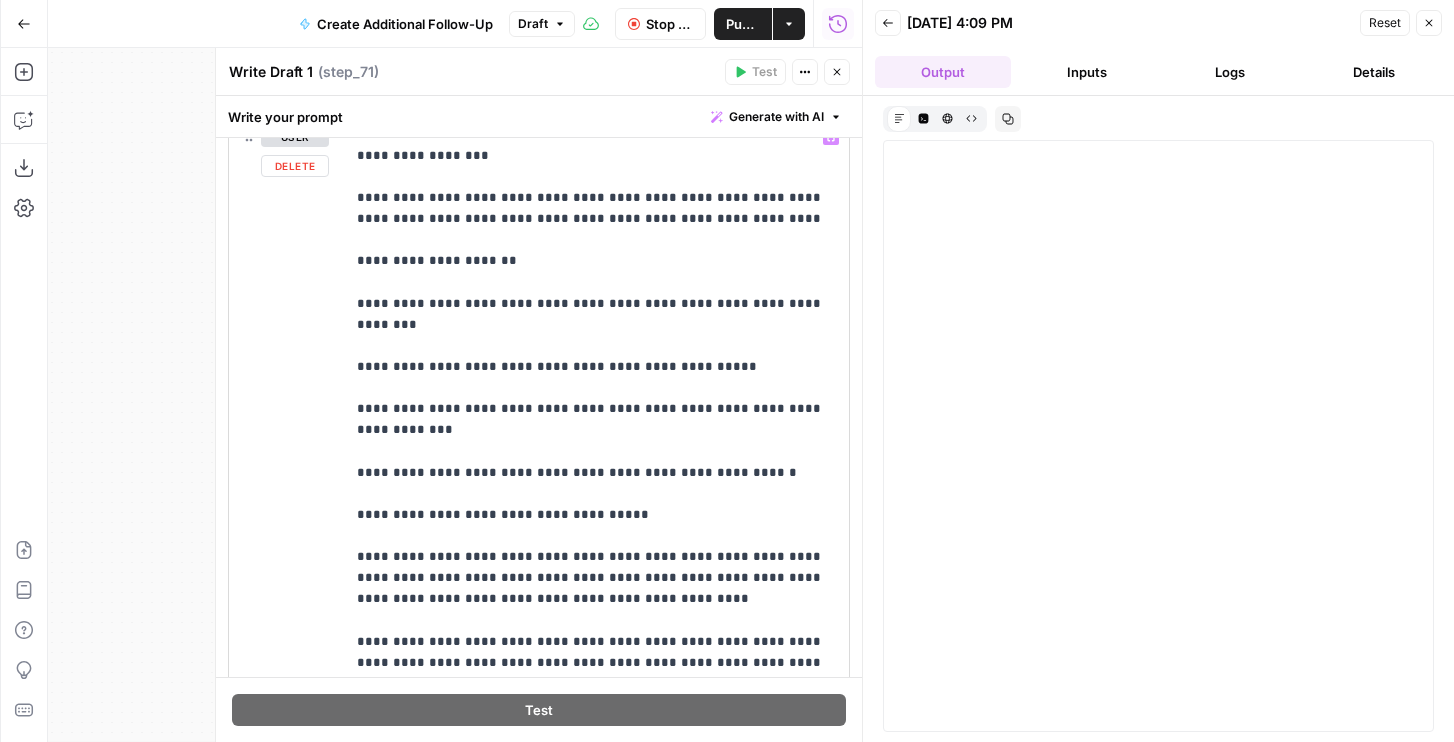 scroll, scrollTop: 2016, scrollLeft: 0, axis: vertical 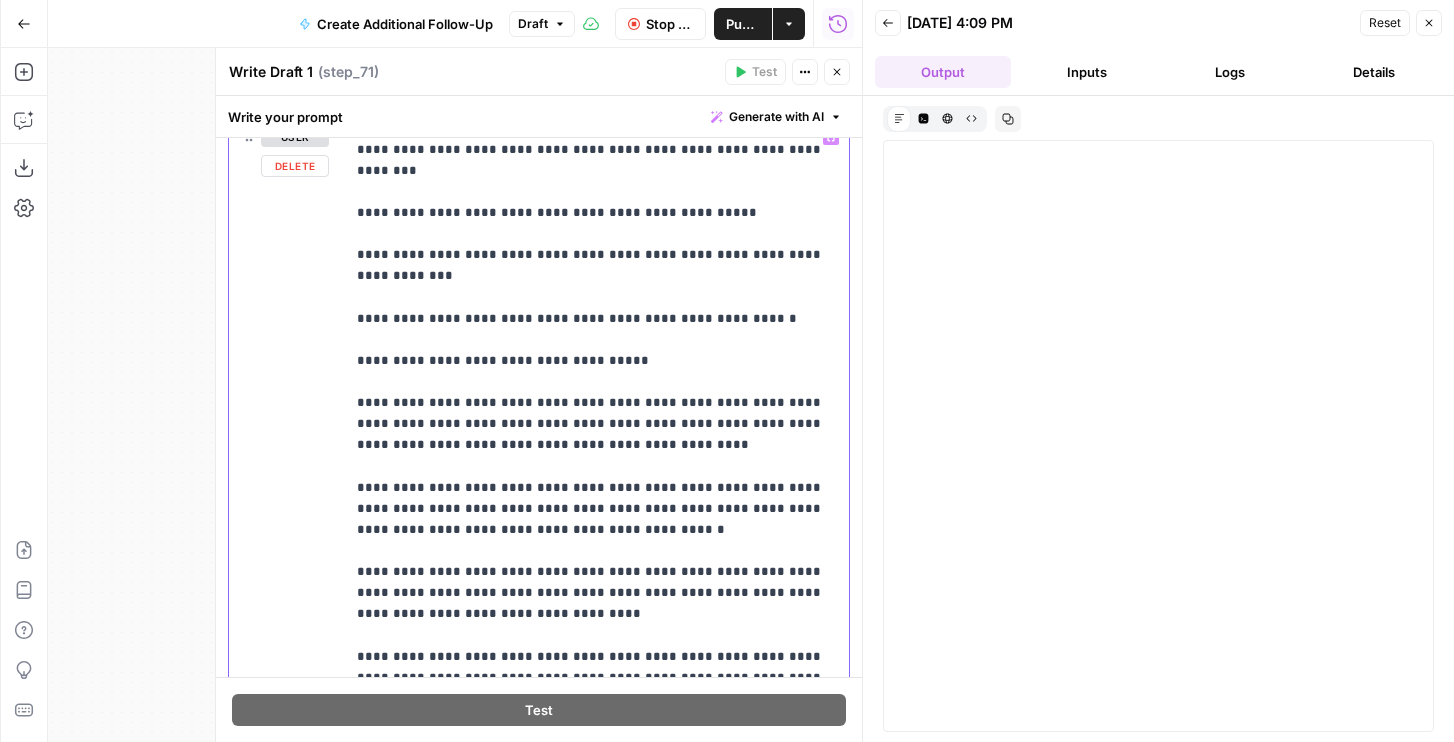 click on "**********" at bounding box center (597, -315) 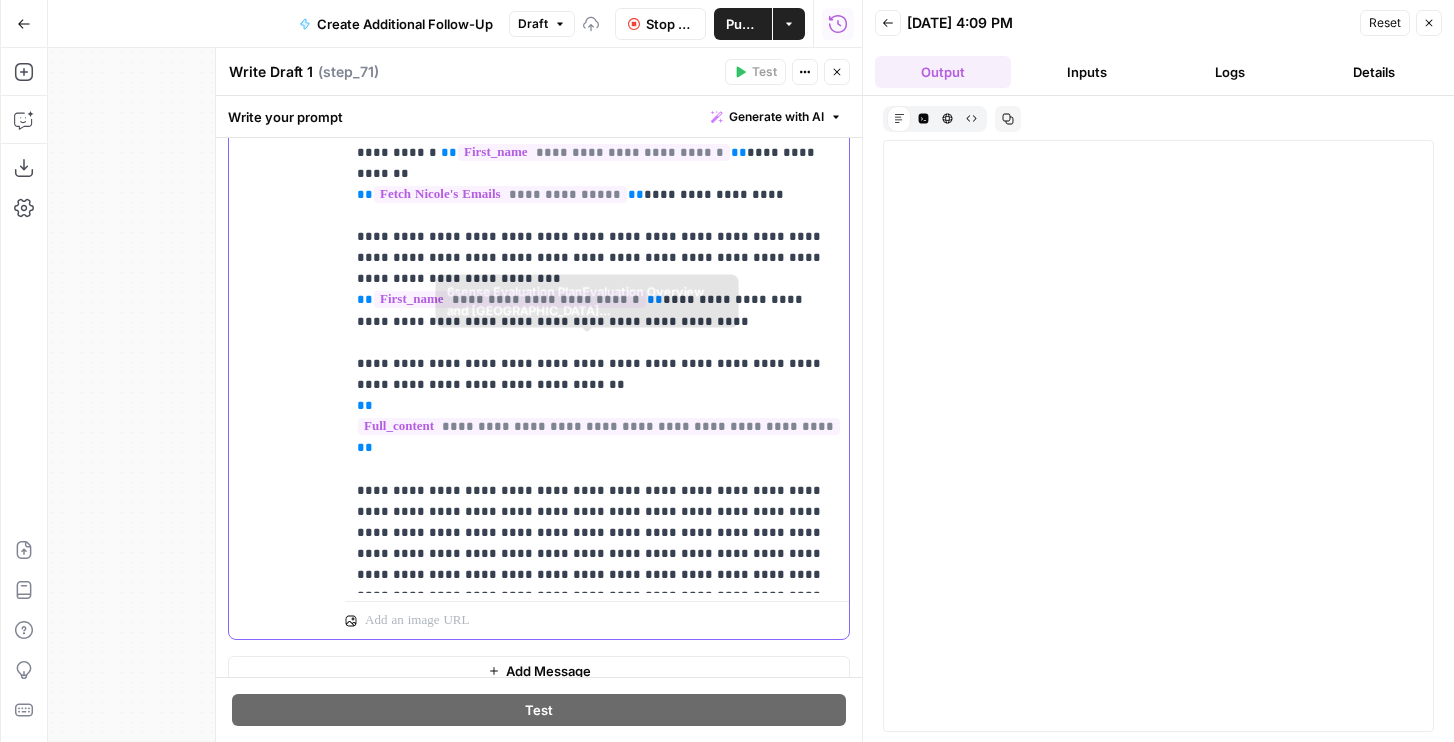 scroll, scrollTop: 1025, scrollLeft: 0, axis: vertical 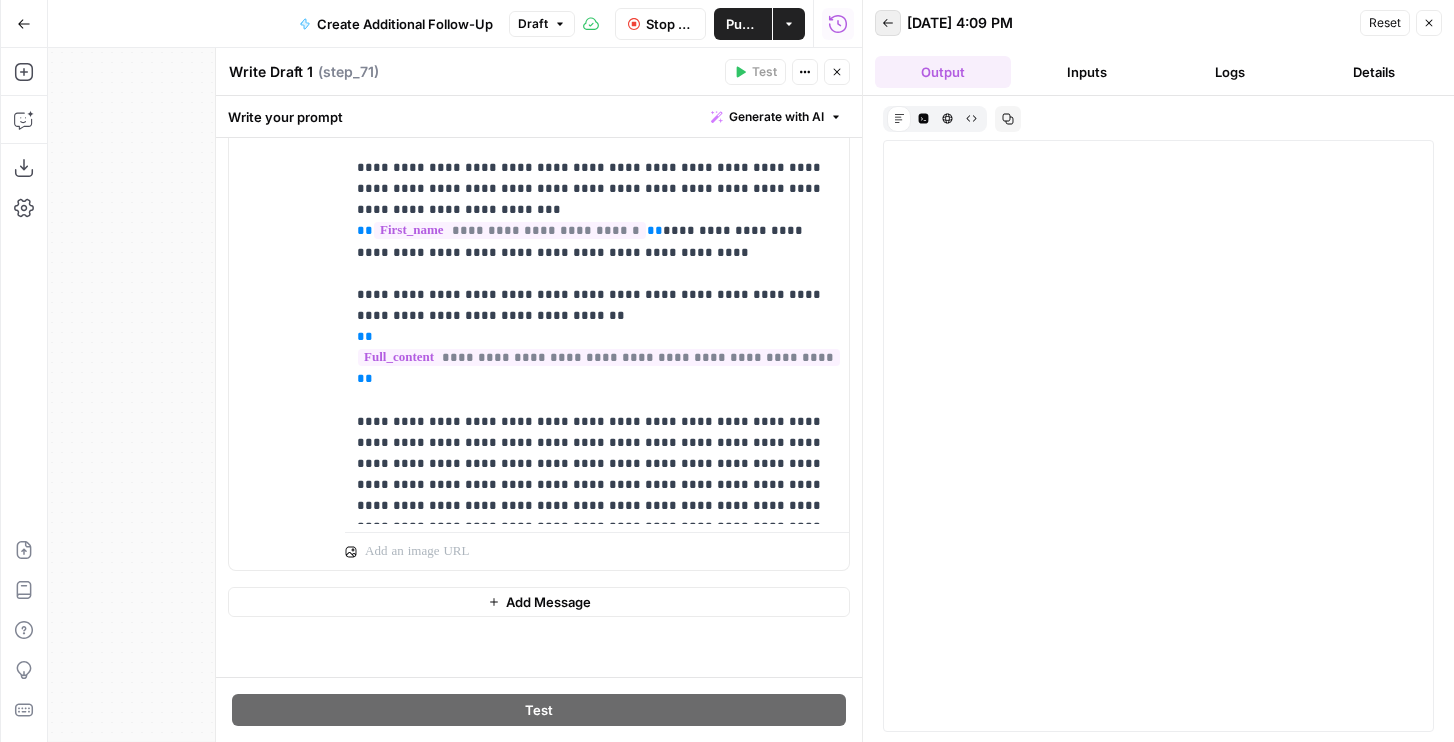 click on "Back" at bounding box center [888, 23] 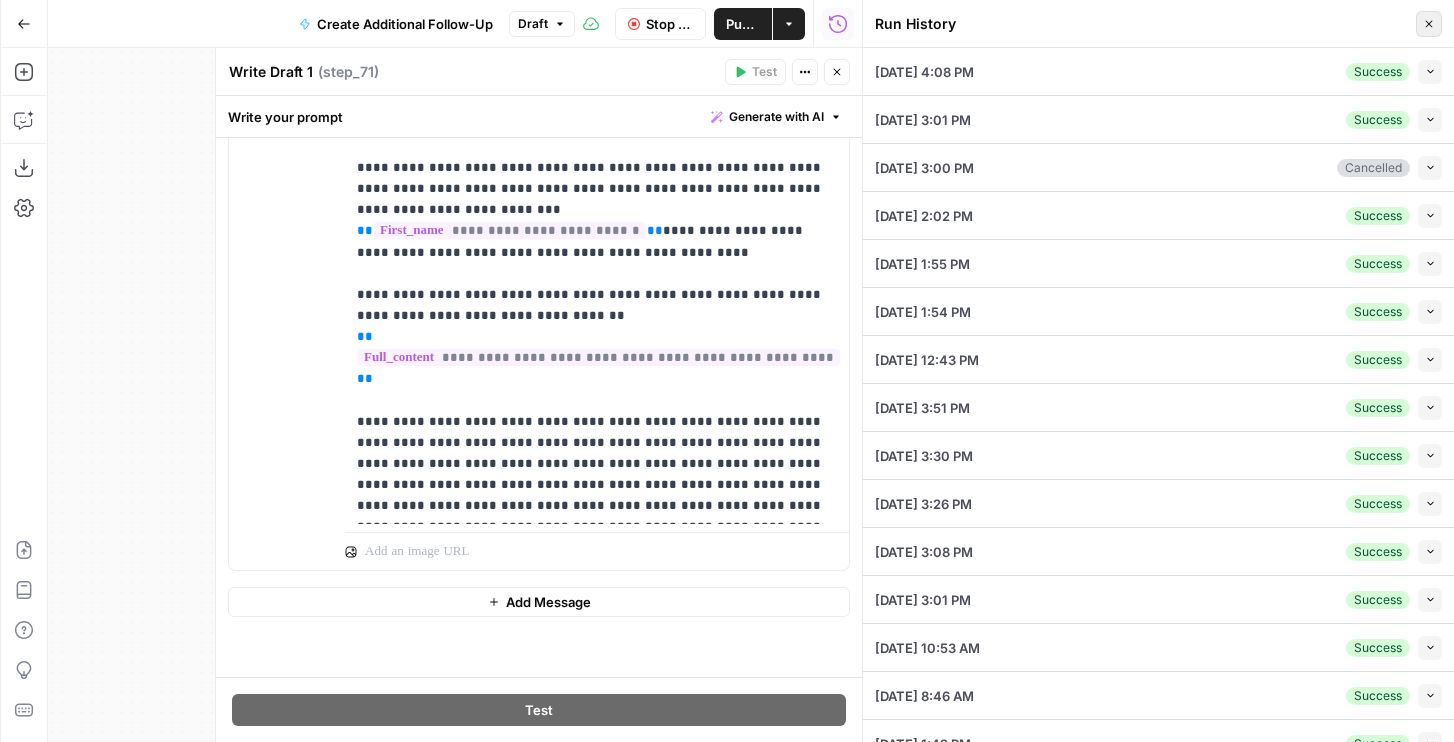 click on "Close" at bounding box center [1429, 24] 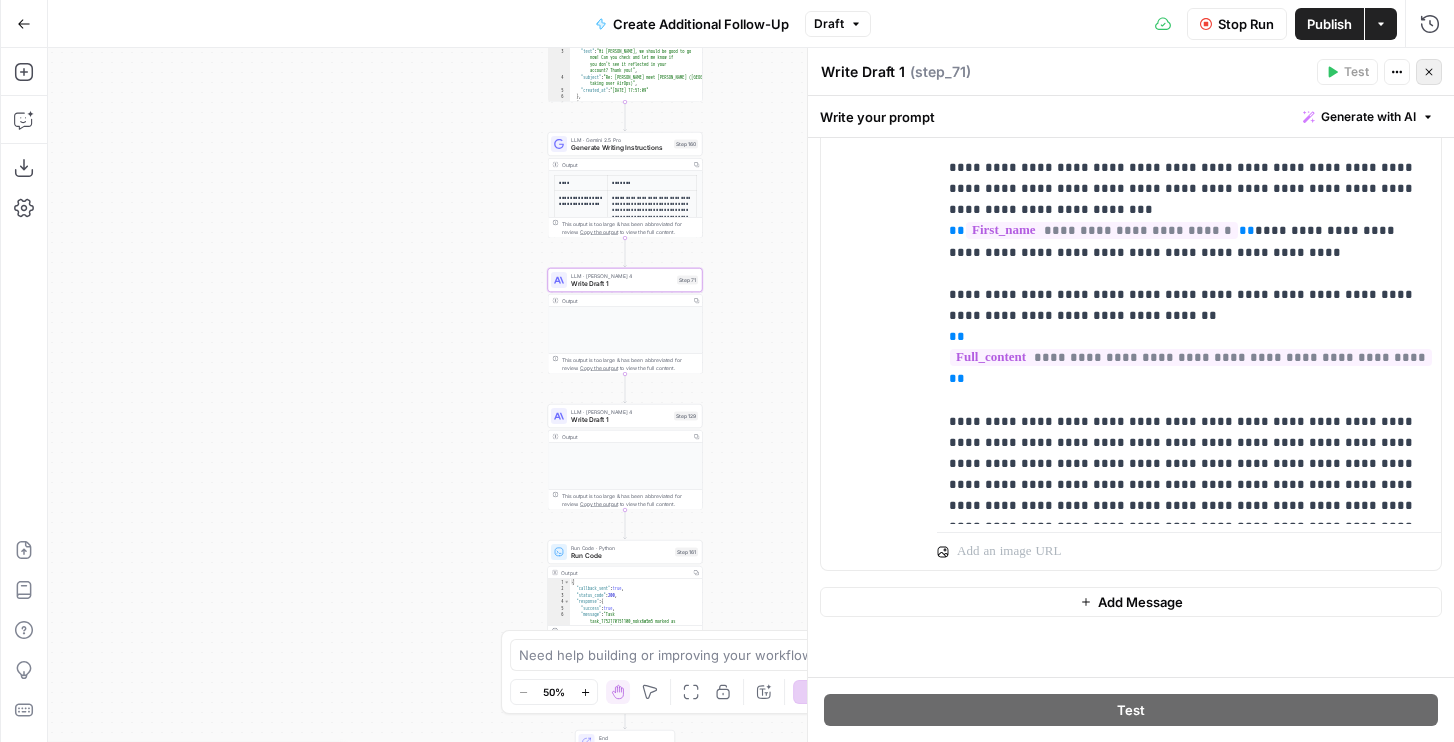 click 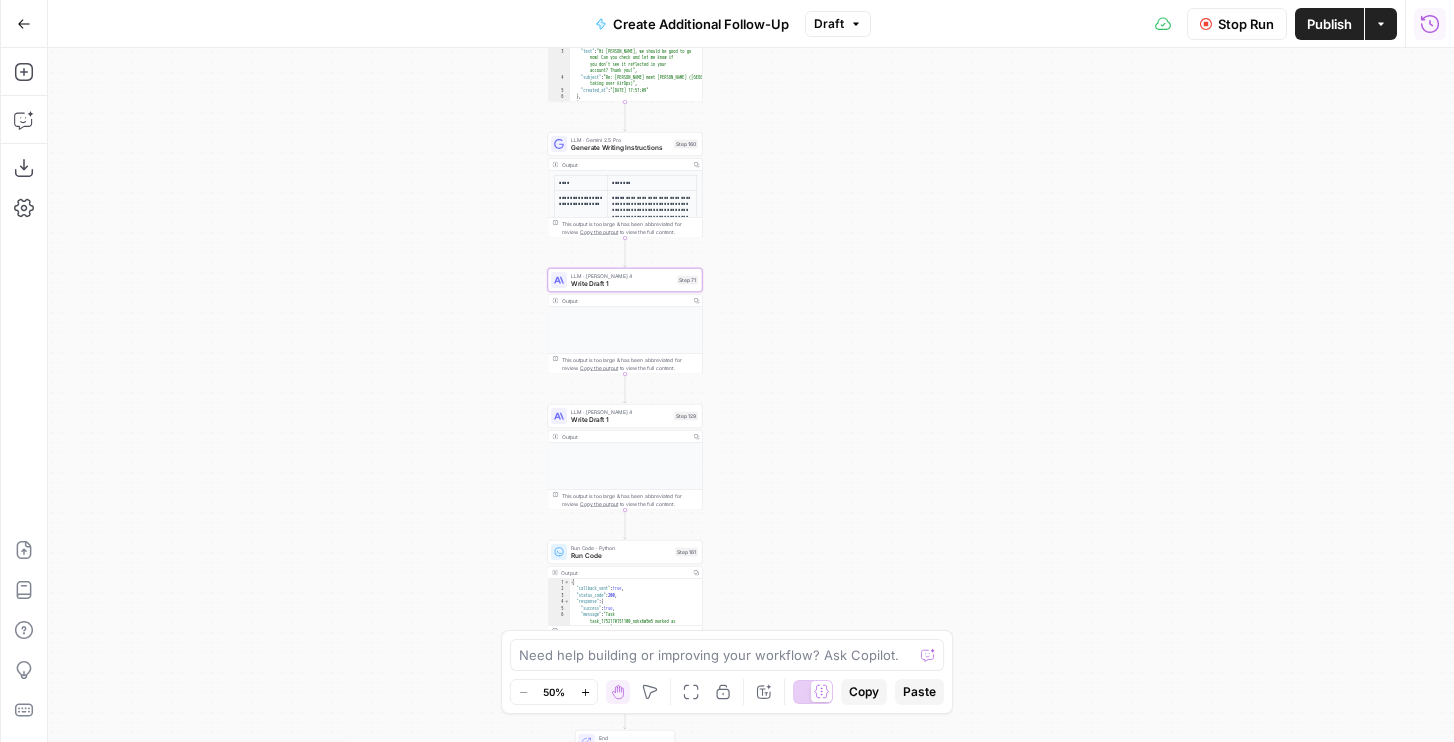 click 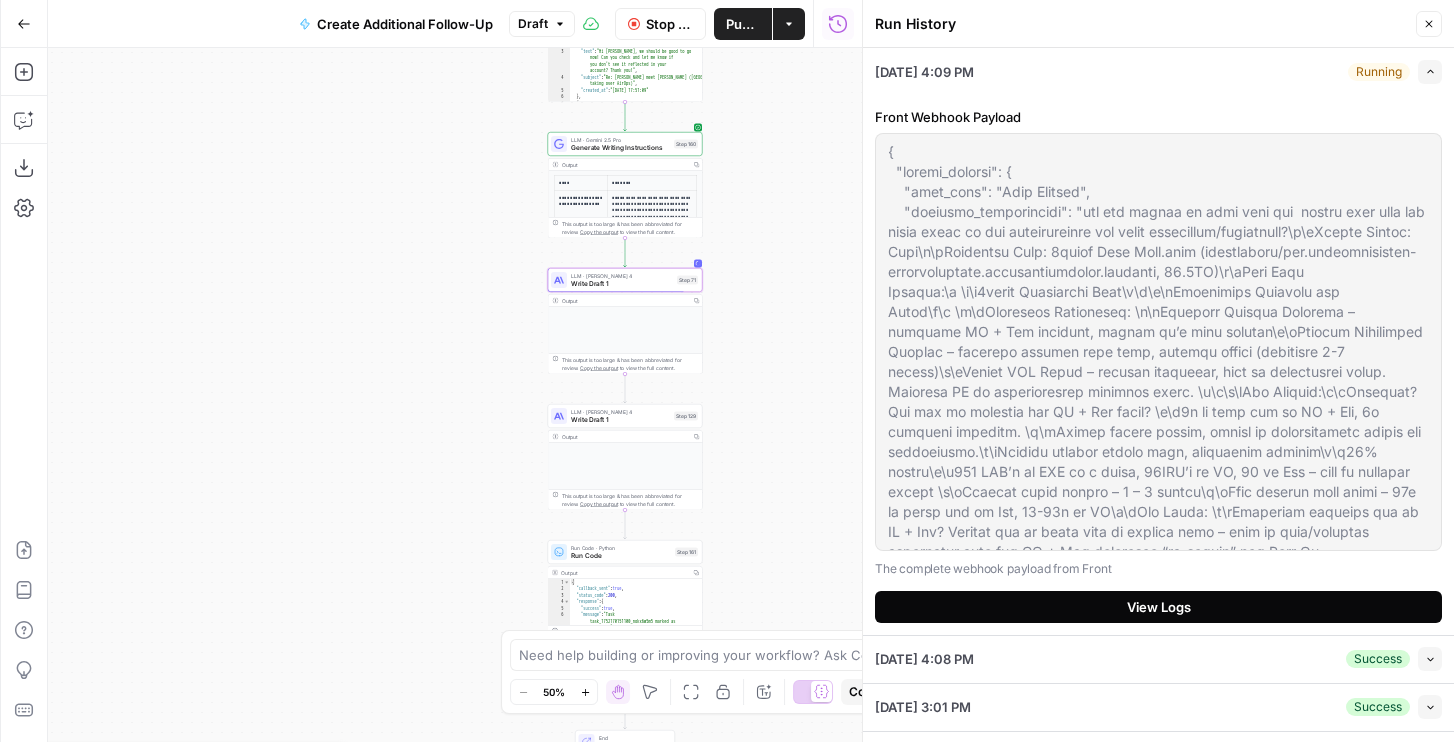 click on "View Logs" at bounding box center (1158, 607) 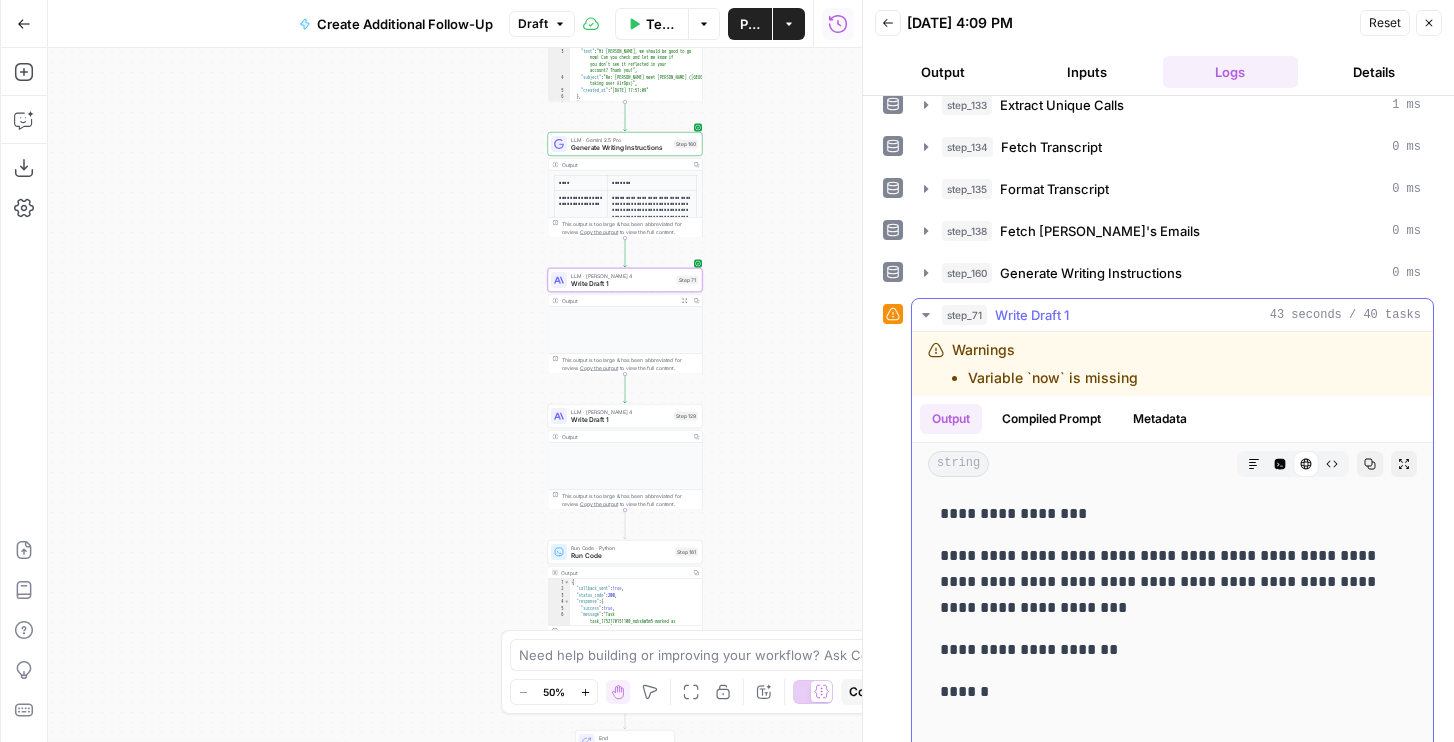 scroll, scrollTop: 409, scrollLeft: 0, axis: vertical 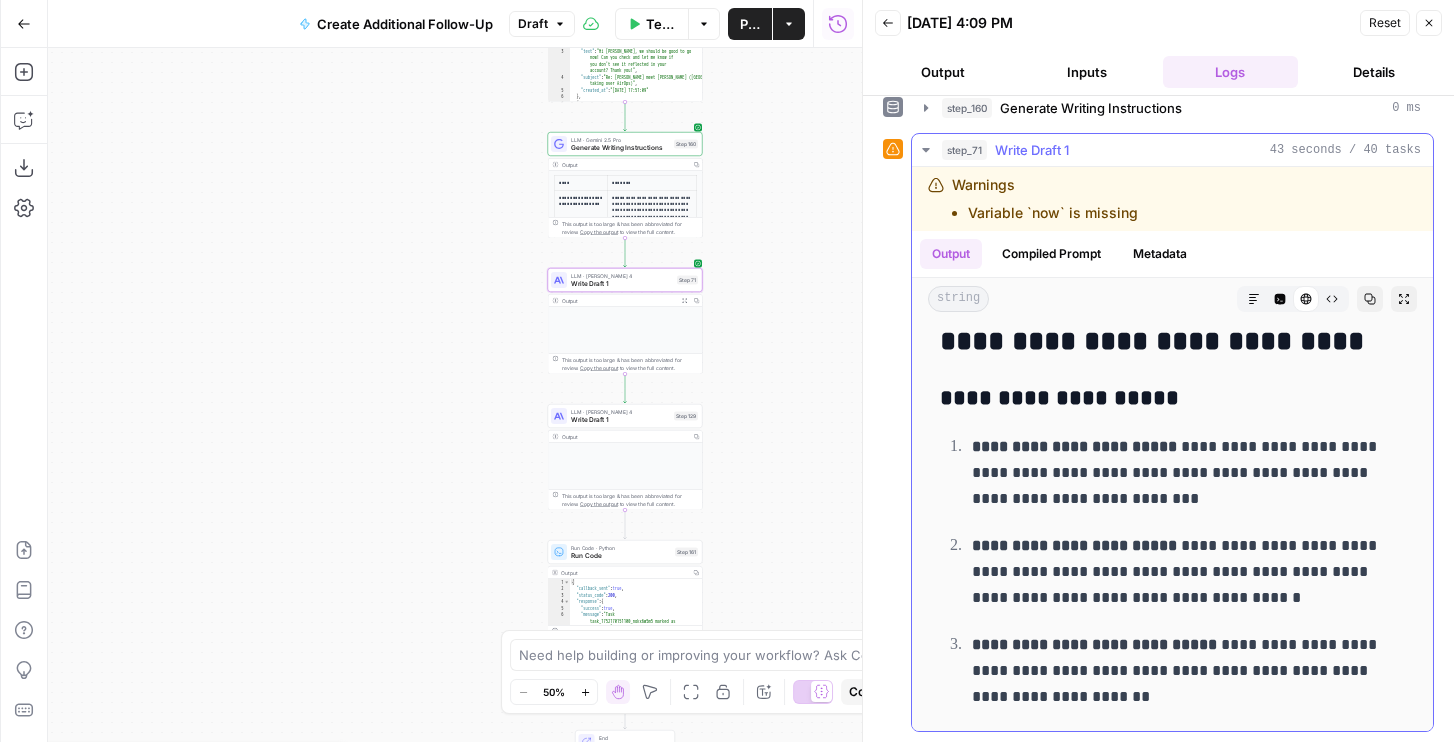 drag, startPoint x: 939, startPoint y: 396, endPoint x: 1223, endPoint y: 696, distance: 413.10532 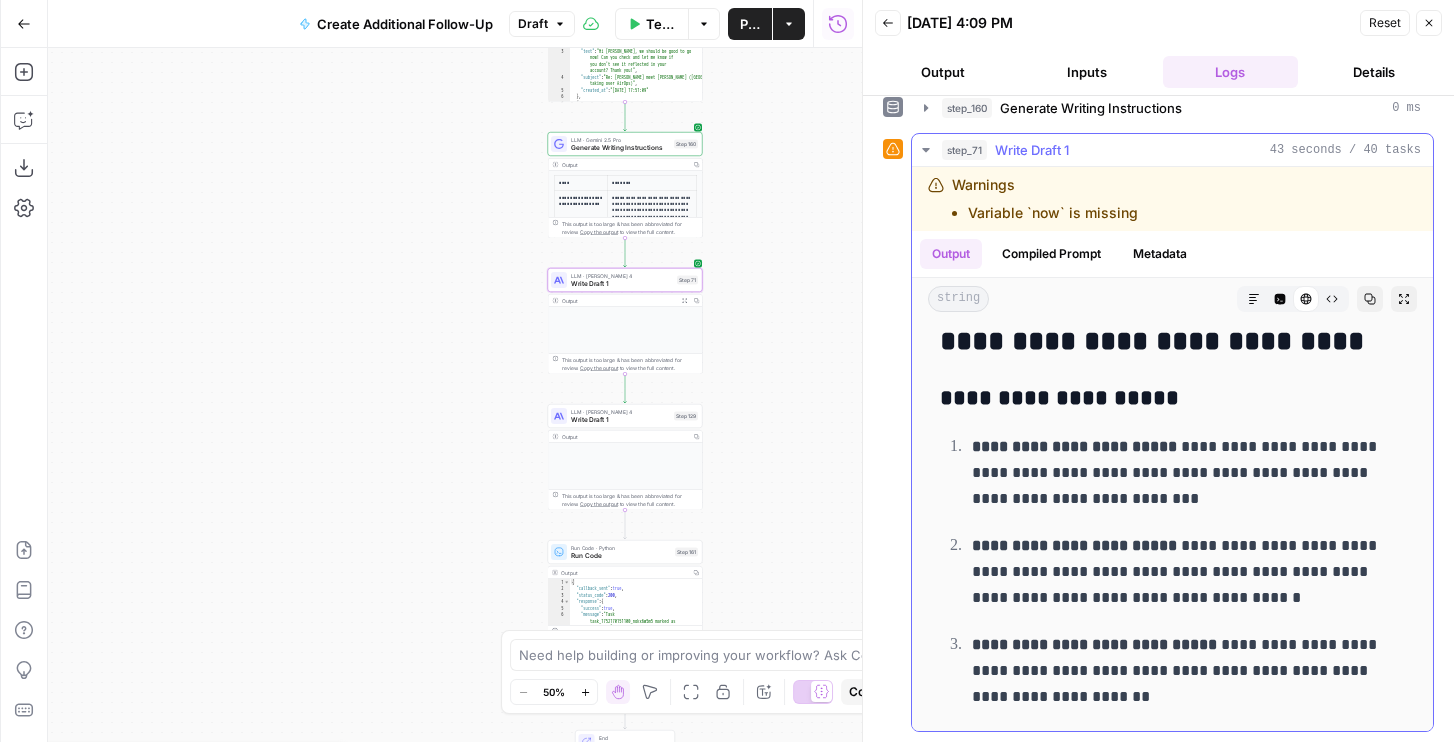 click on "**********" at bounding box center (1188, 473) 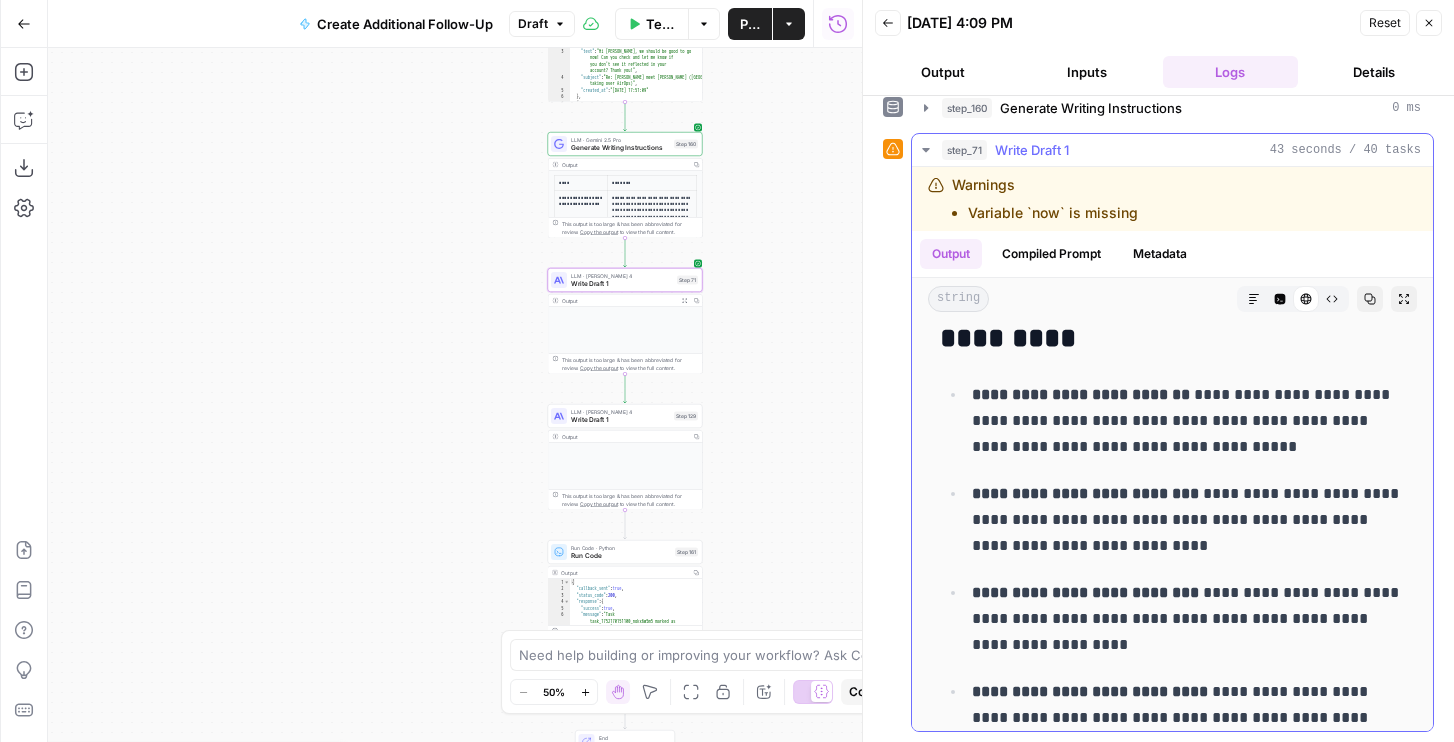 scroll, scrollTop: 1057, scrollLeft: 0, axis: vertical 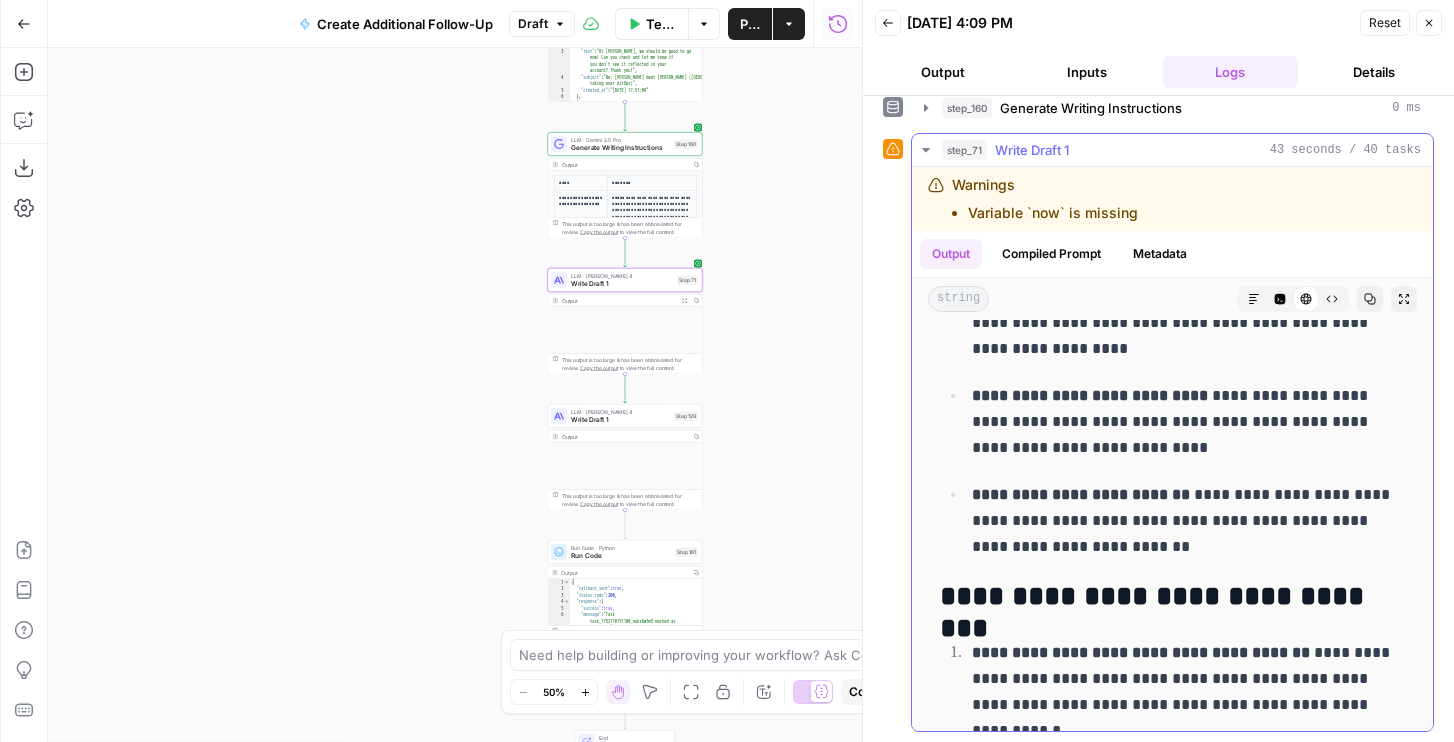drag, startPoint x: 972, startPoint y: 391, endPoint x: 1141, endPoint y: 549, distance: 231.3547 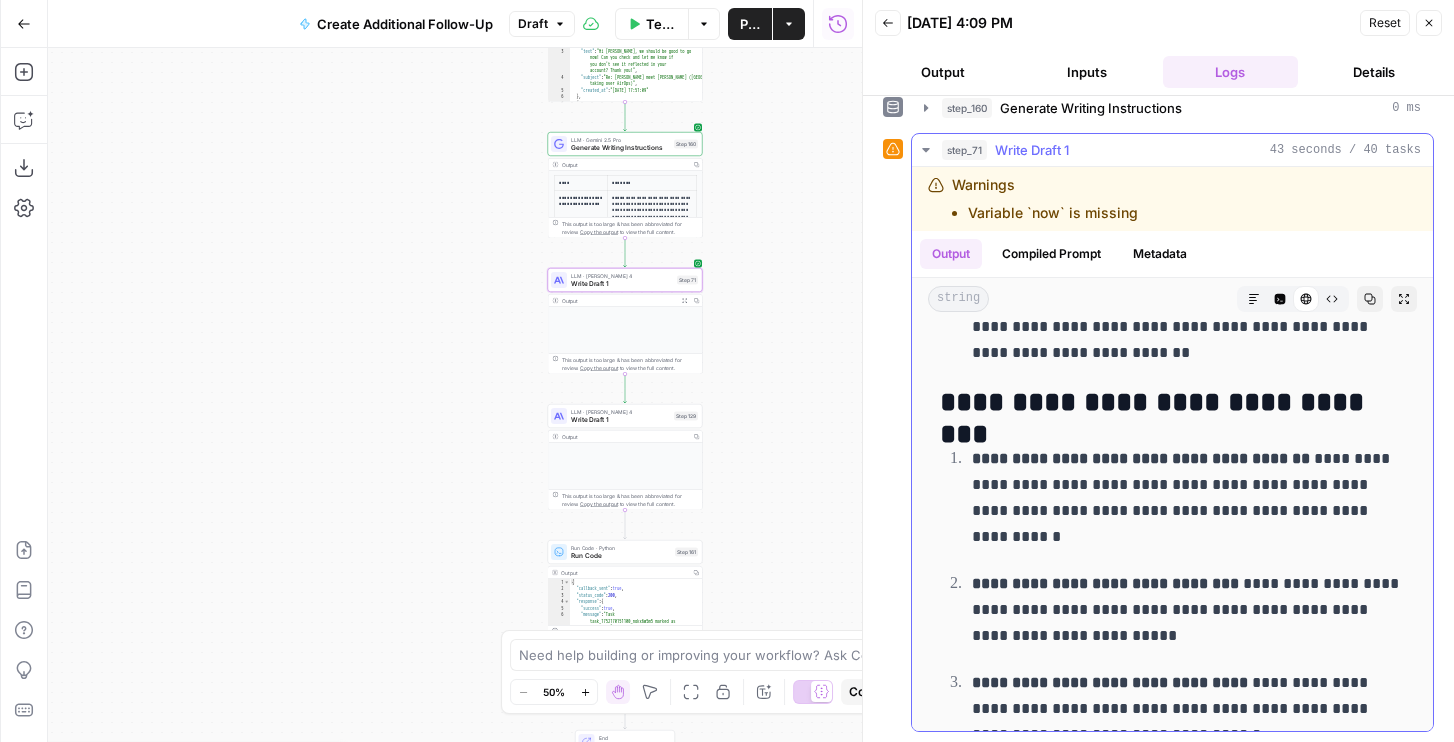 scroll, scrollTop: 1307, scrollLeft: 0, axis: vertical 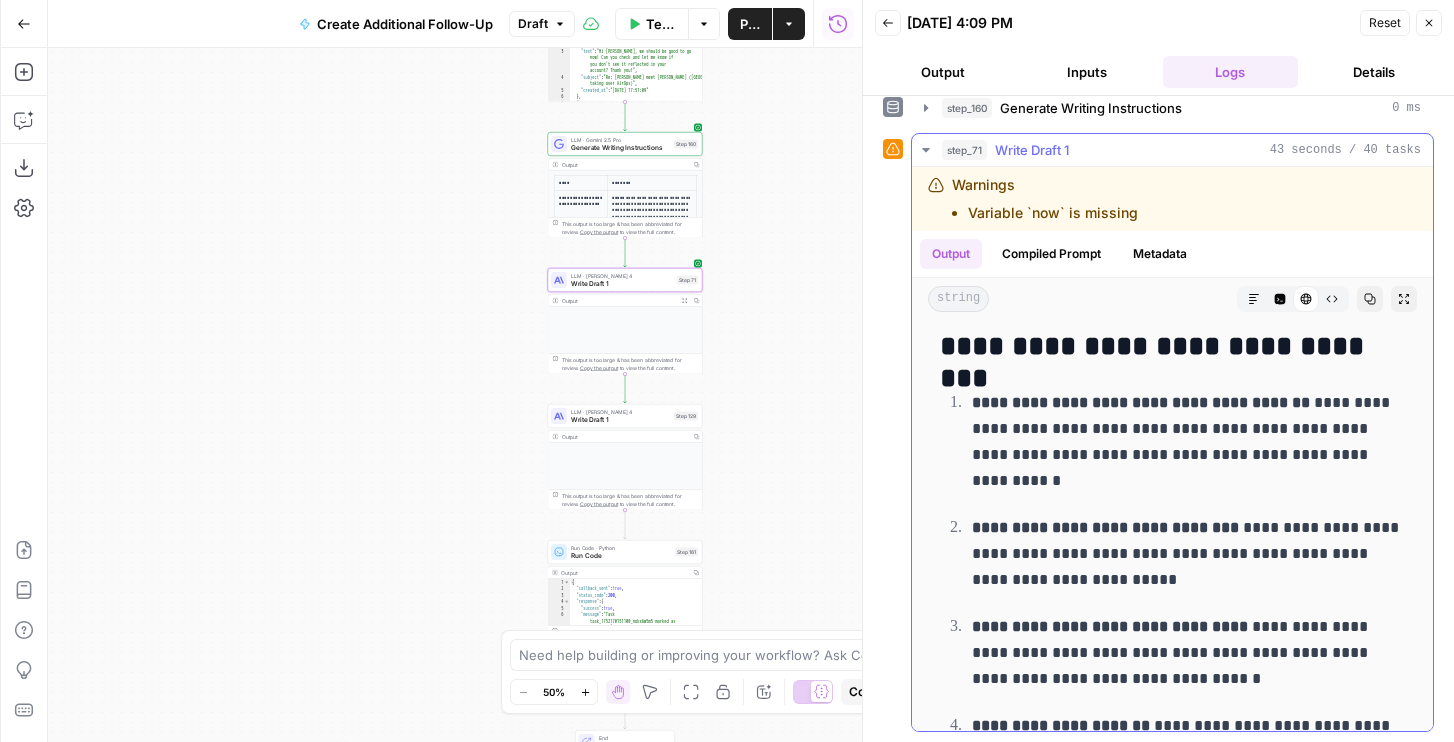 click on "**********" at bounding box center [1141, 402] 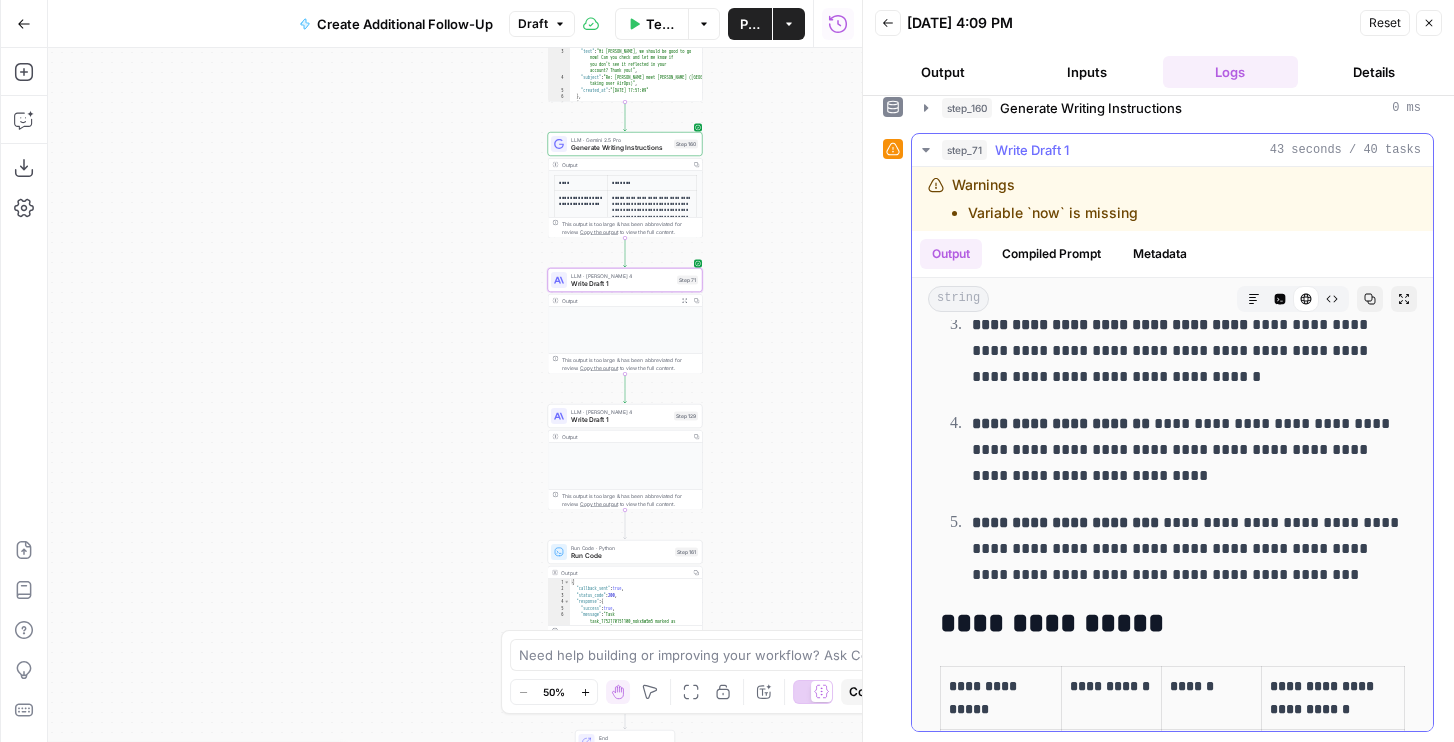 scroll, scrollTop: 1613, scrollLeft: 0, axis: vertical 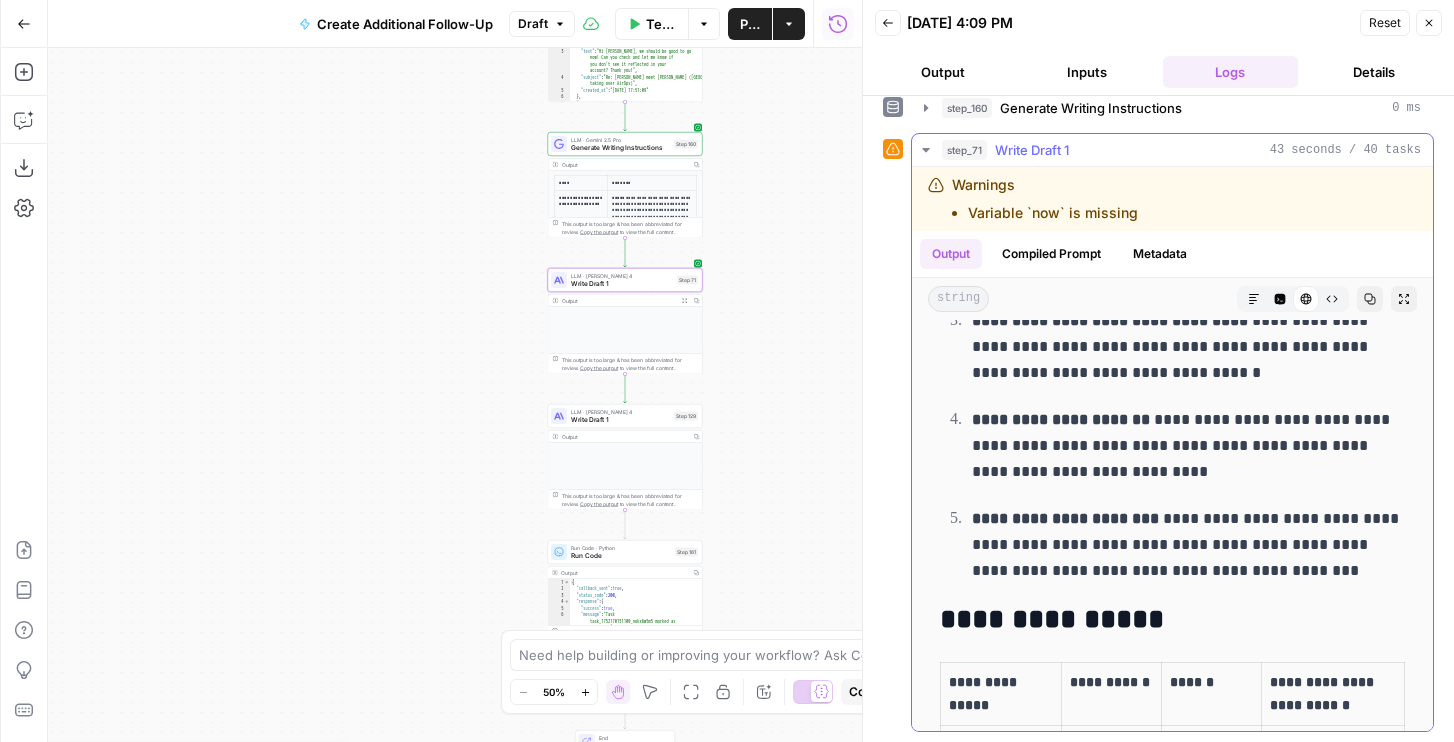 drag, startPoint x: 975, startPoint y: 400, endPoint x: 1310, endPoint y: 579, distance: 379.82364 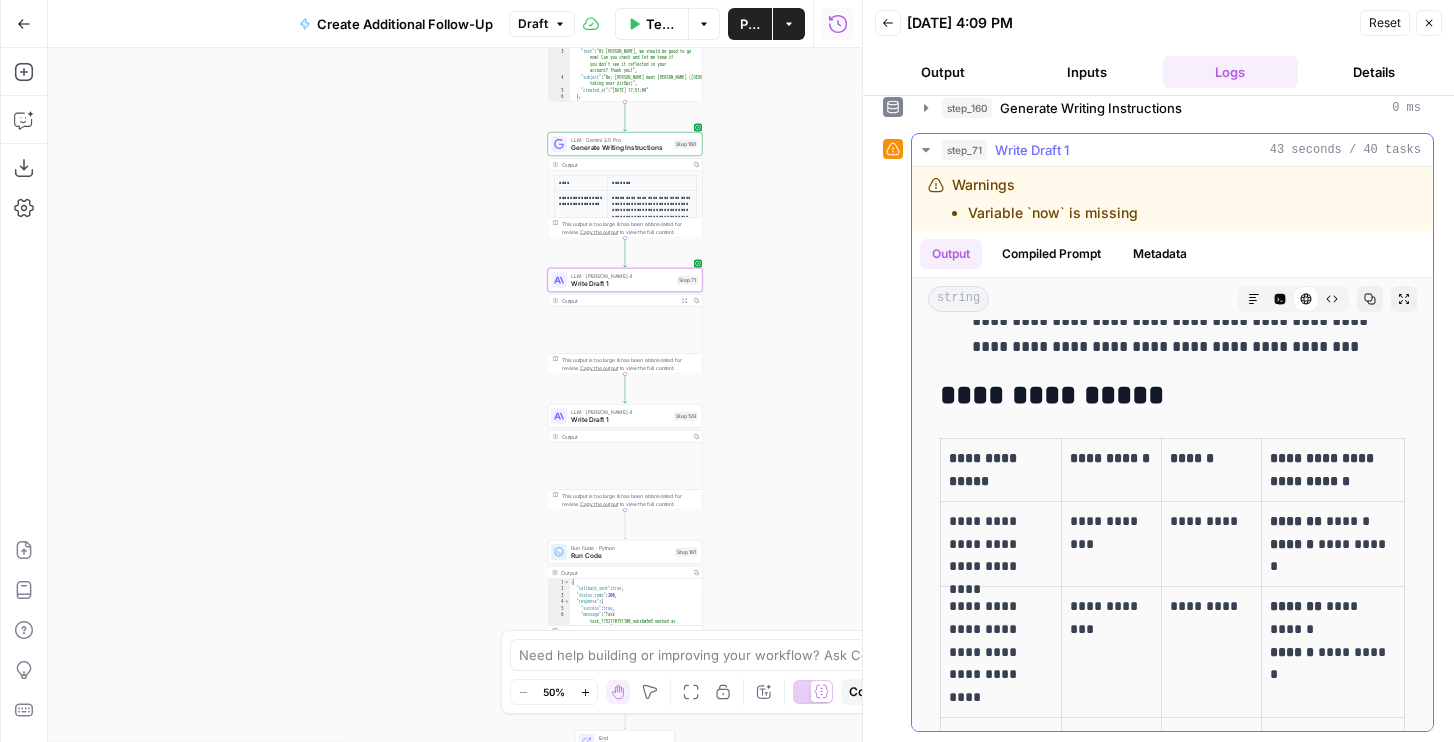 scroll, scrollTop: 1812, scrollLeft: 0, axis: vertical 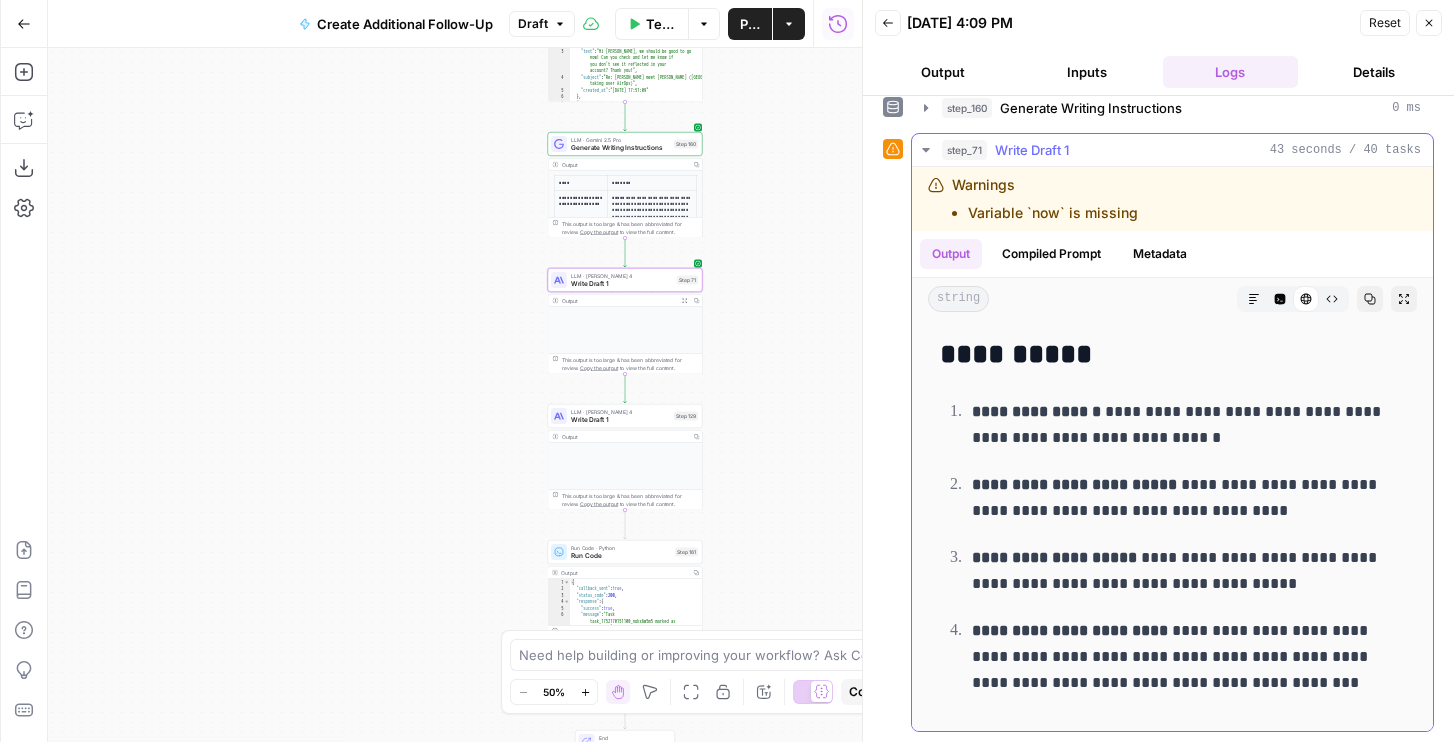 drag, startPoint x: 945, startPoint y: 411, endPoint x: 1288, endPoint y: 674, distance: 432.2245 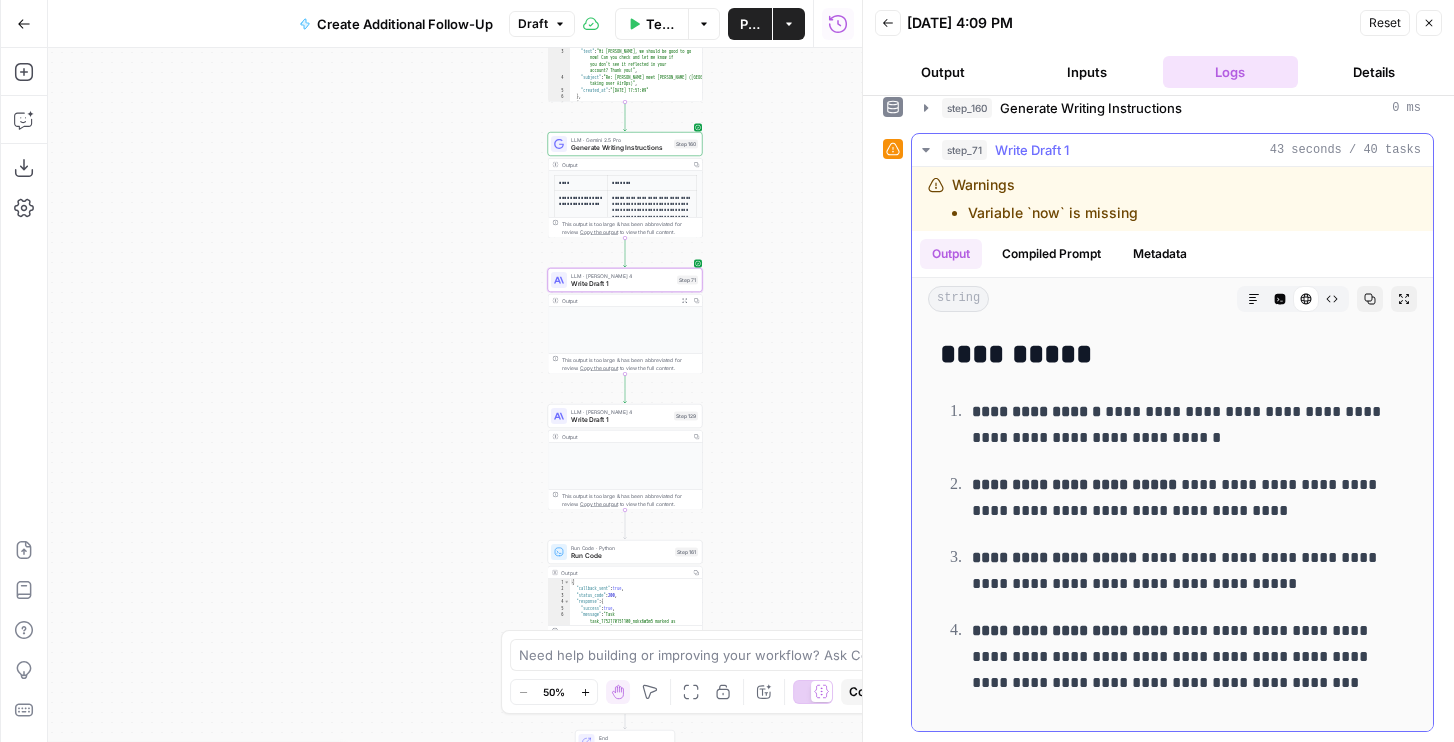 copy on "**********" 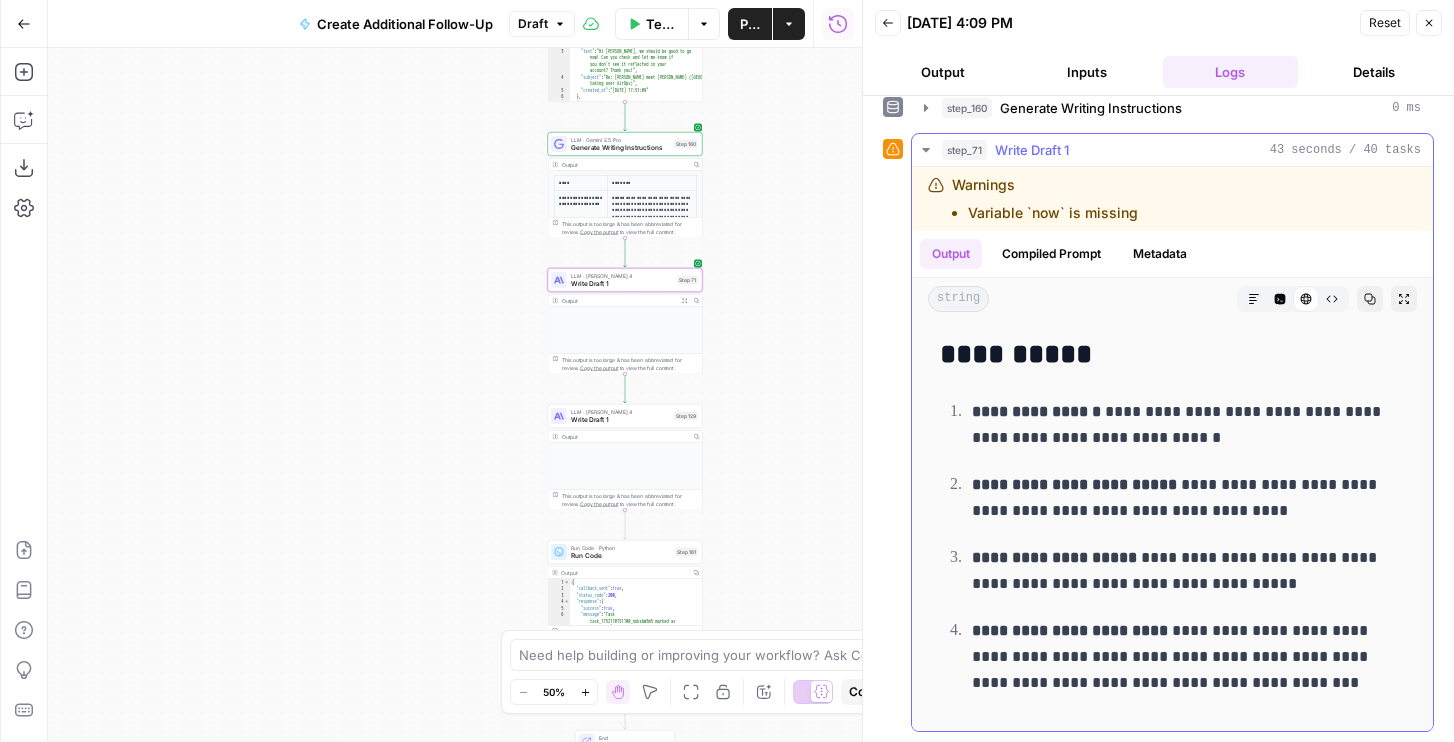 click on "**********" at bounding box center (1172, -897) 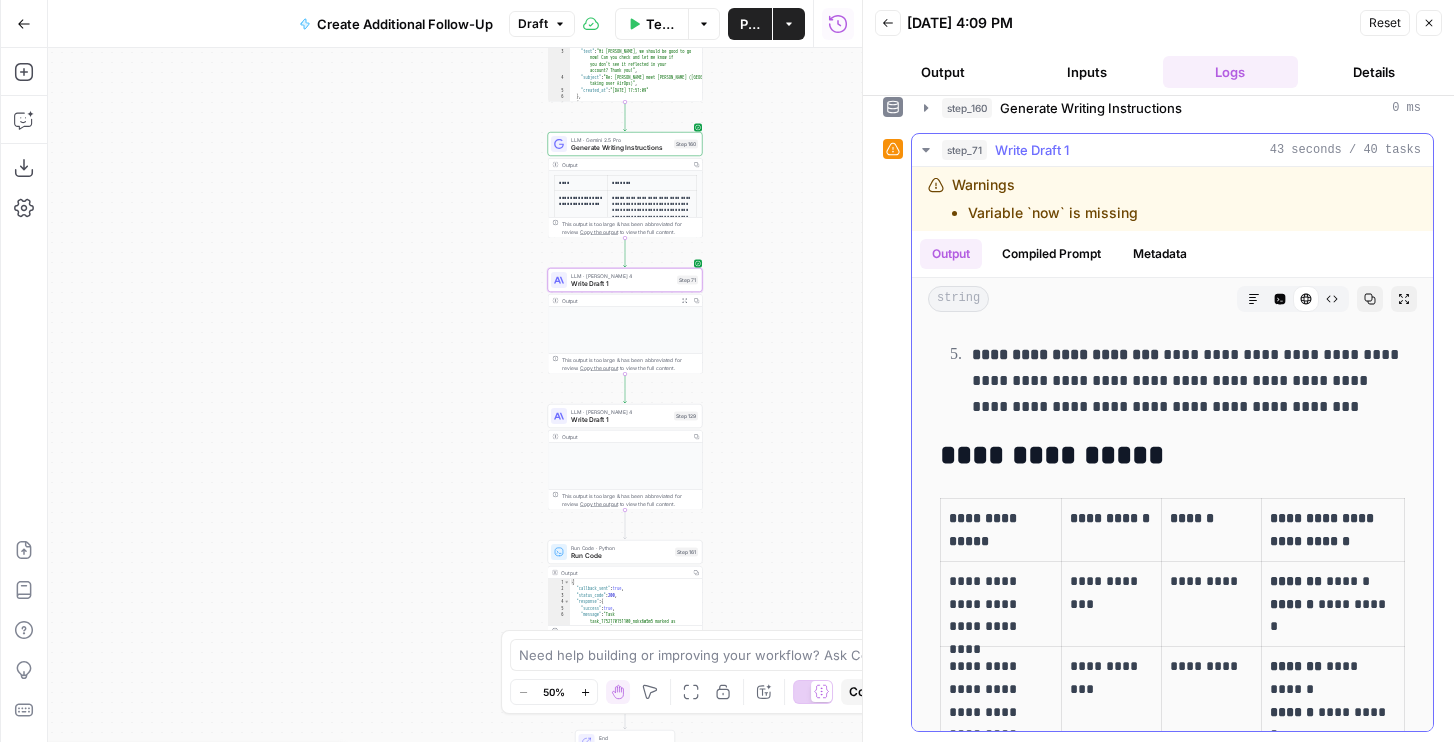 scroll, scrollTop: 1763, scrollLeft: 0, axis: vertical 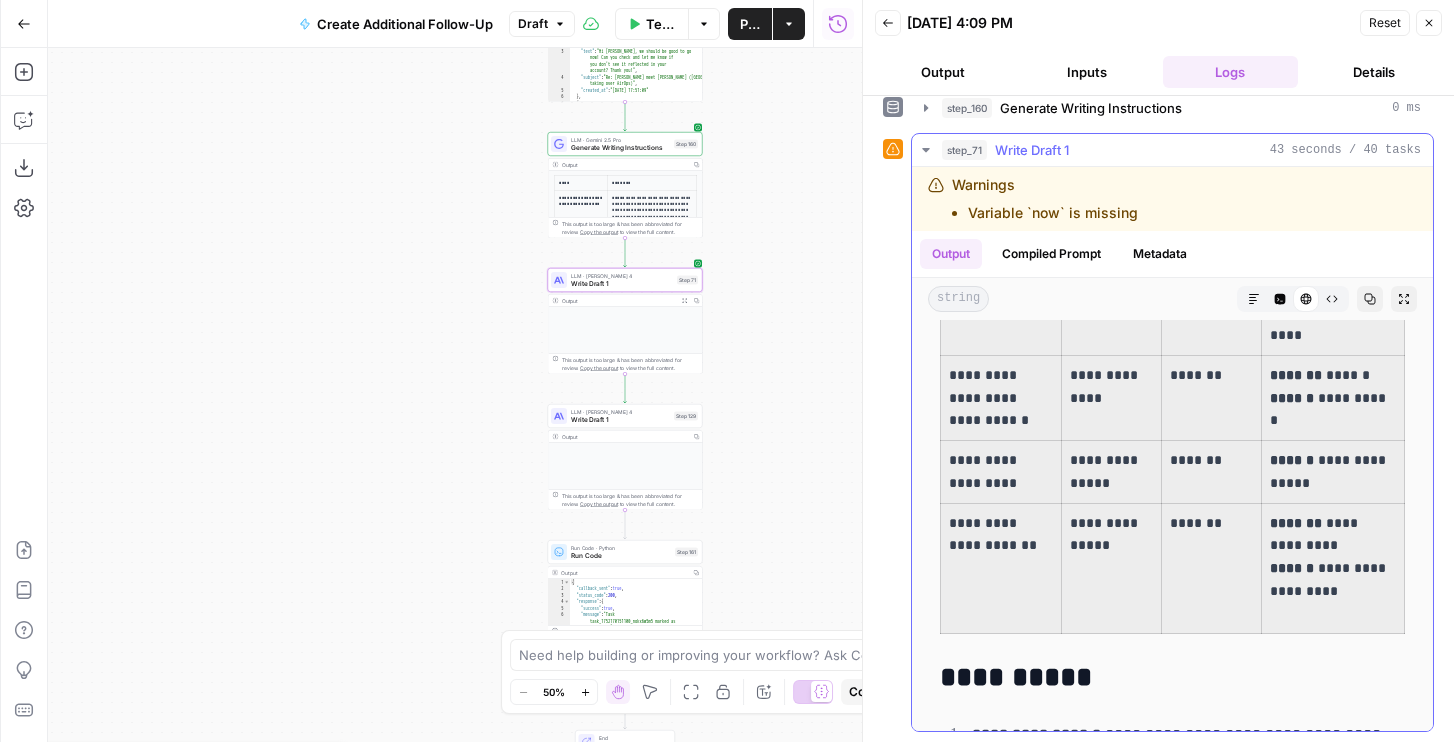 drag, startPoint x: 951, startPoint y: 528, endPoint x: 1357, endPoint y: 548, distance: 406.4923 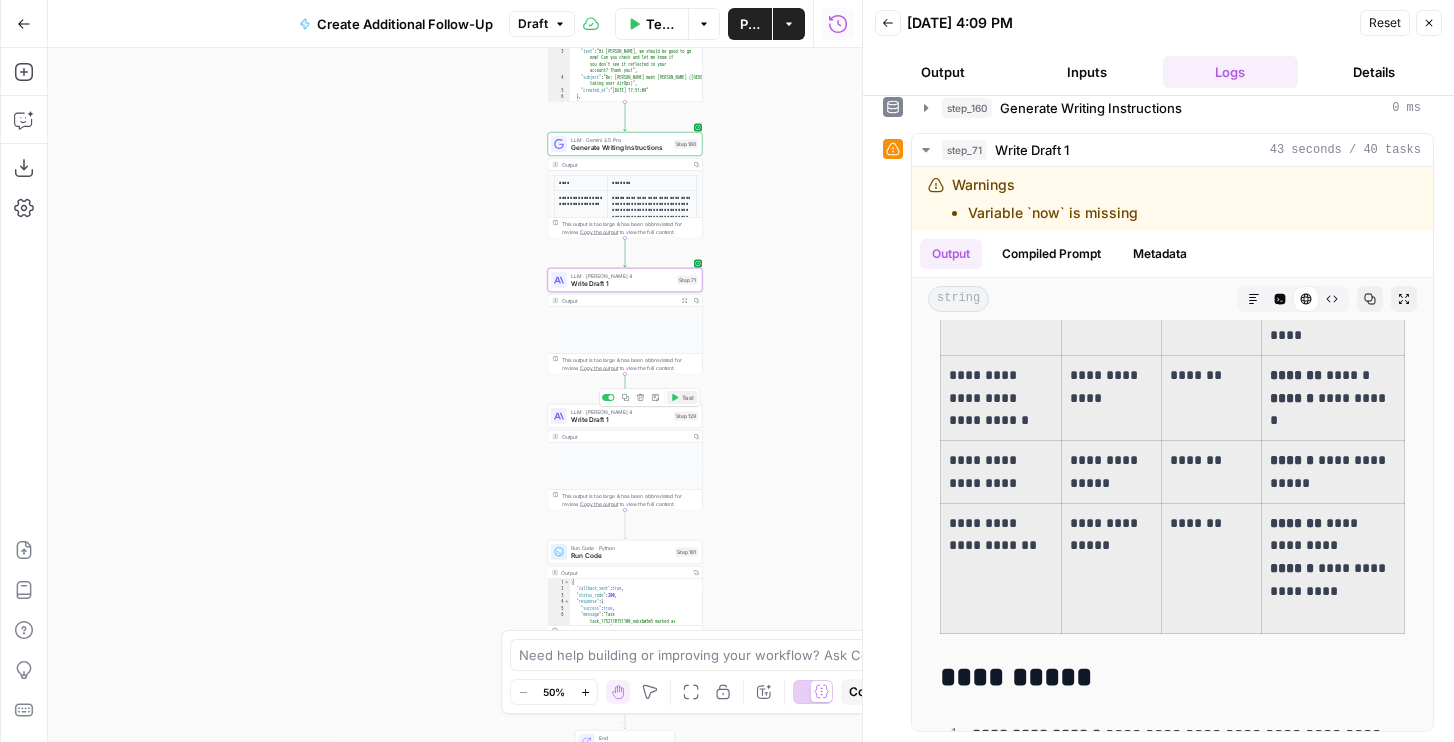 click 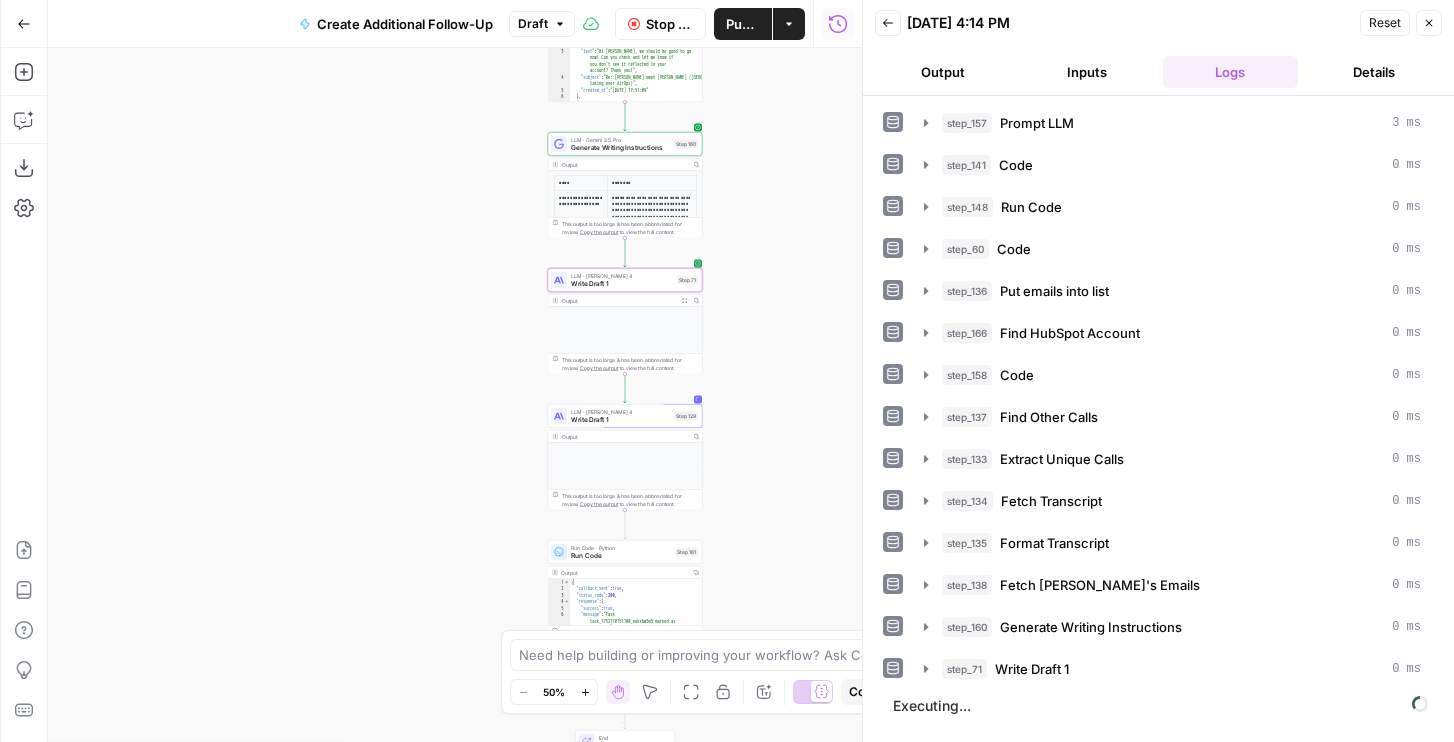 click on "Write Draft 1" at bounding box center [622, 284] 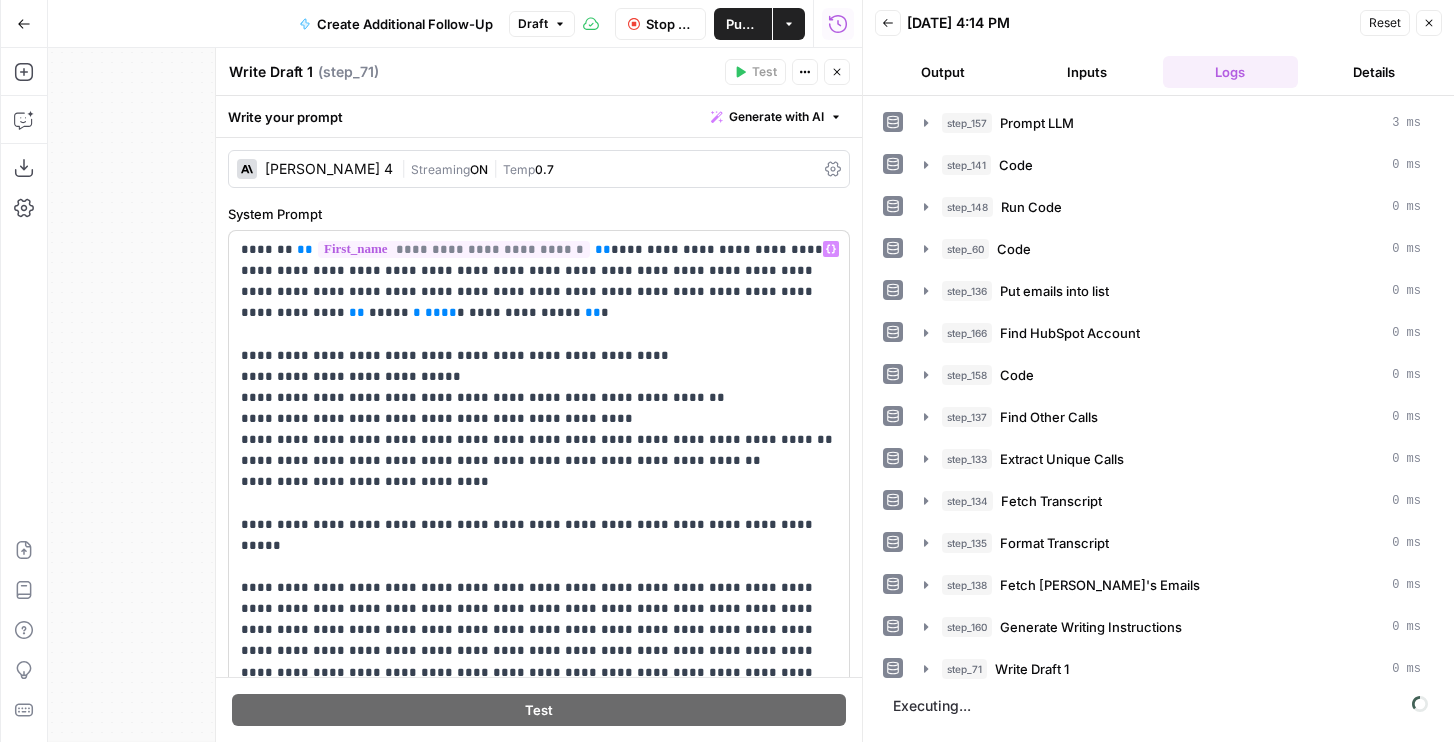 scroll, scrollTop: 1025, scrollLeft: 0, axis: vertical 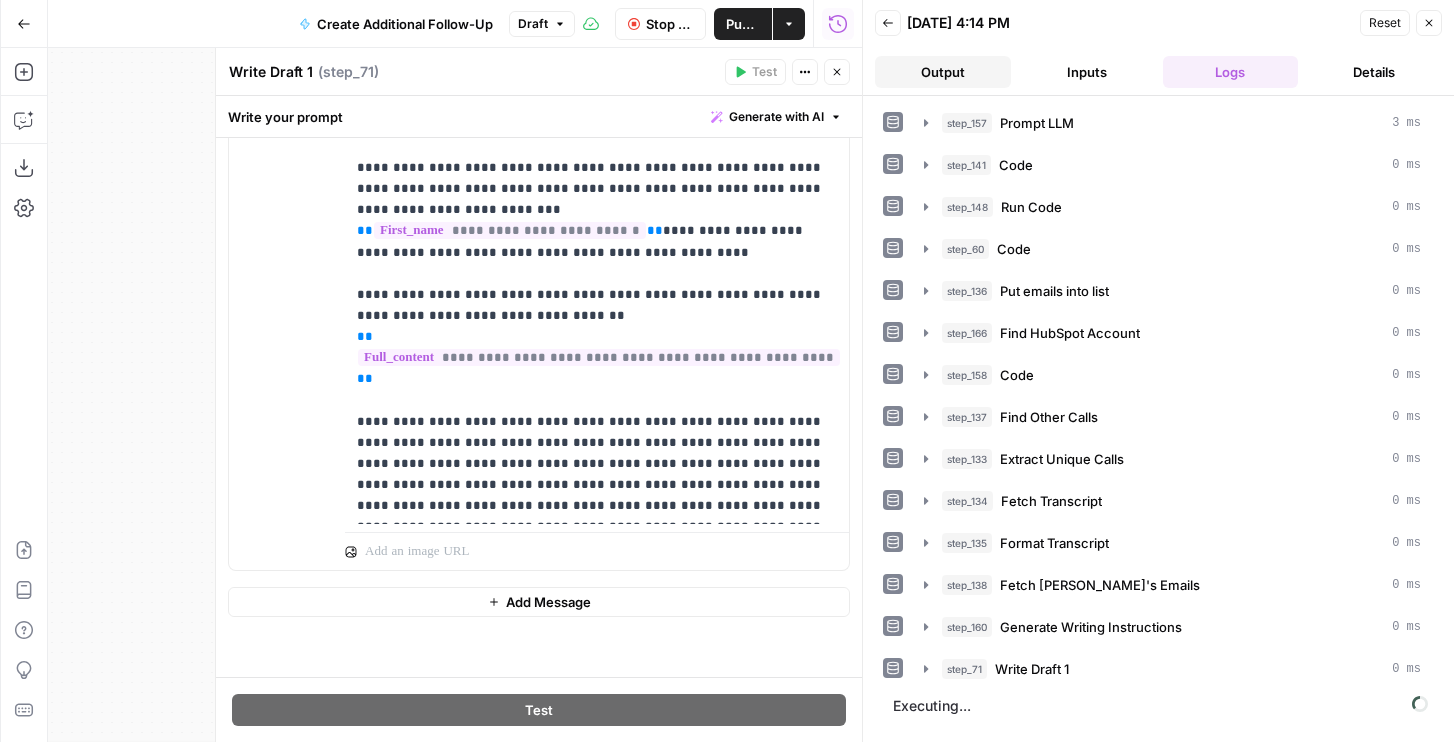click on "Output" at bounding box center (943, 72) 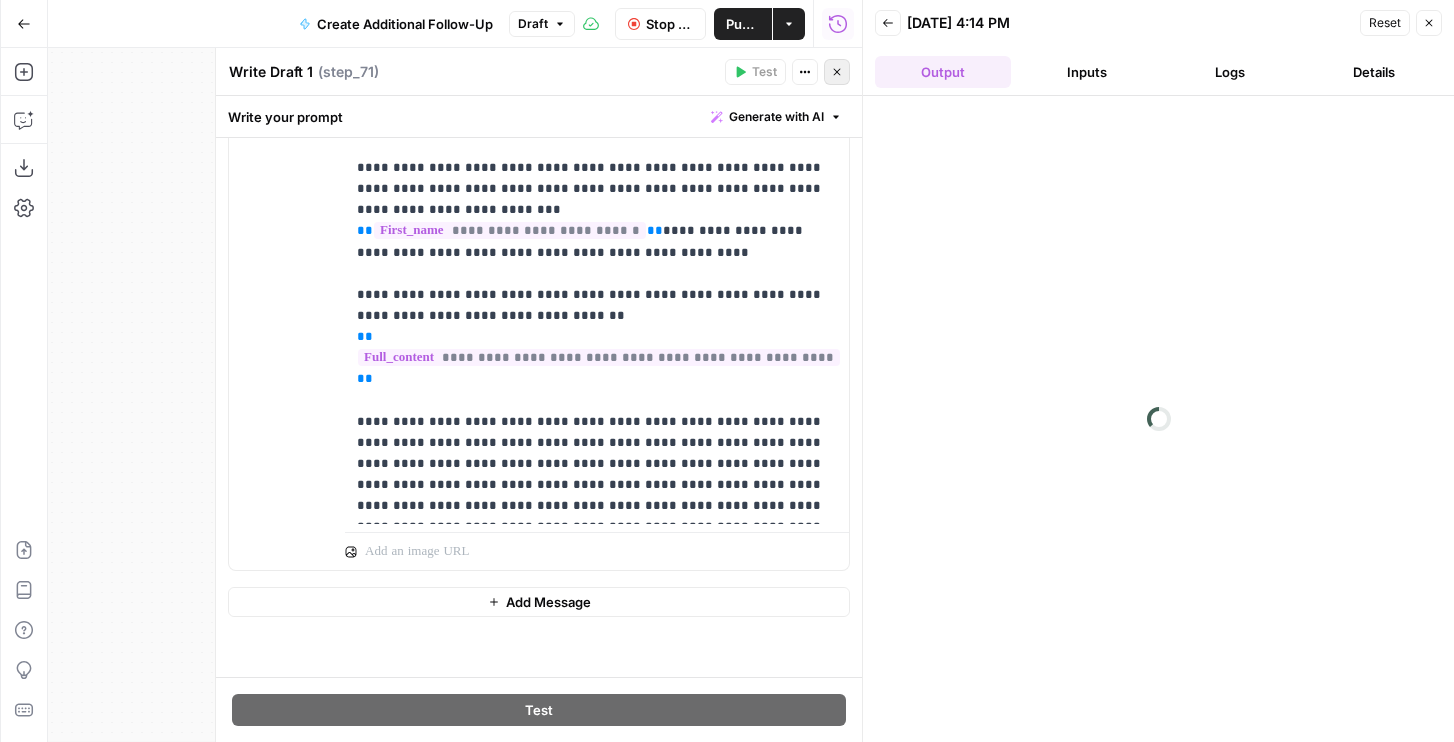 click 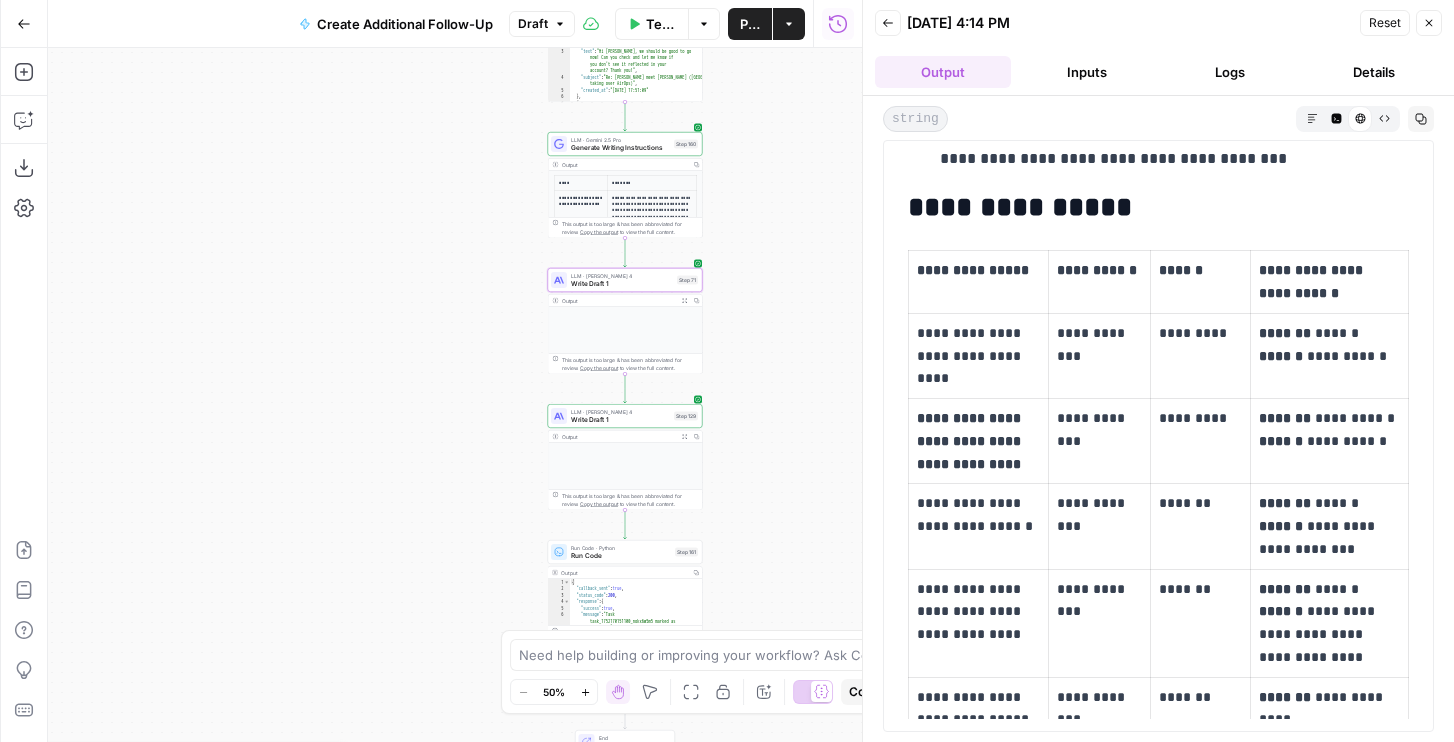 scroll, scrollTop: 1723, scrollLeft: 0, axis: vertical 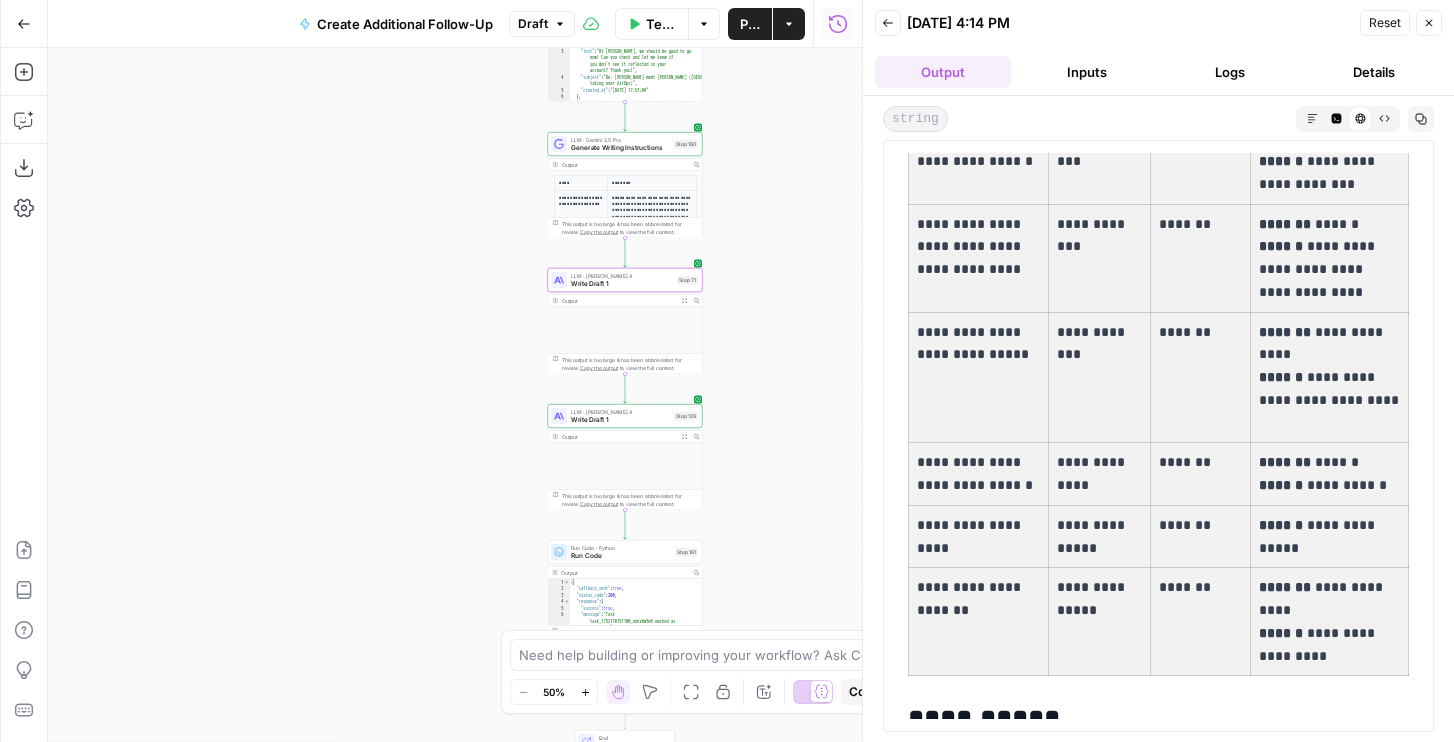 drag, startPoint x: 917, startPoint y: 299, endPoint x: 1320, endPoint y: 646, distance: 531.80634 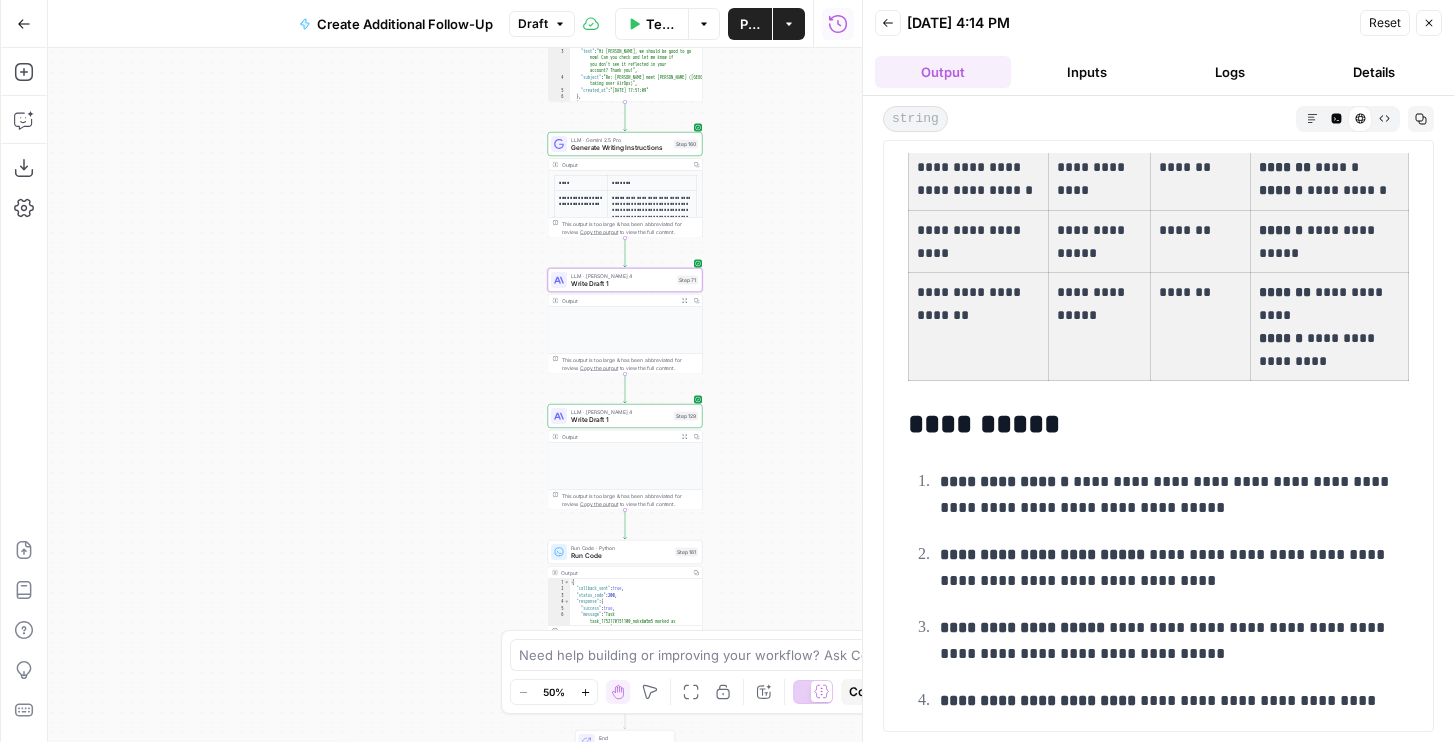 scroll, scrollTop: 2483, scrollLeft: 0, axis: vertical 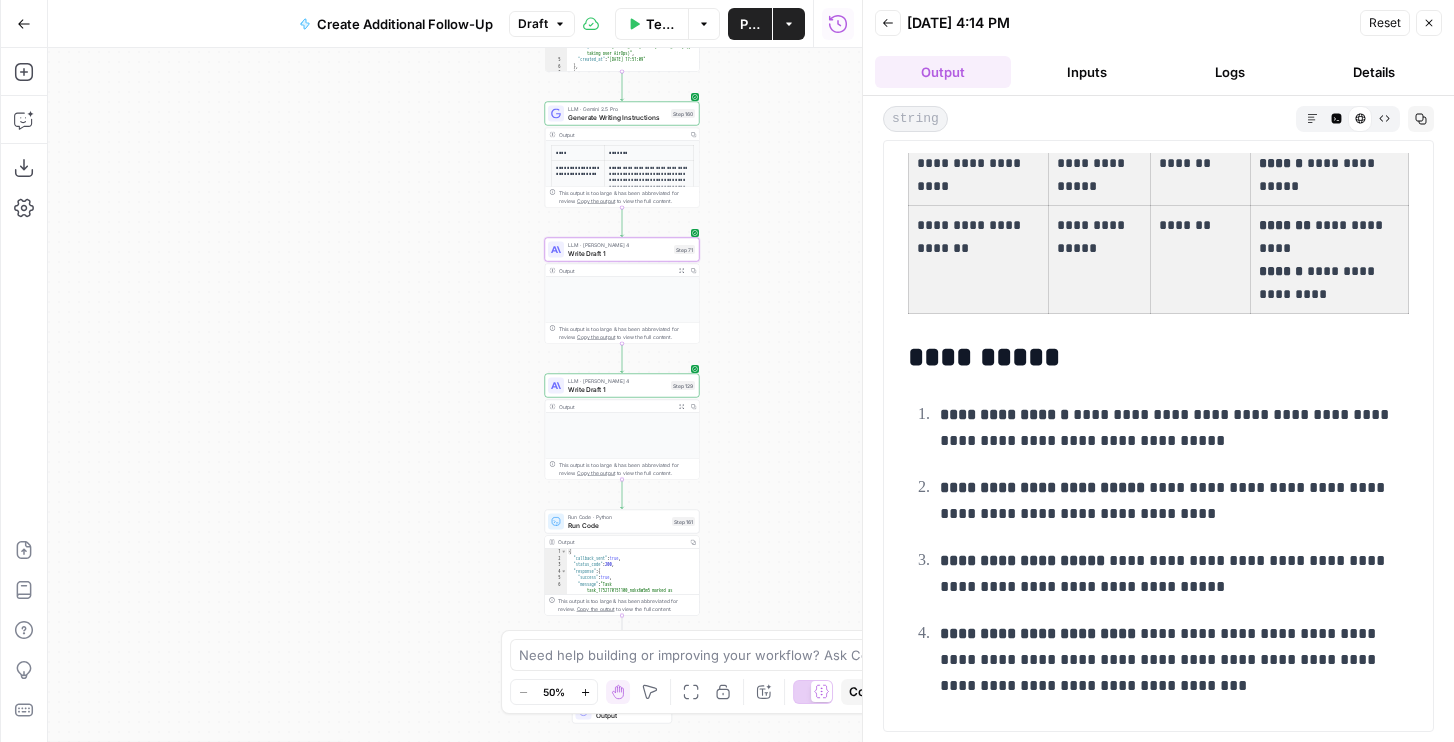 click on "Write Draft 1" at bounding box center [617, 389] 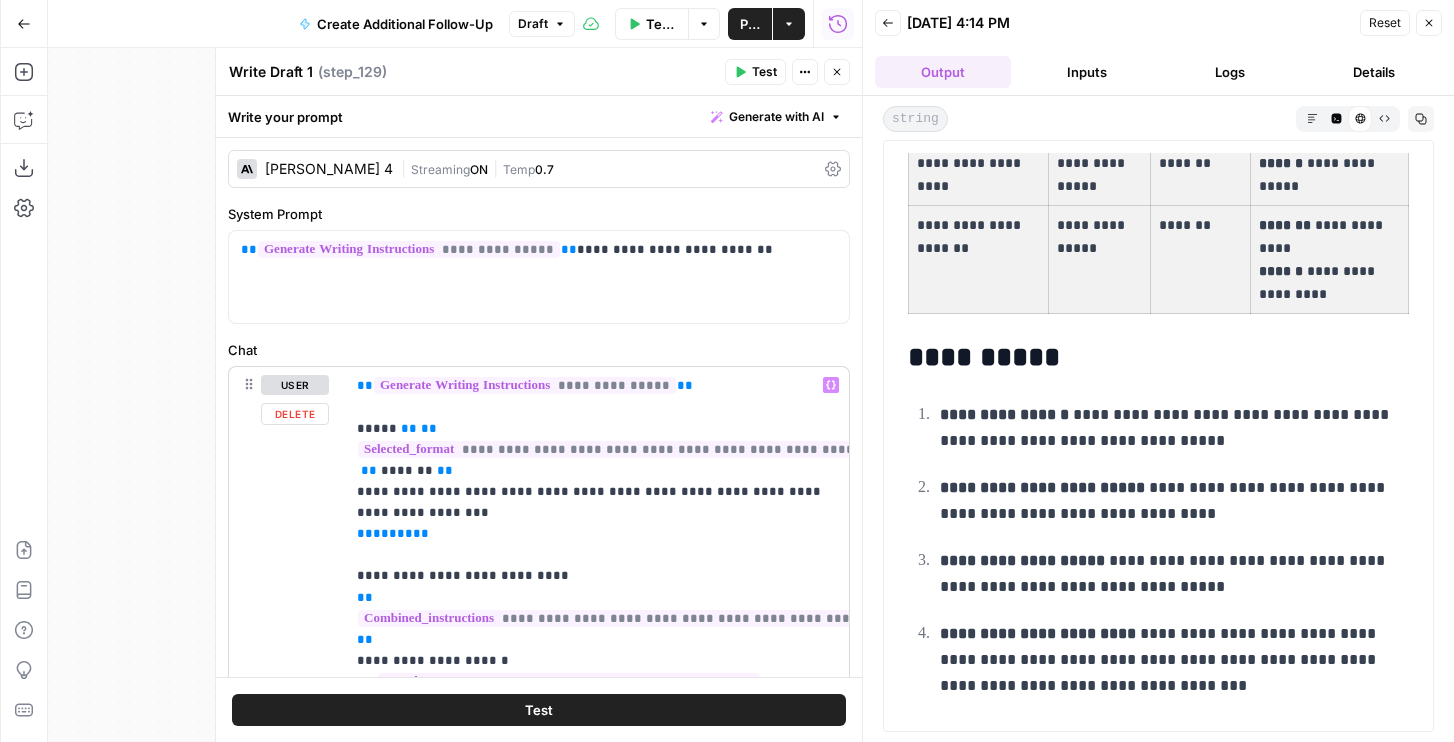 scroll, scrollTop: 257, scrollLeft: 0, axis: vertical 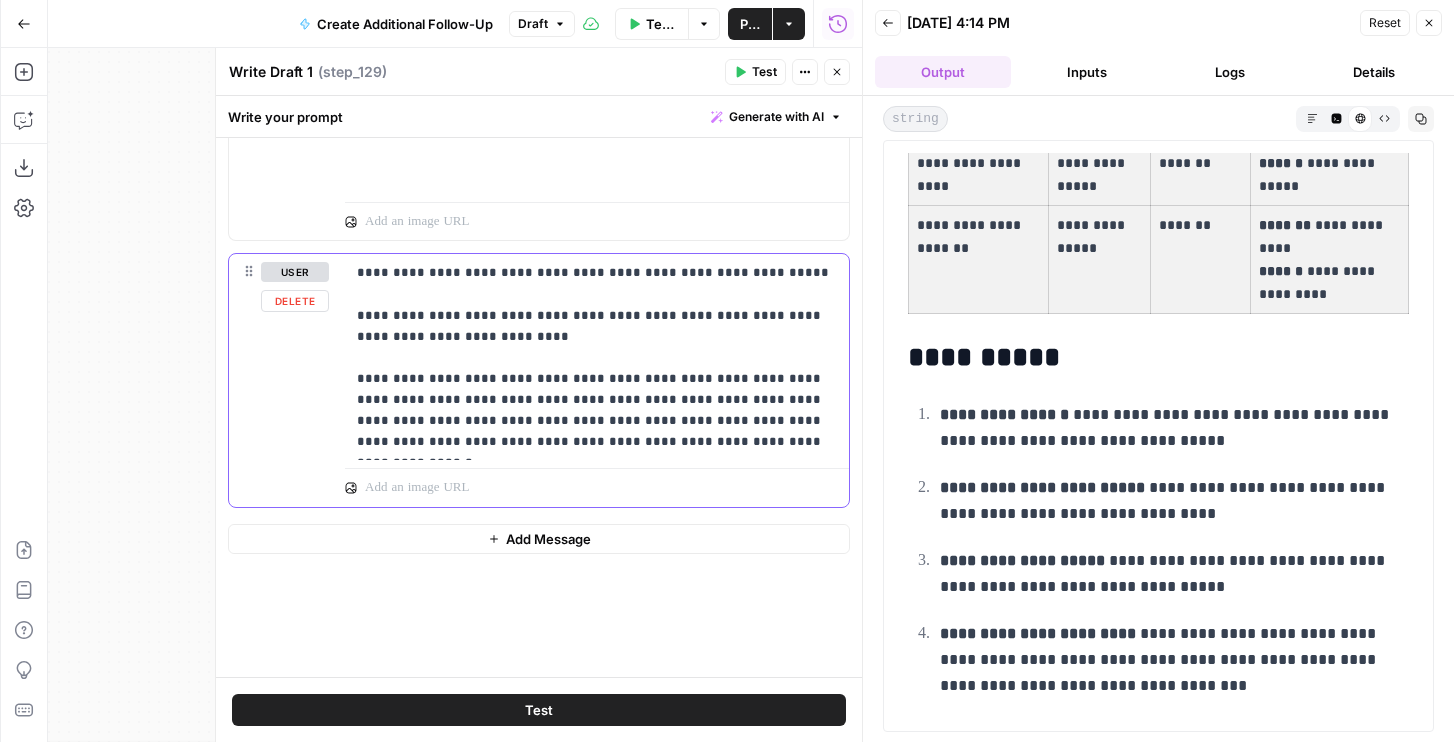 click on "**********" at bounding box center (597, 357) 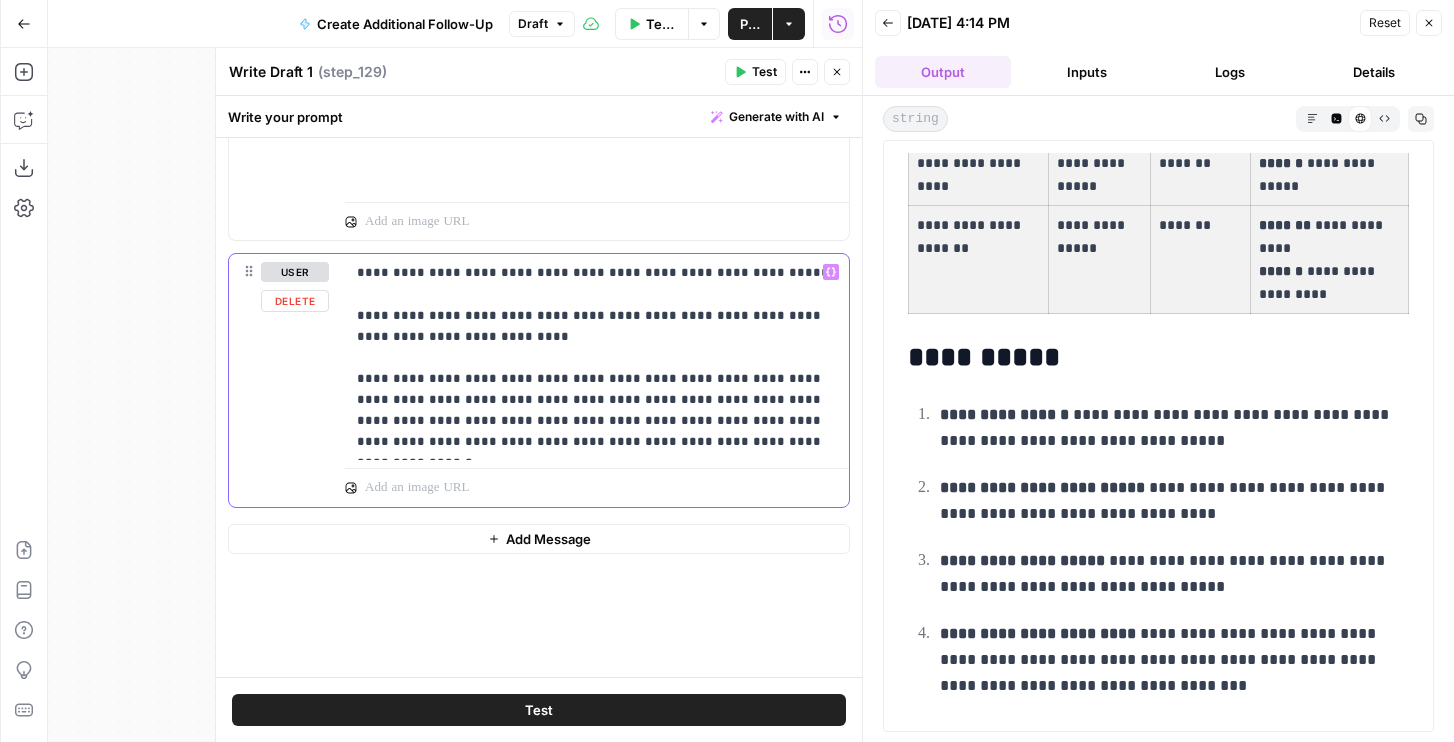 type 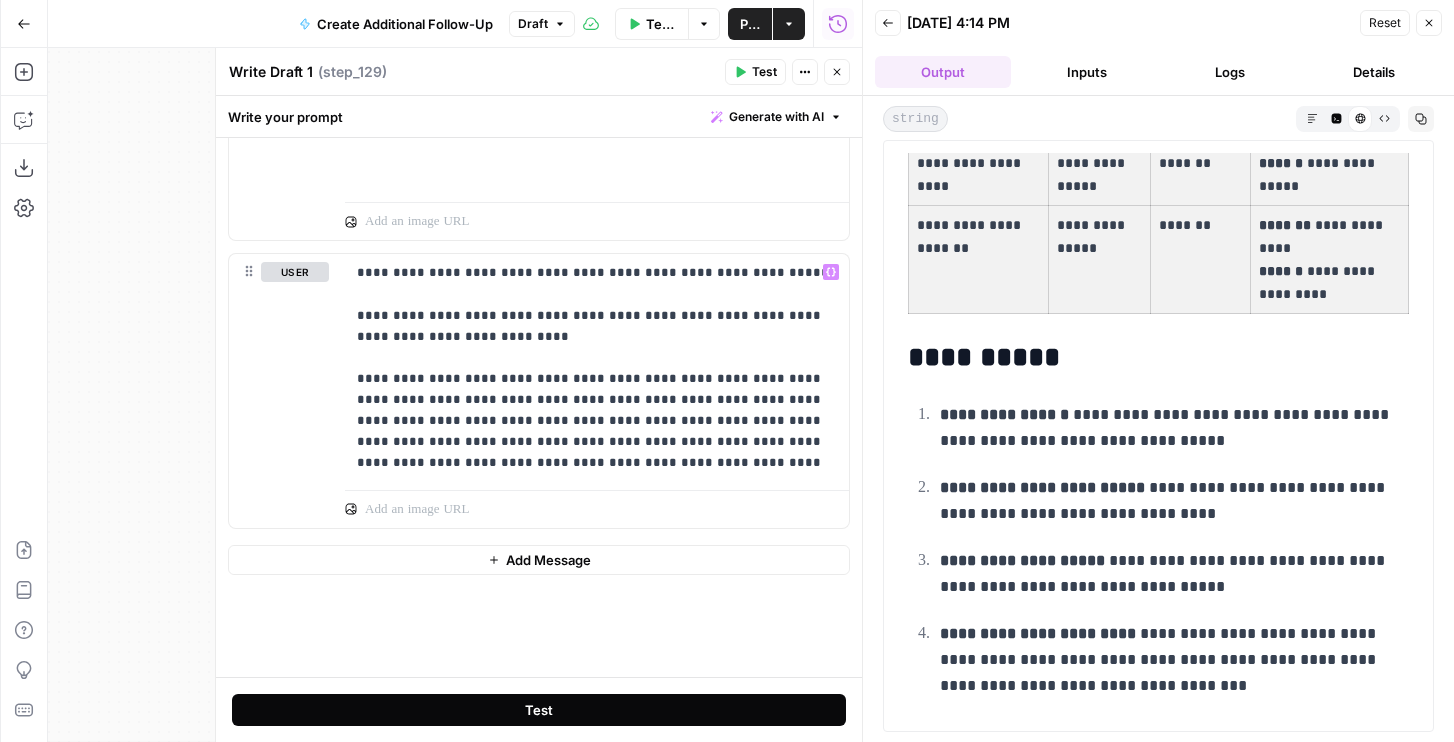 click on "Test" at bounding box center (539, 710) 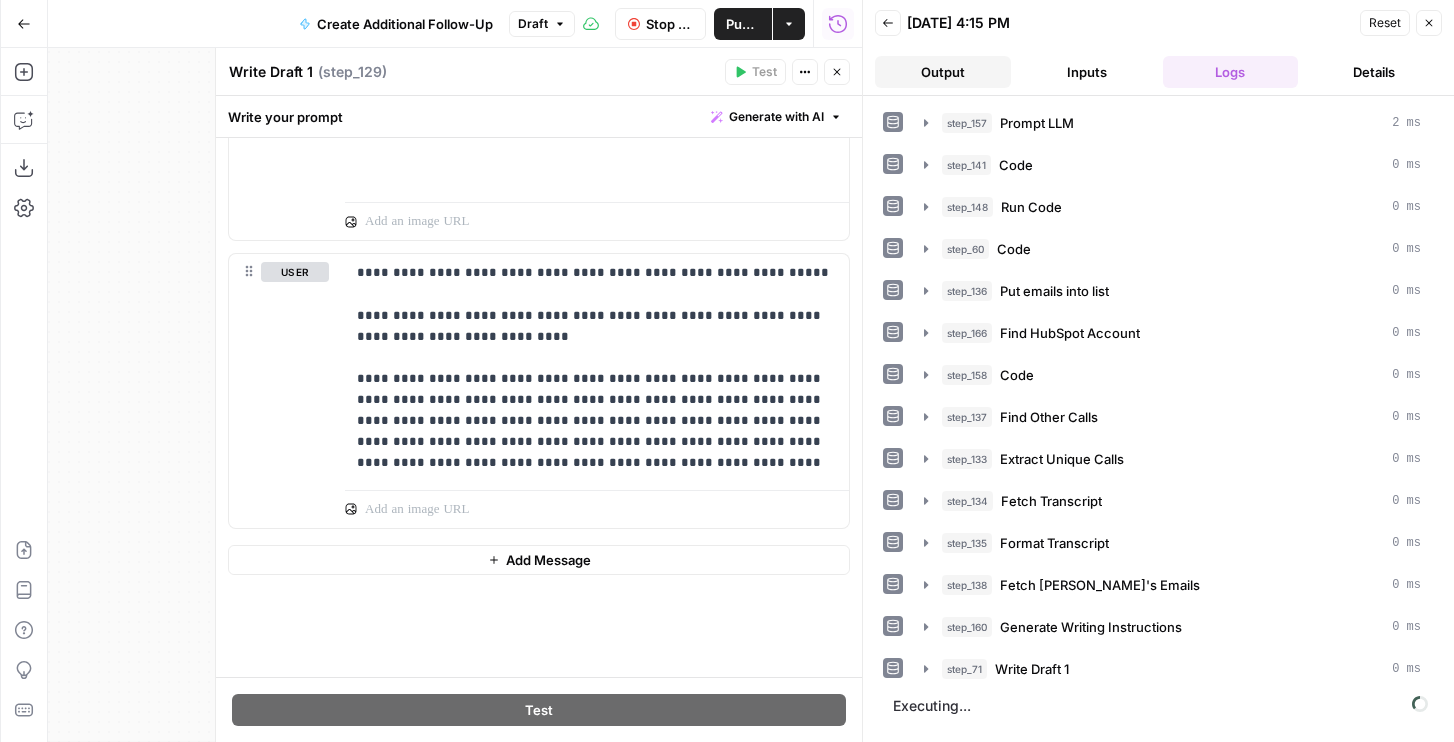 click on "Output" at bounding box center [943, 72] 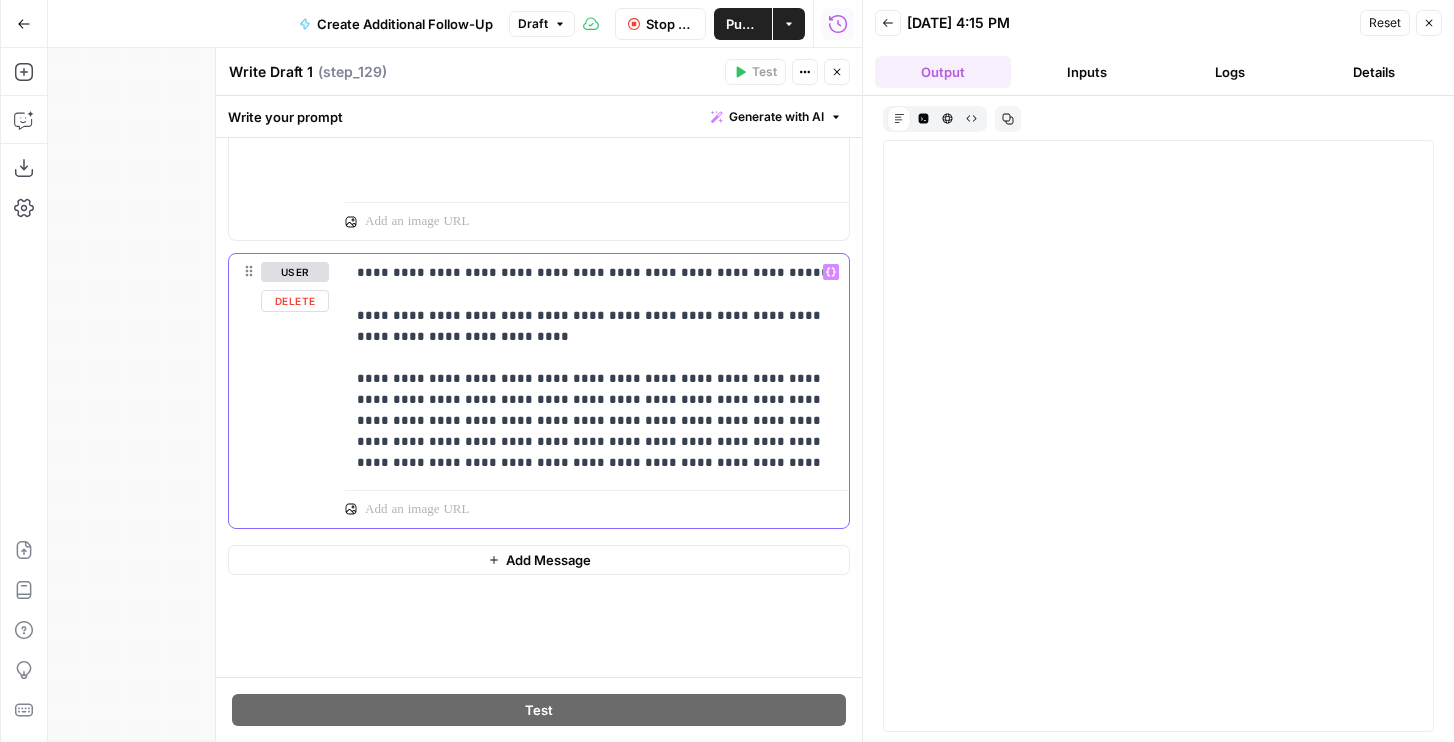 click on "**********" at bounding box center (597, 367) 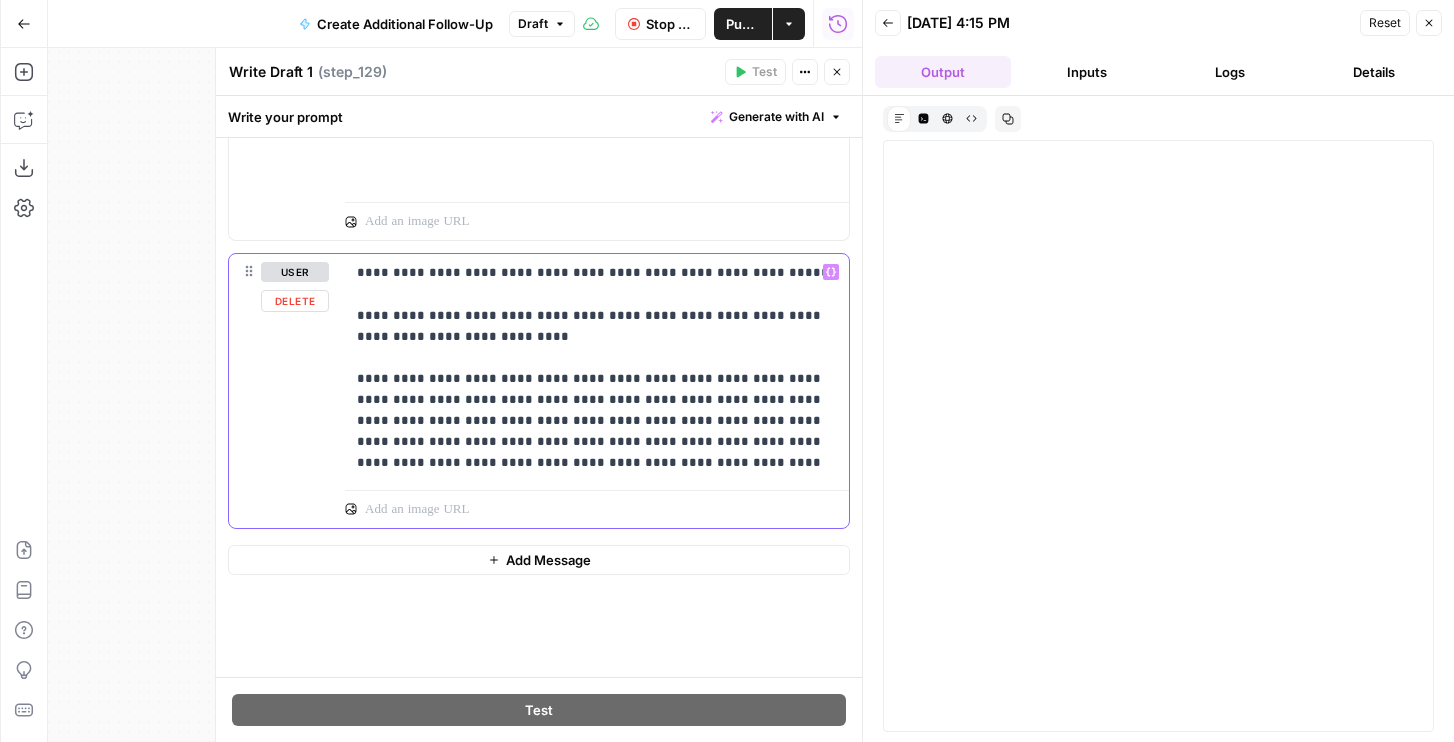 click on "**********" at bounding box center (597, 367) 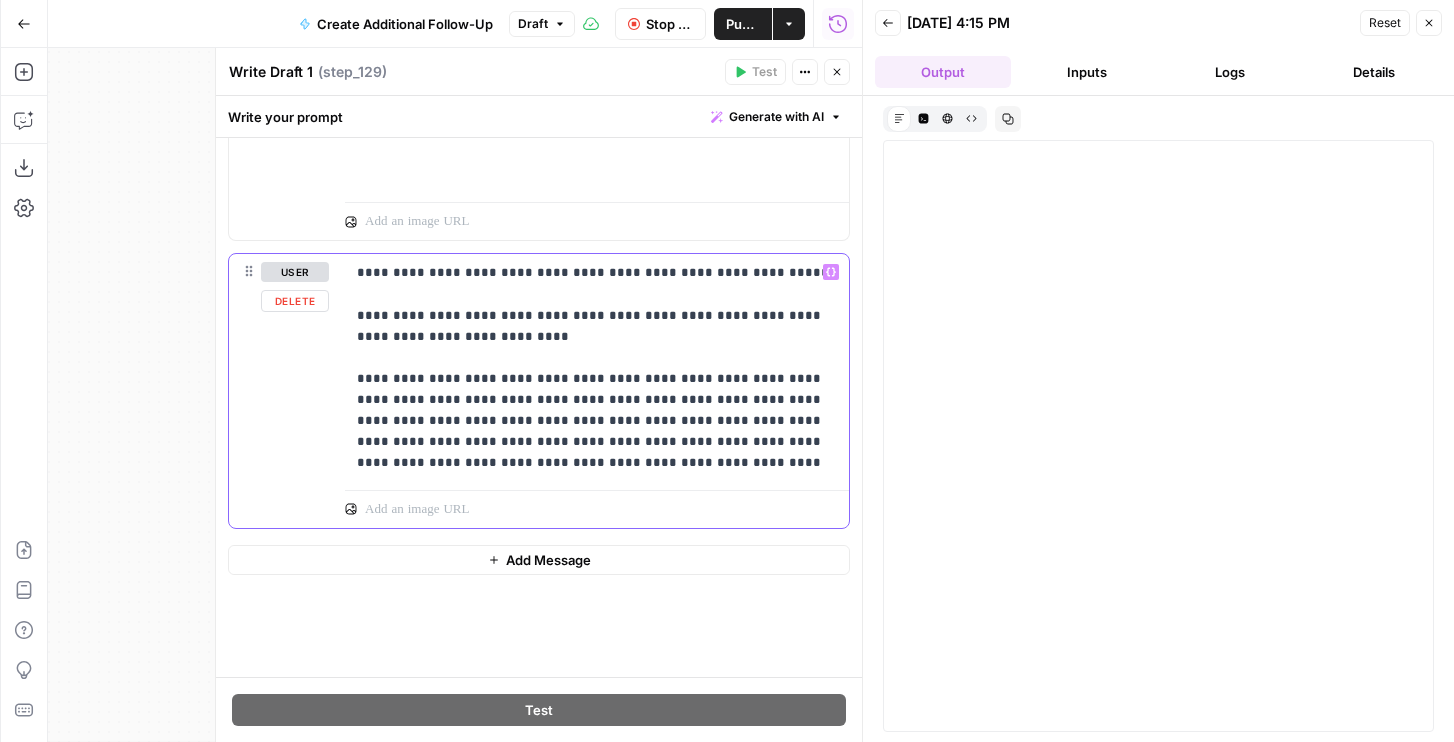 click on "**********" at bounding box center (597, 367) 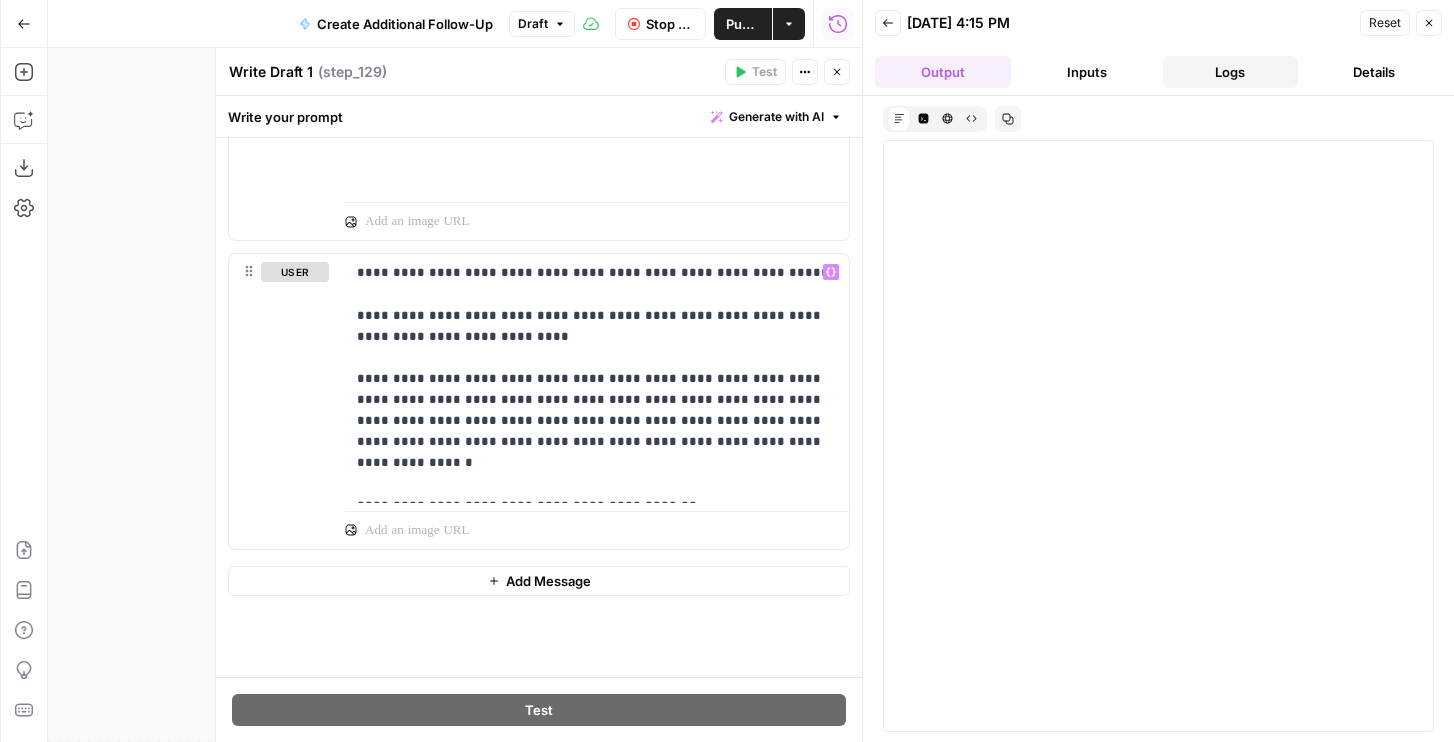 click on "Logs" at bounding box center [1231, 72] 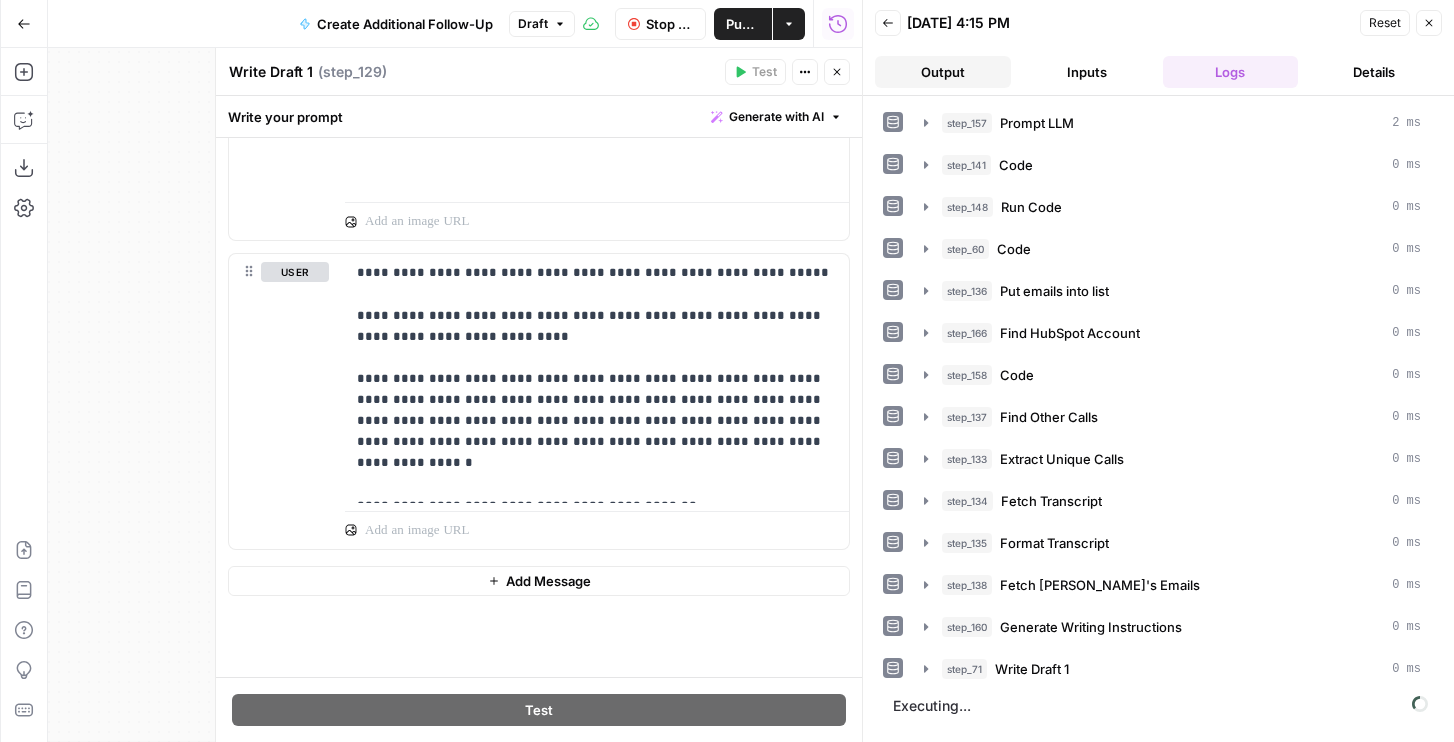 click on "Output" at bounding box center (943, 72) 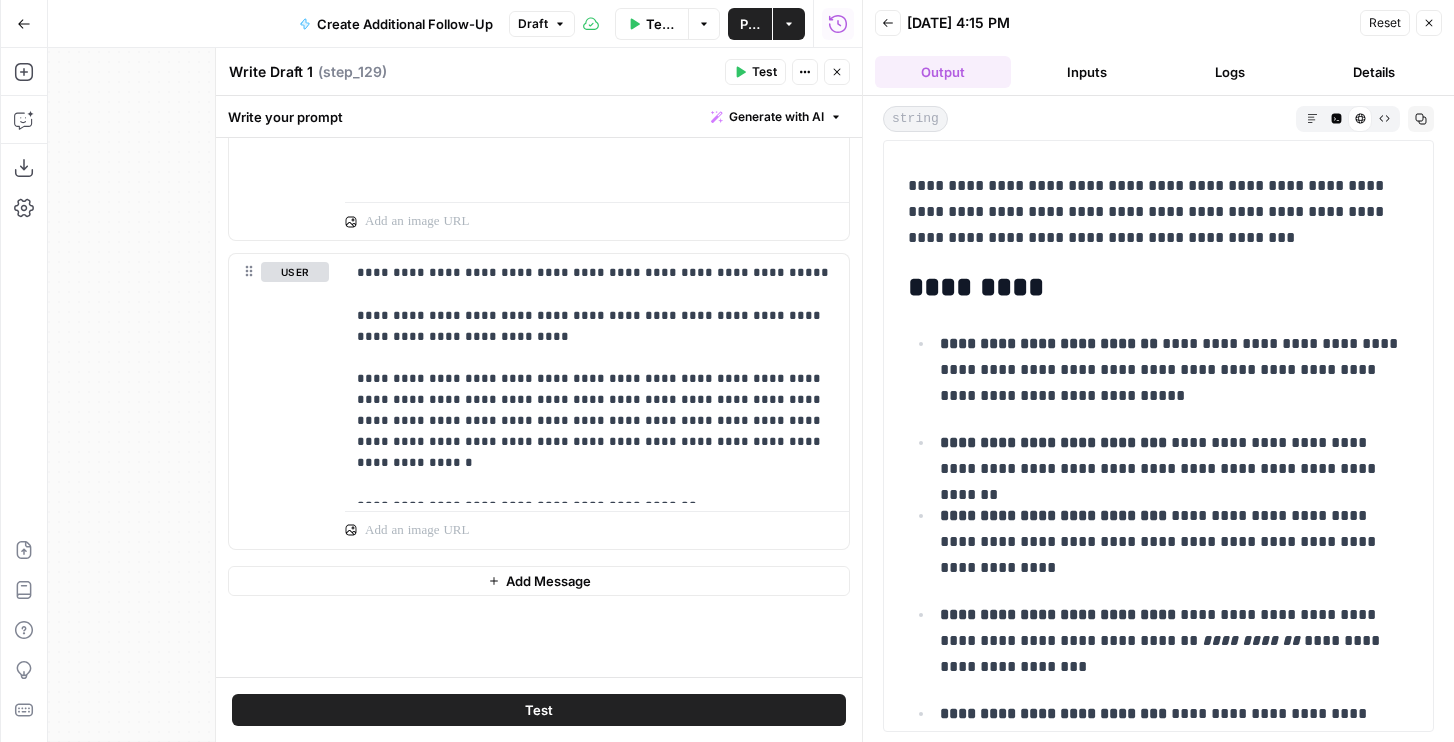 scroll, scrollTop: 722, scrollLeft: 0, axis: vertical 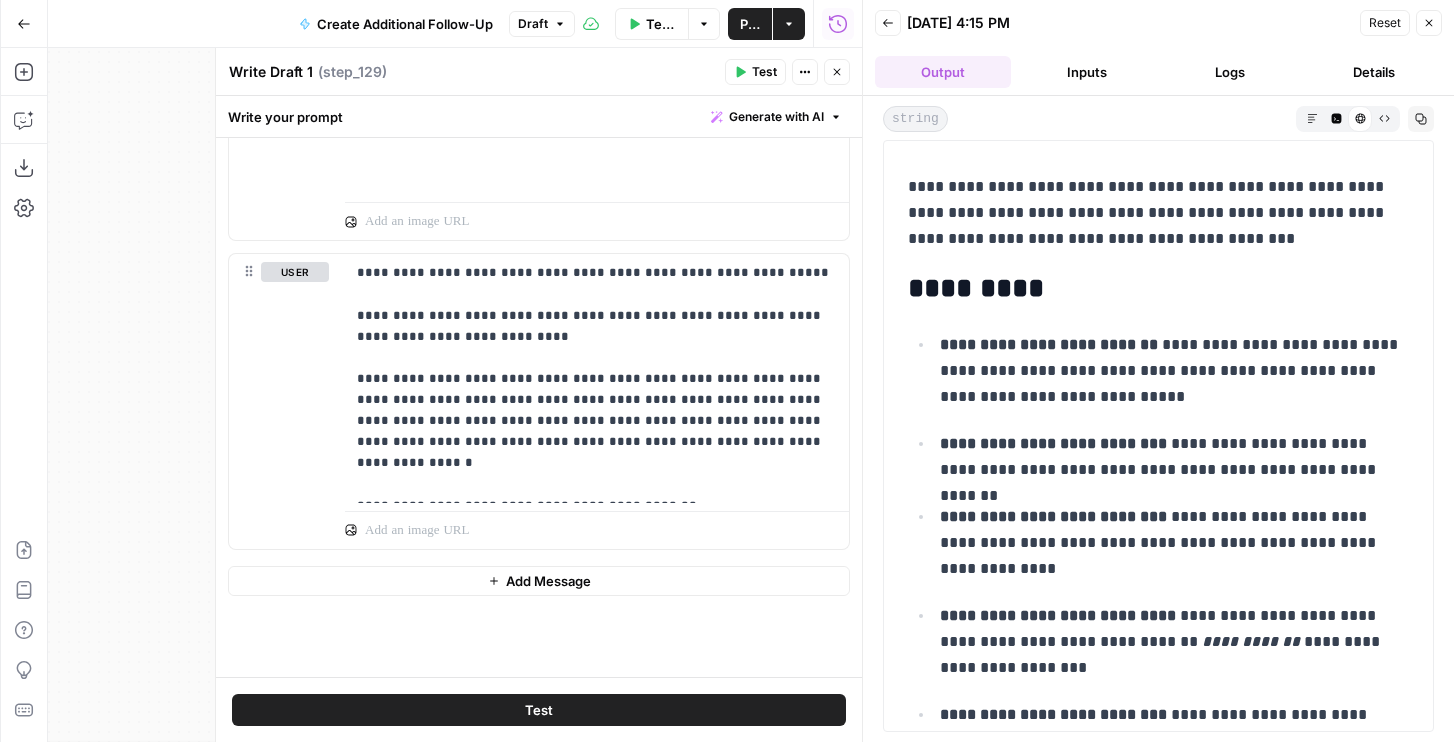 drag, startPoint x: 1152, startPoint y: 230, endPoint x: 925, endPoint y: 214, distance: 227.56317 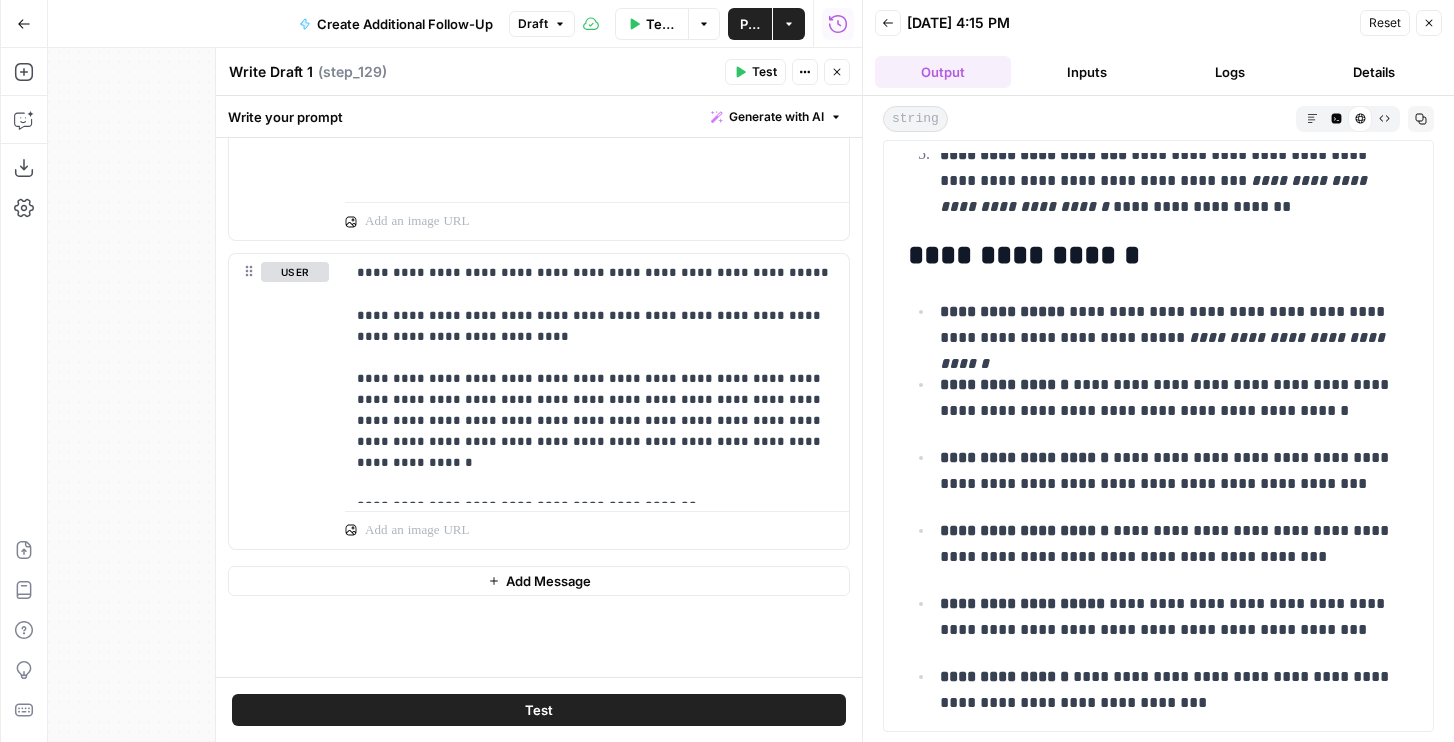 scroll, scrollTop: 1857, scrollLeft: 0, axis: vertical 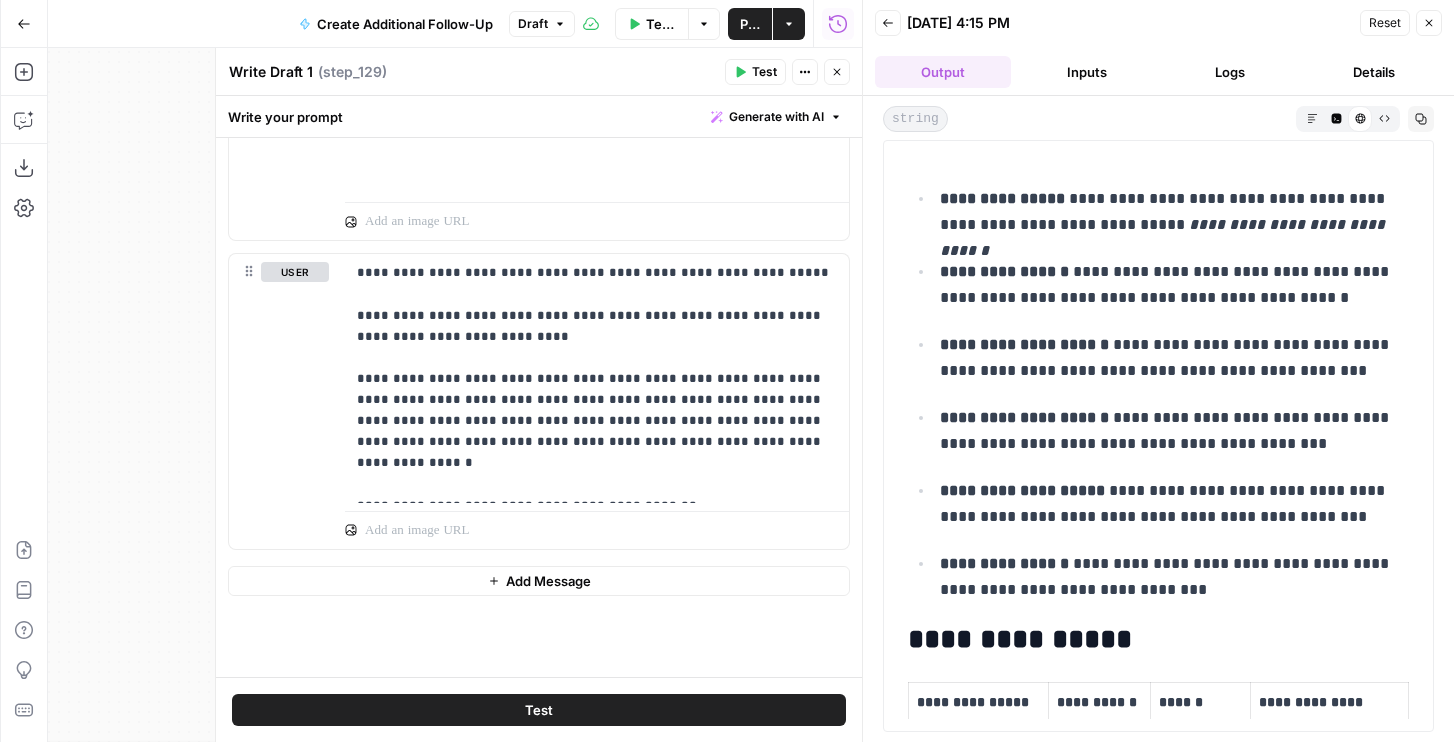 drag, startPoint x: 936, startPoint y: 286, endPoint x: 1182, endPoint y: 584, distance: 386.41946 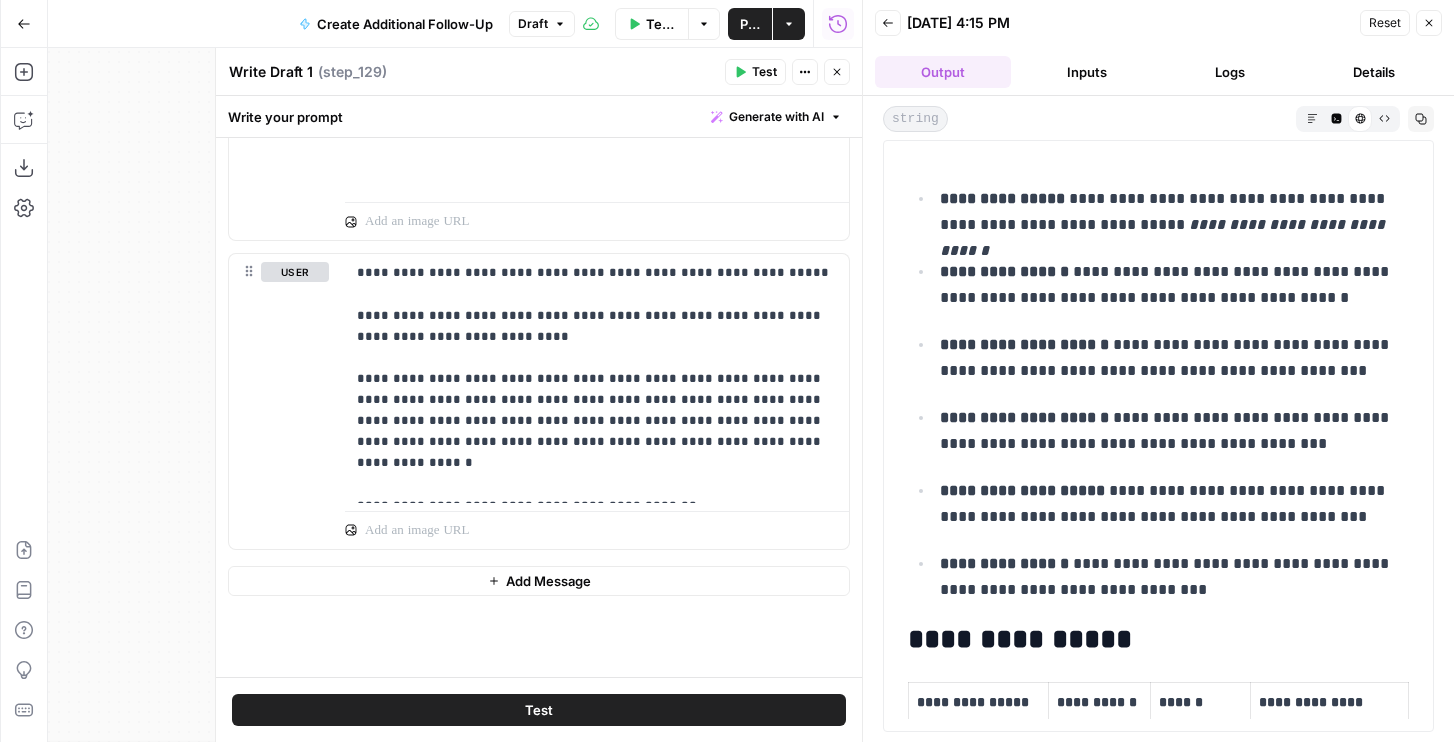 click on "**********" at bounding box center [1158, 394] 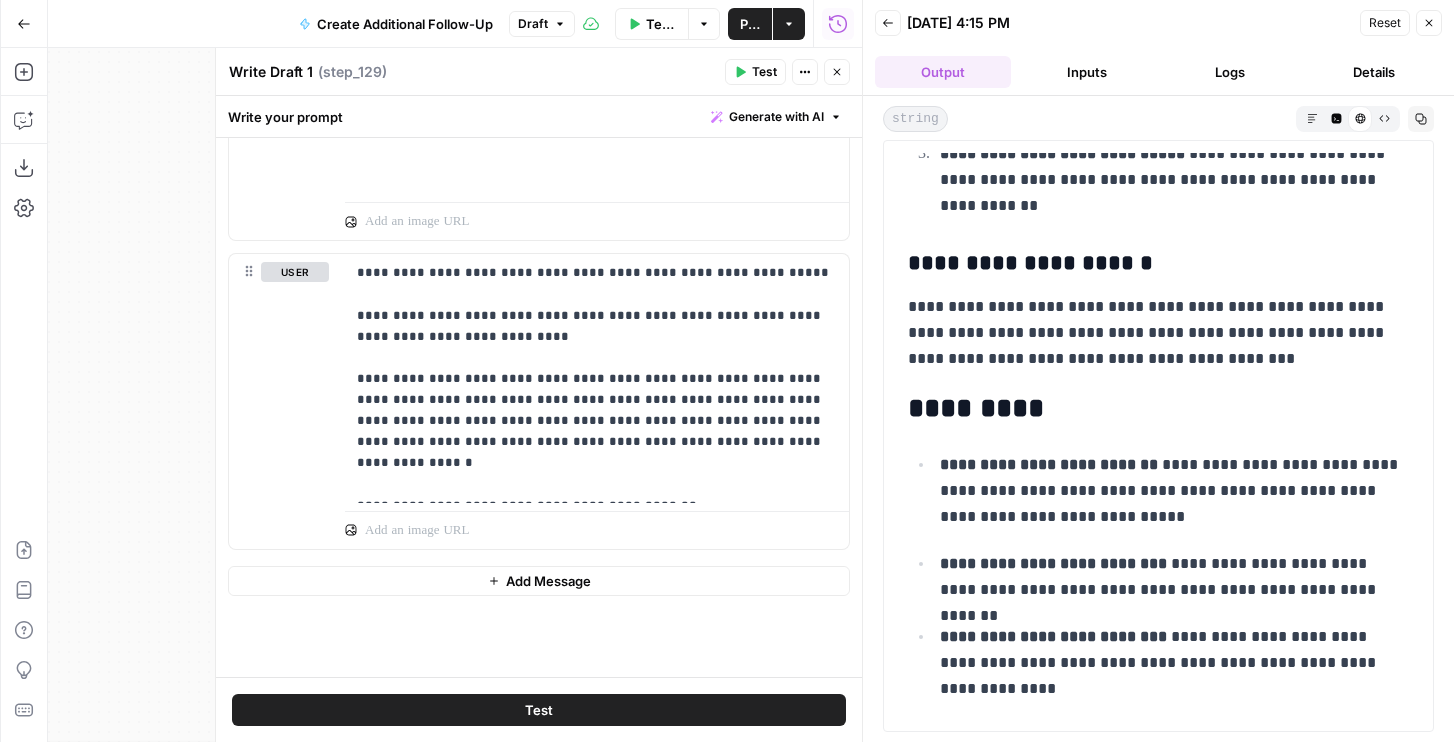 scroll, scrollTop: 593, scrollLeft: 0, axis: vertical 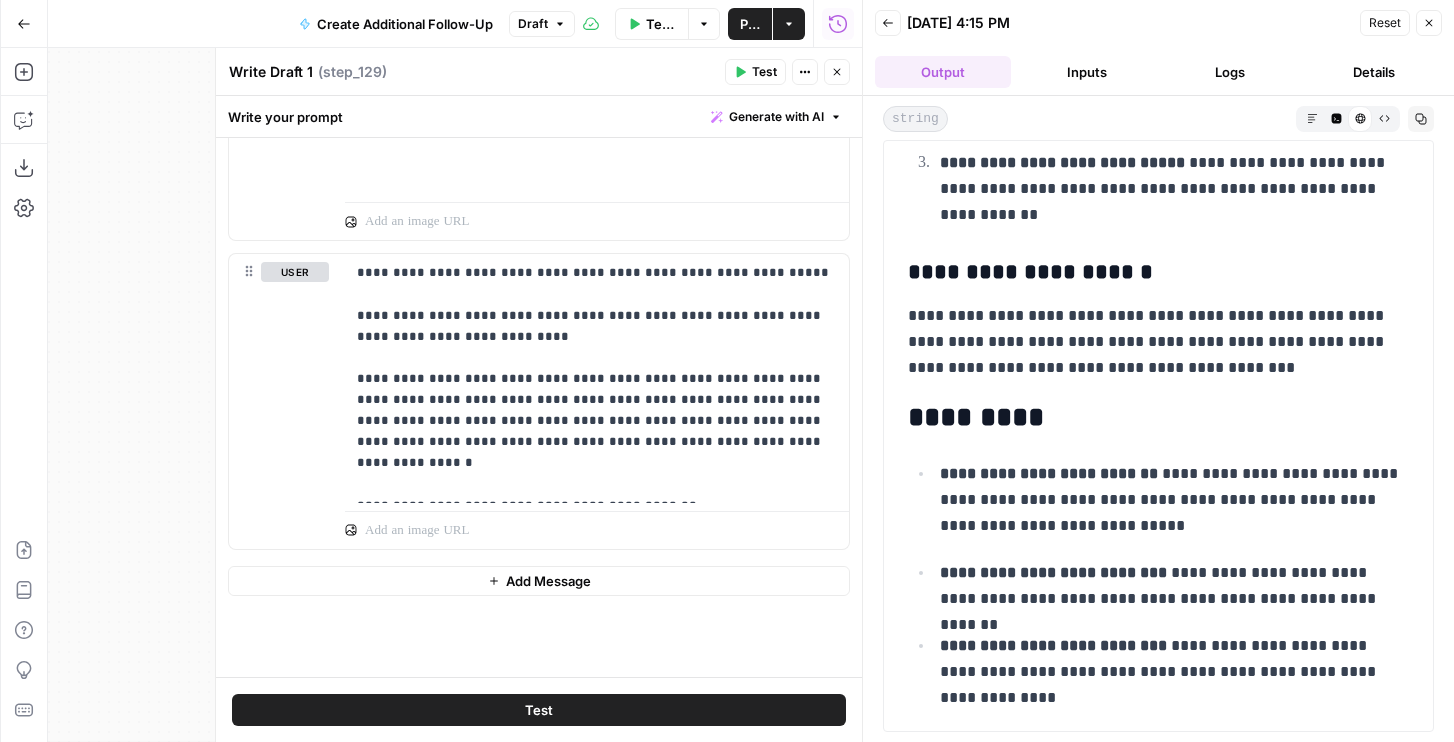 click on "**********" at bounding box center [1158, 342] 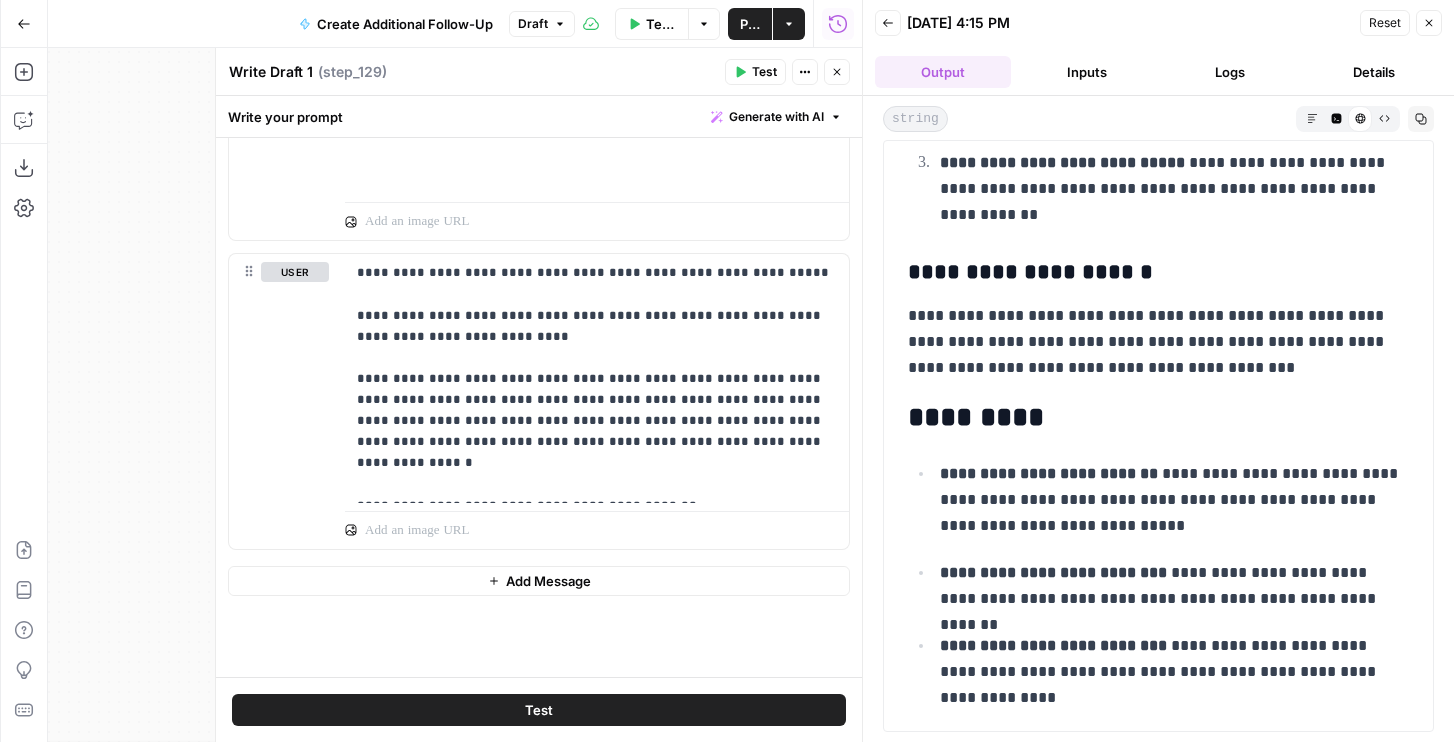 drag, startPoint x: 1144, startPoint y: 375, endPoint x: 896, endPoint y: 321, distance: 253.81096 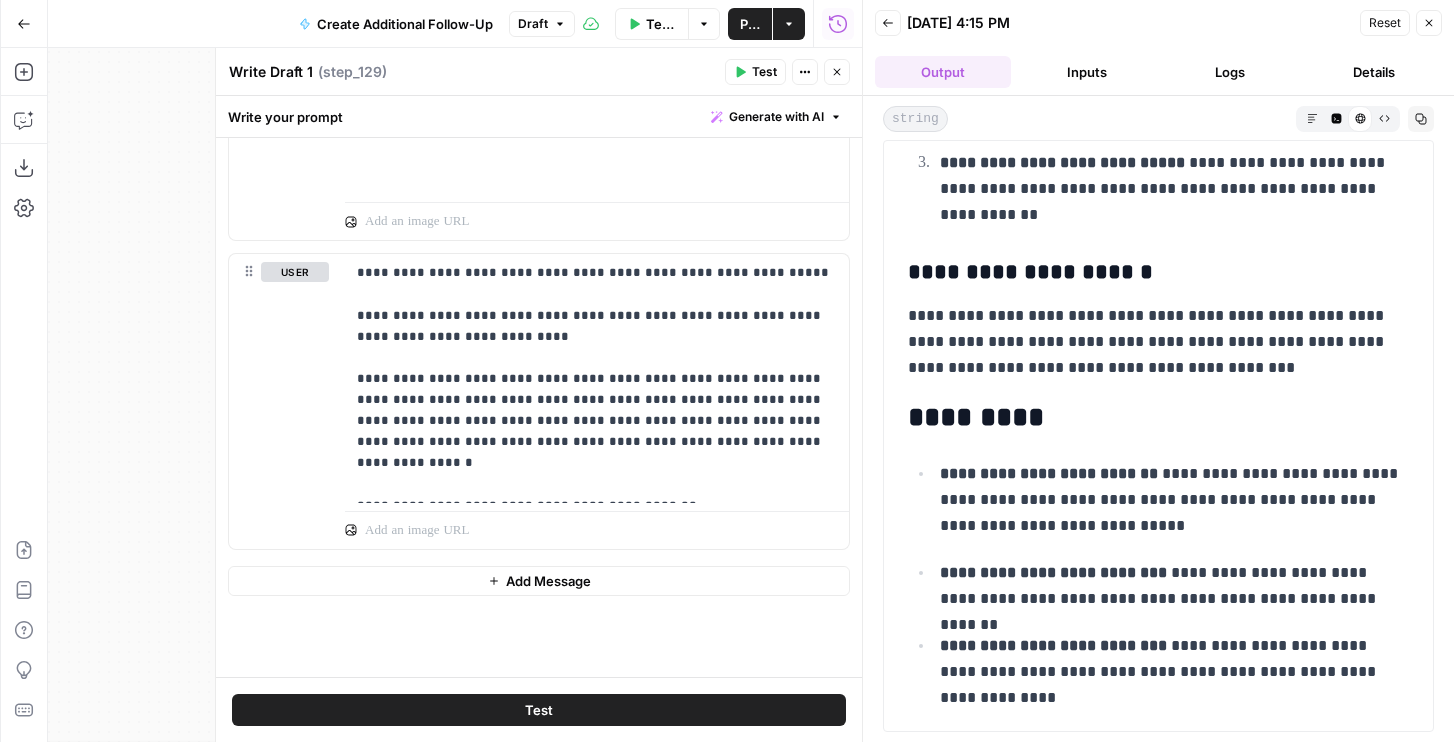 click on "**********" at bounding box center [1158, 1400] 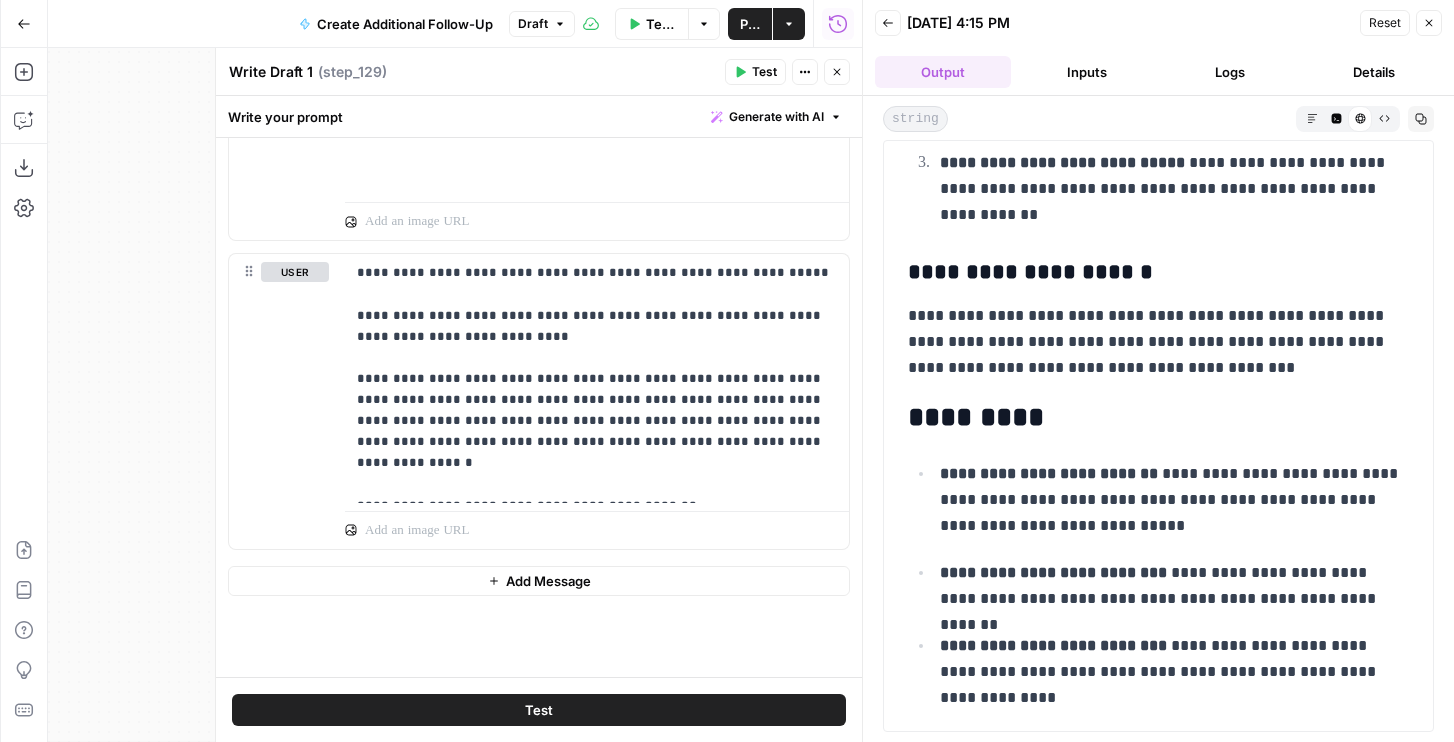 copy on "**********" 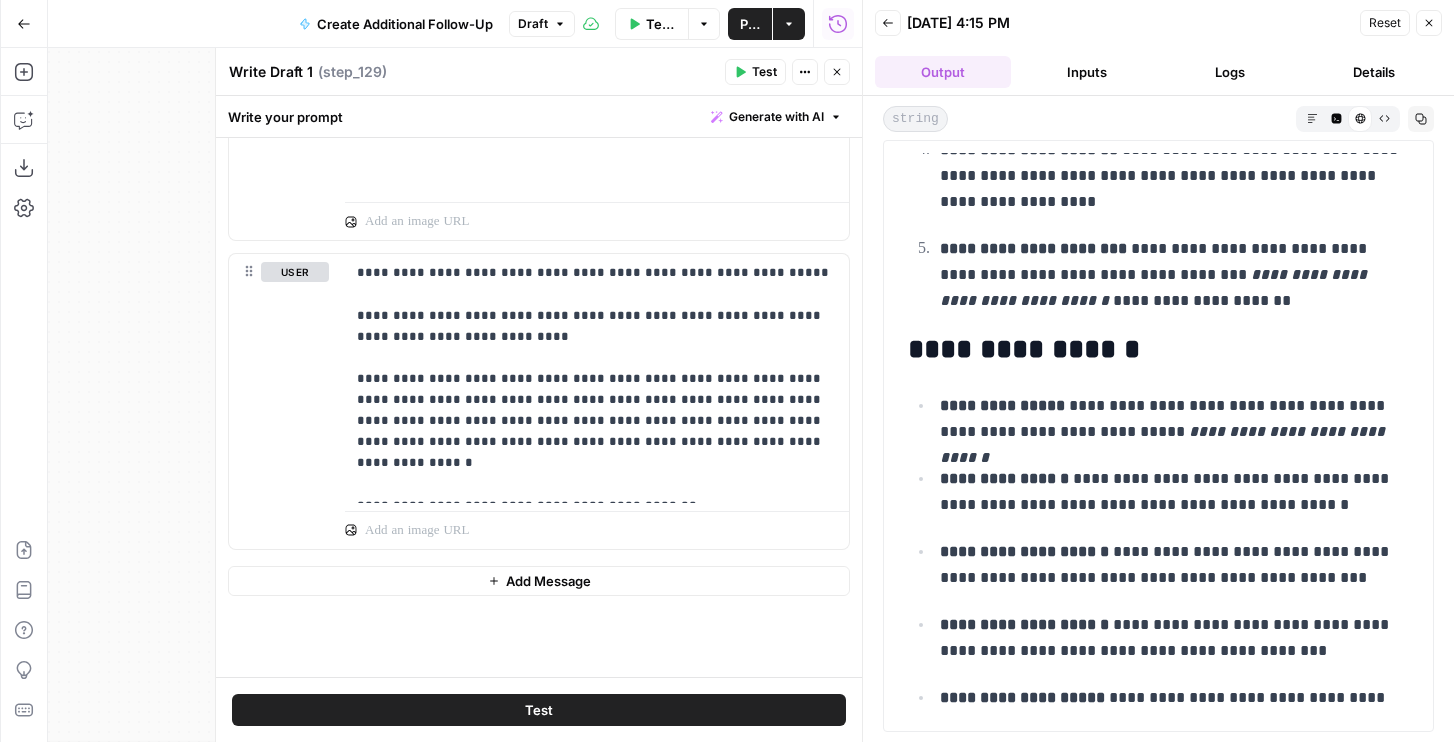 scroll, scrollTop: 1798, scrollLeft: 0, axis: vertical 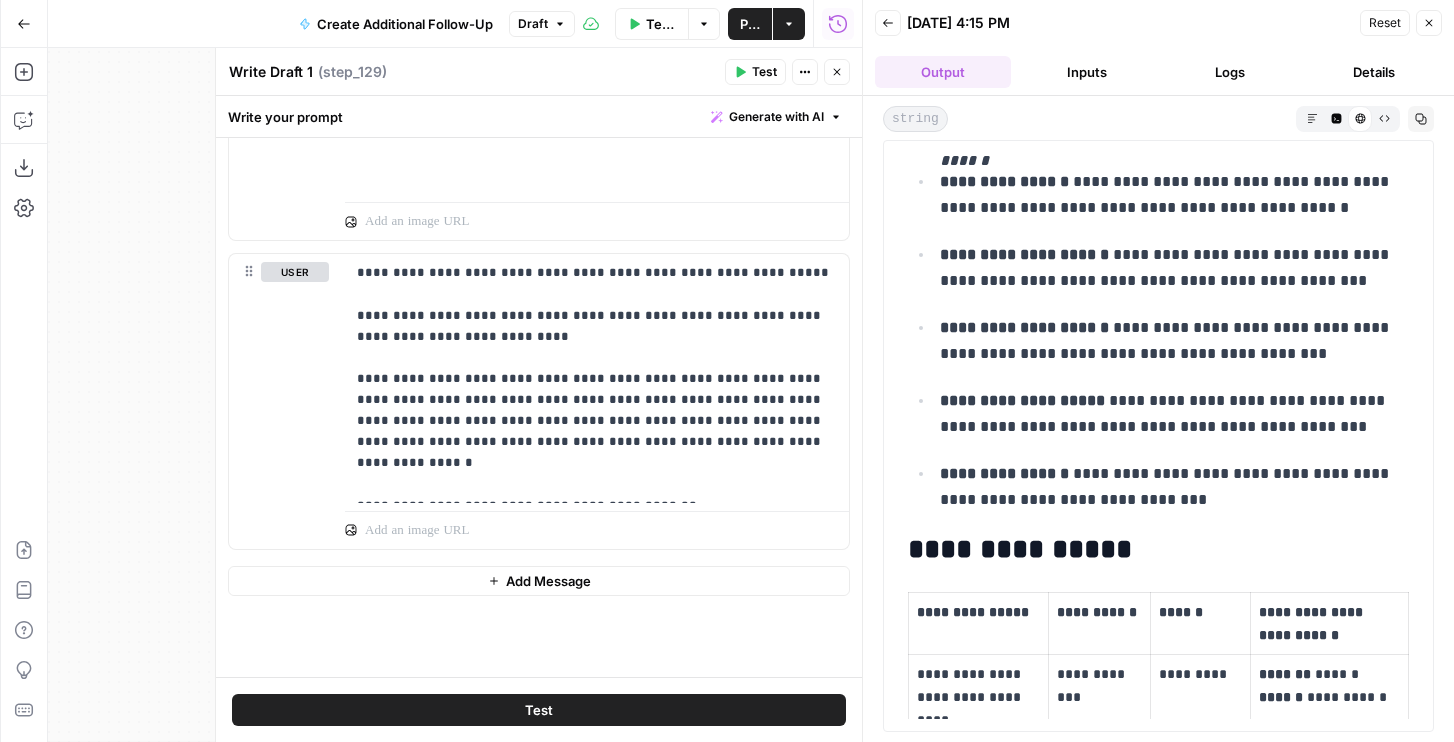 drag, startPoint x: 940, startPoint y: 350, endPoint x: 1194, endPoint y: 495, distance: 292.47394 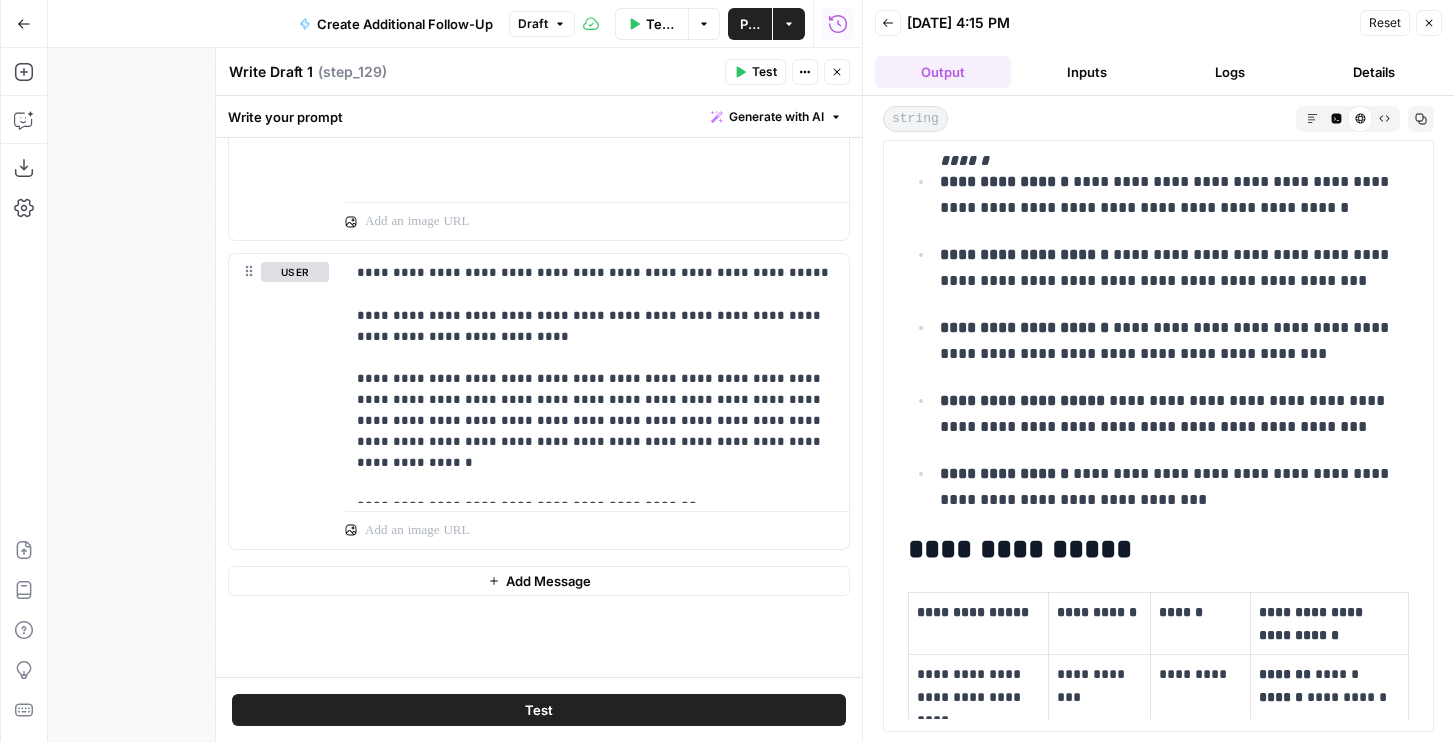 click on "**********" at bounding box center (1158, 304) 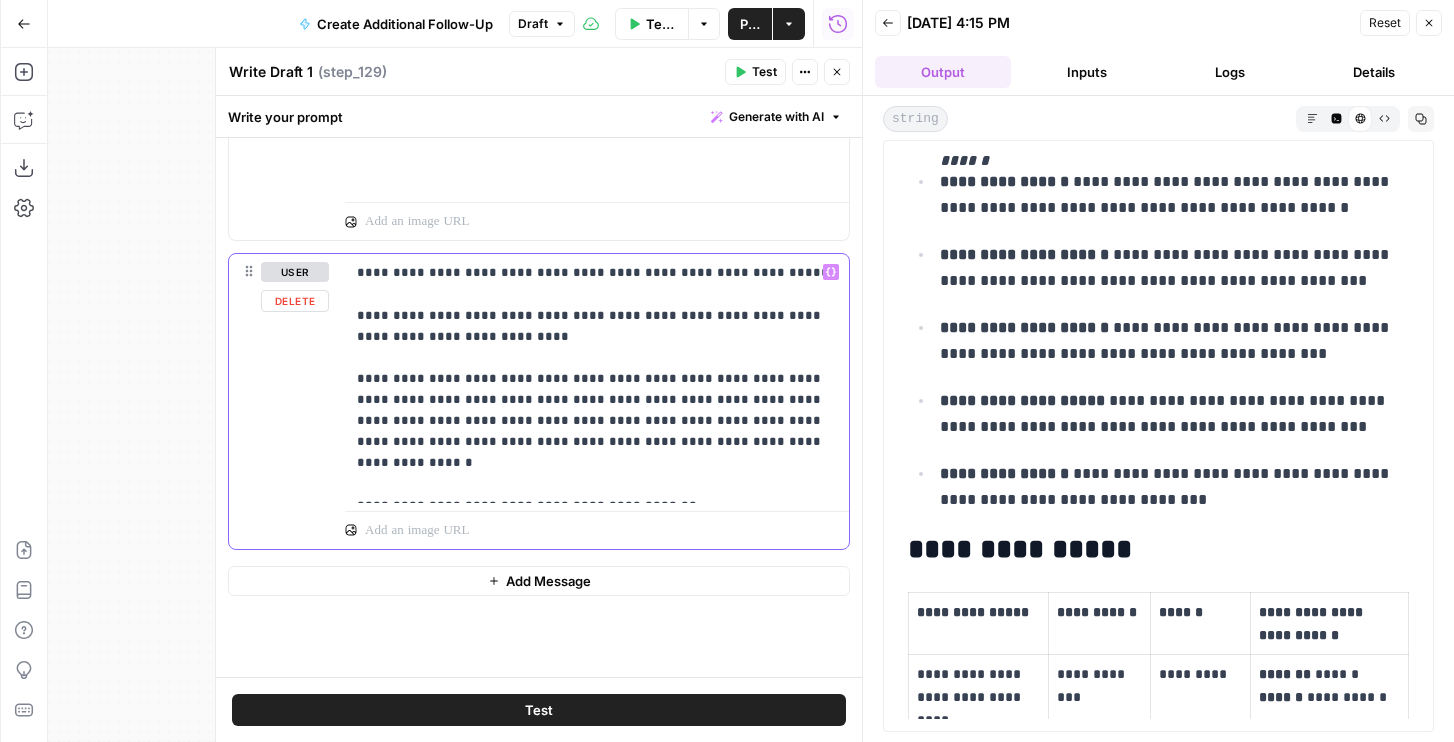 click on "**********" at bounding box center [597, 378] 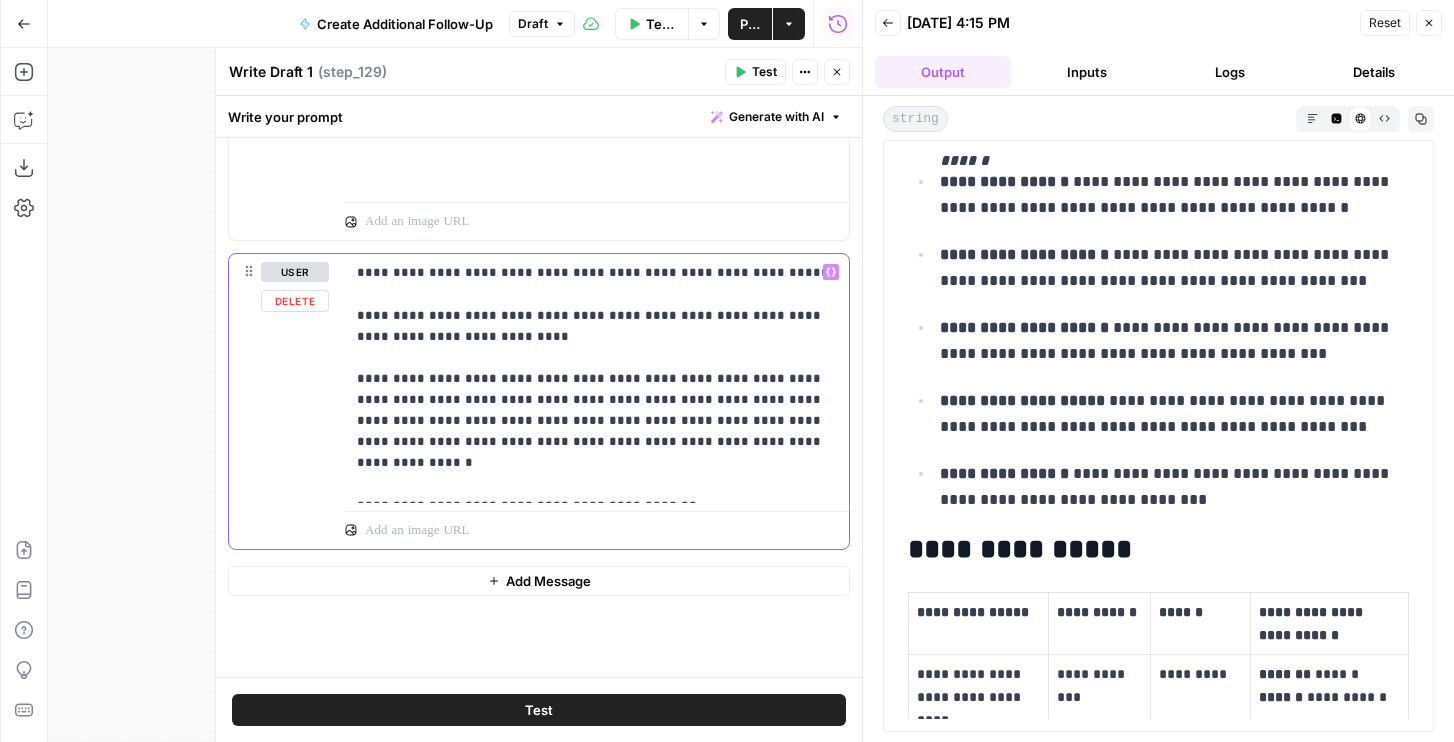 click on "**********" at bounding box center (597, 378) 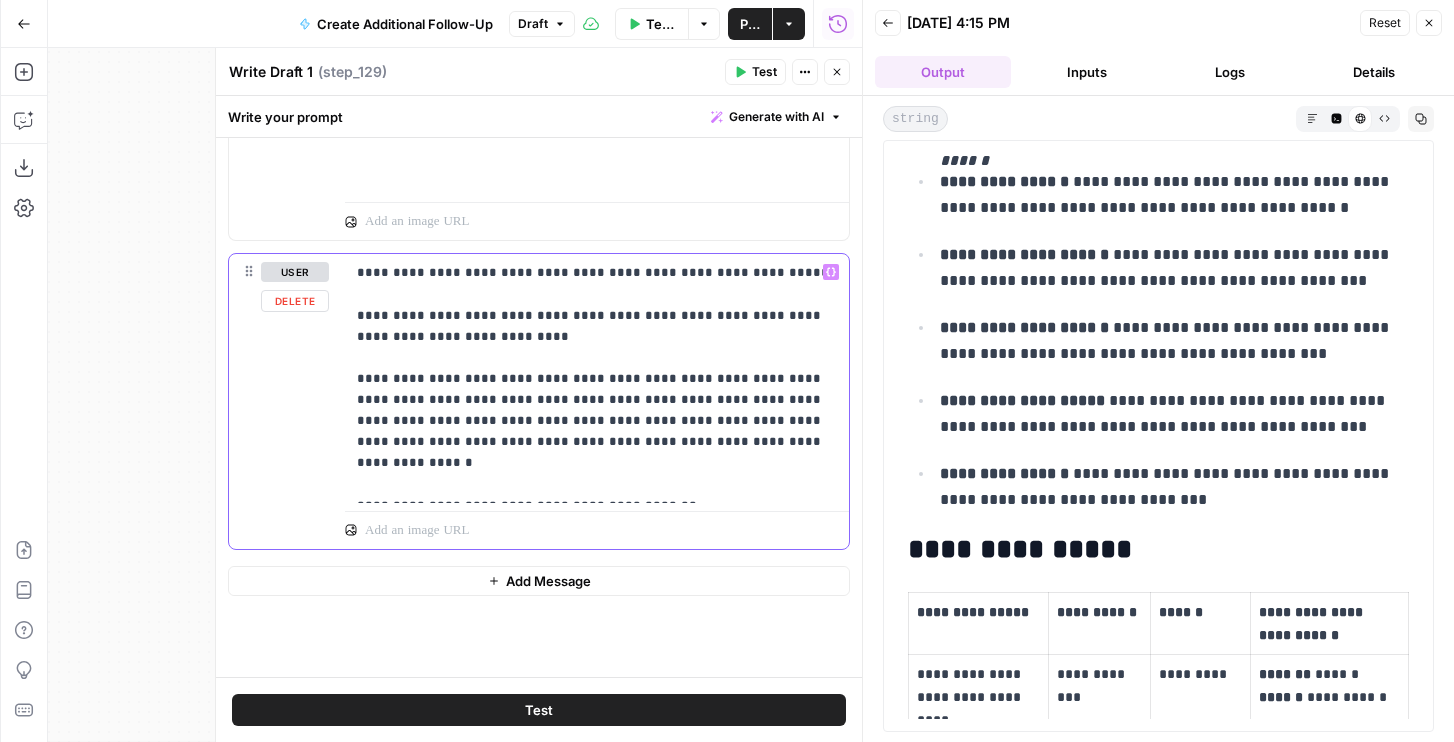 drag, startPoint x: 358, startPoint y: 482, endPoint x: 678, endPoint y: 503, distance: 320.68832 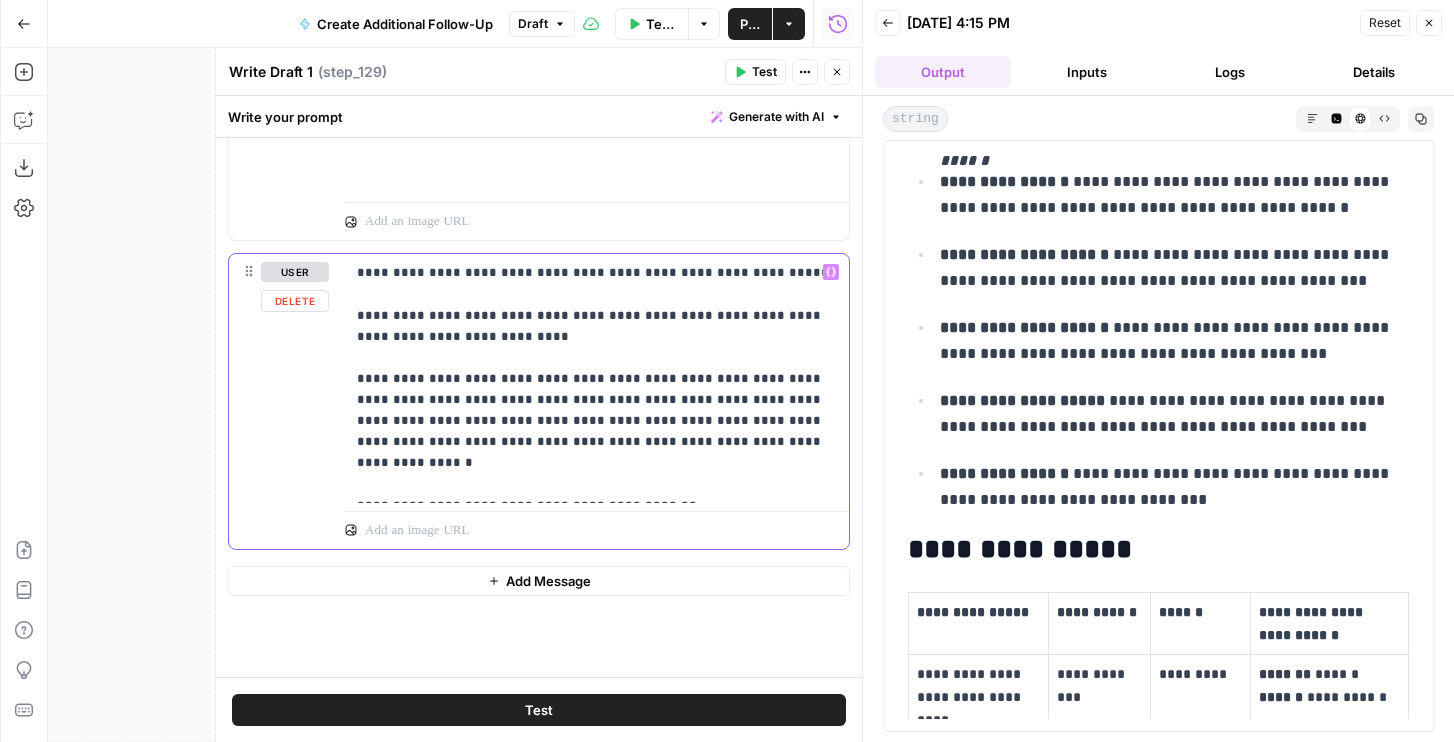 click on "**********" at bounding box center [597, 401] 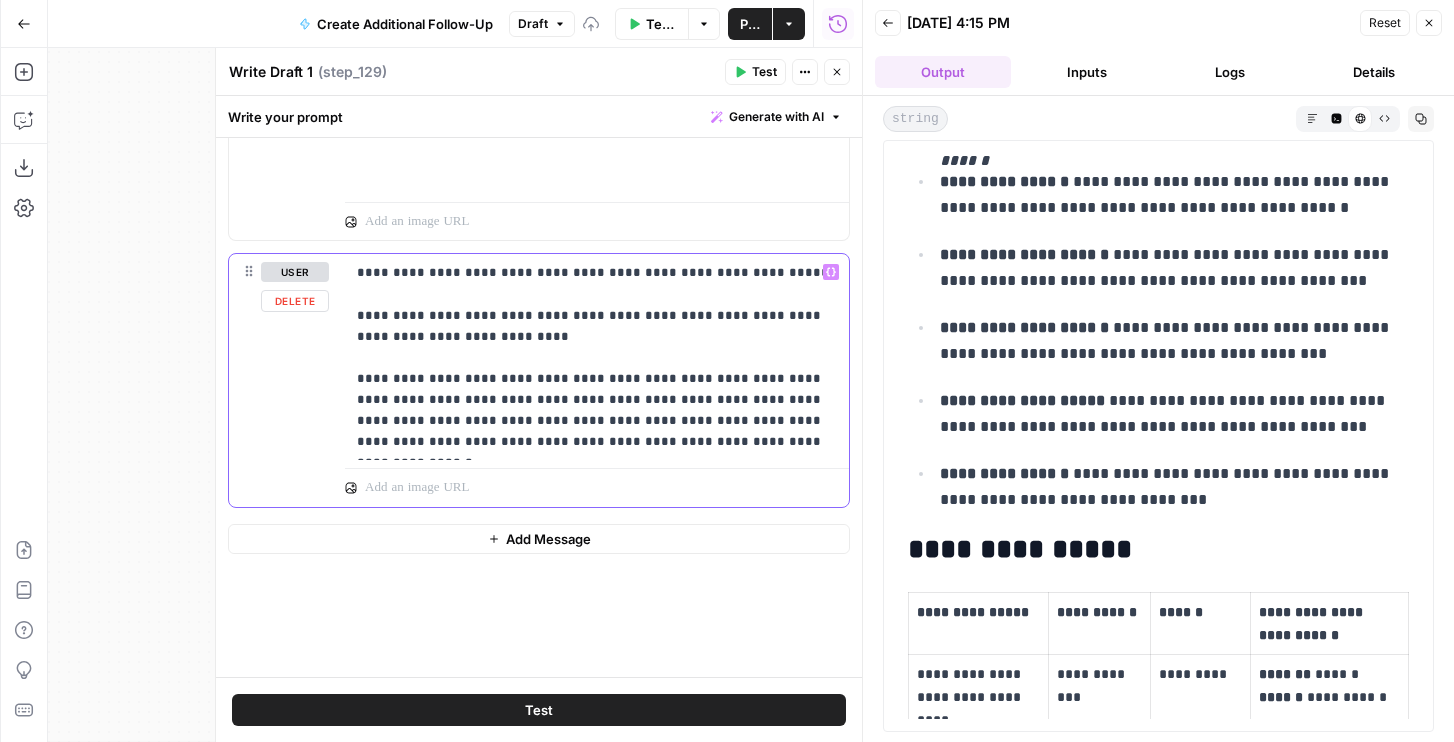 scroll, scrollTop: 1018, scrollLeft: 0, axis: vertical 